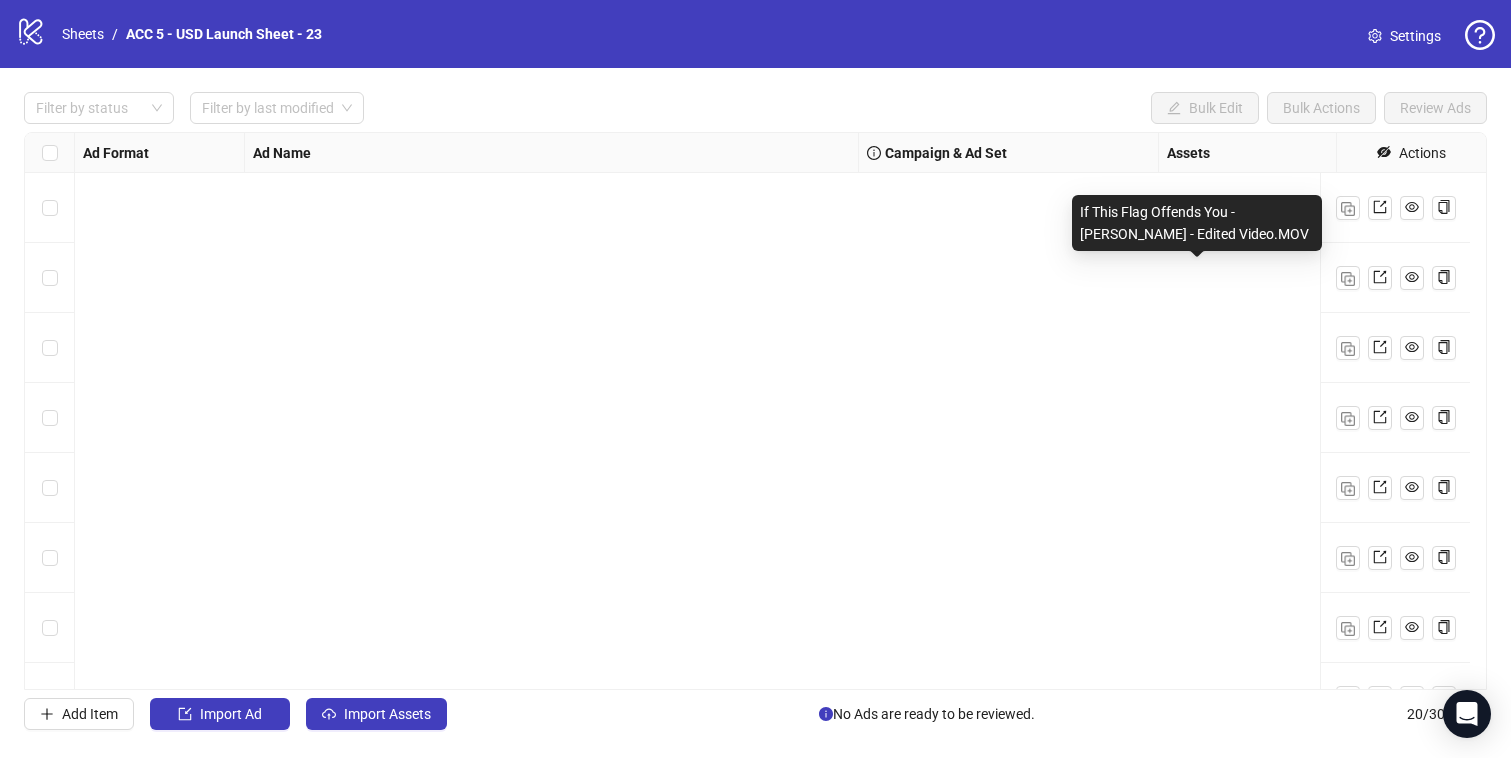 scroll, scrollTop: 0, scrollLeft: 0, axis: both 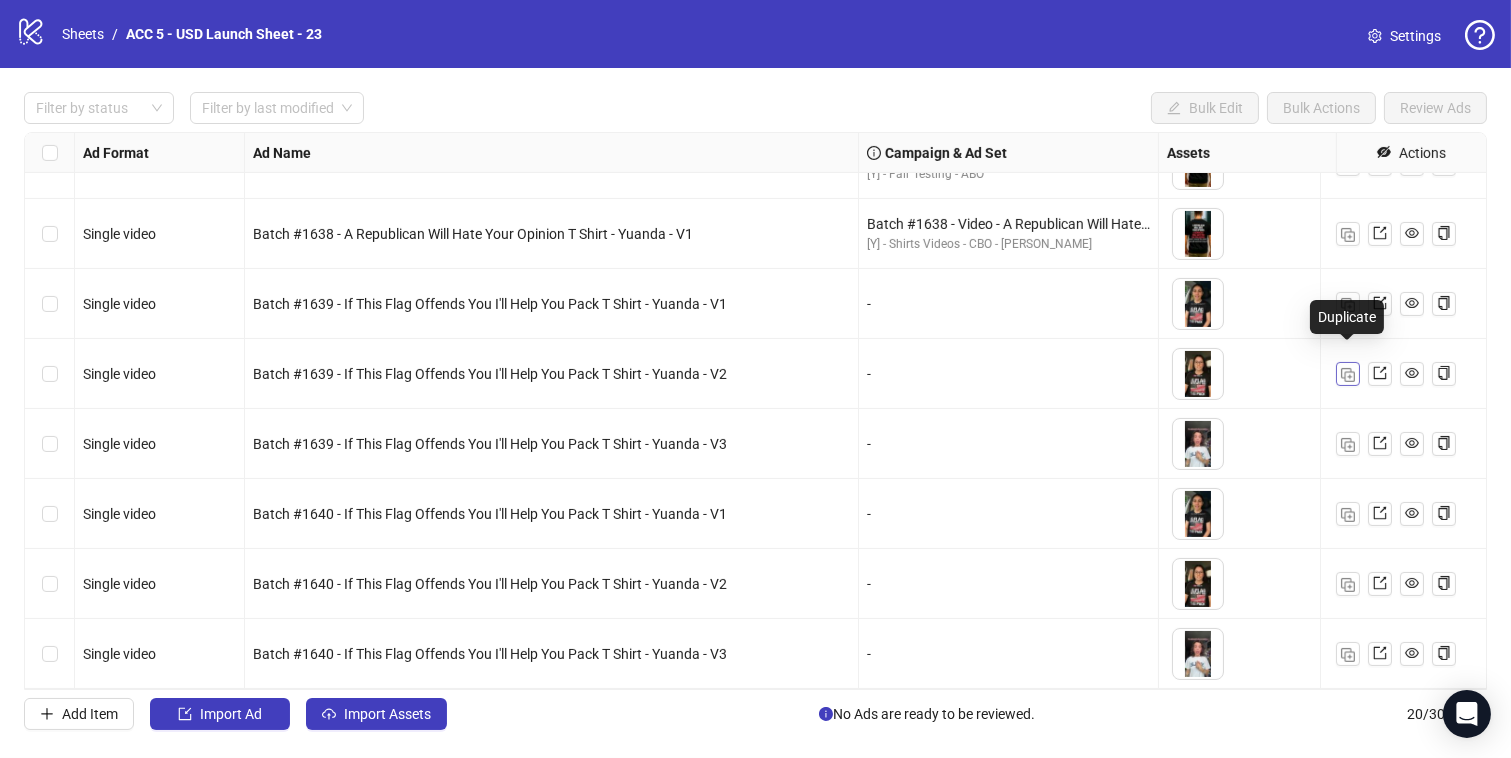 click at bounding box center (1348, 375) 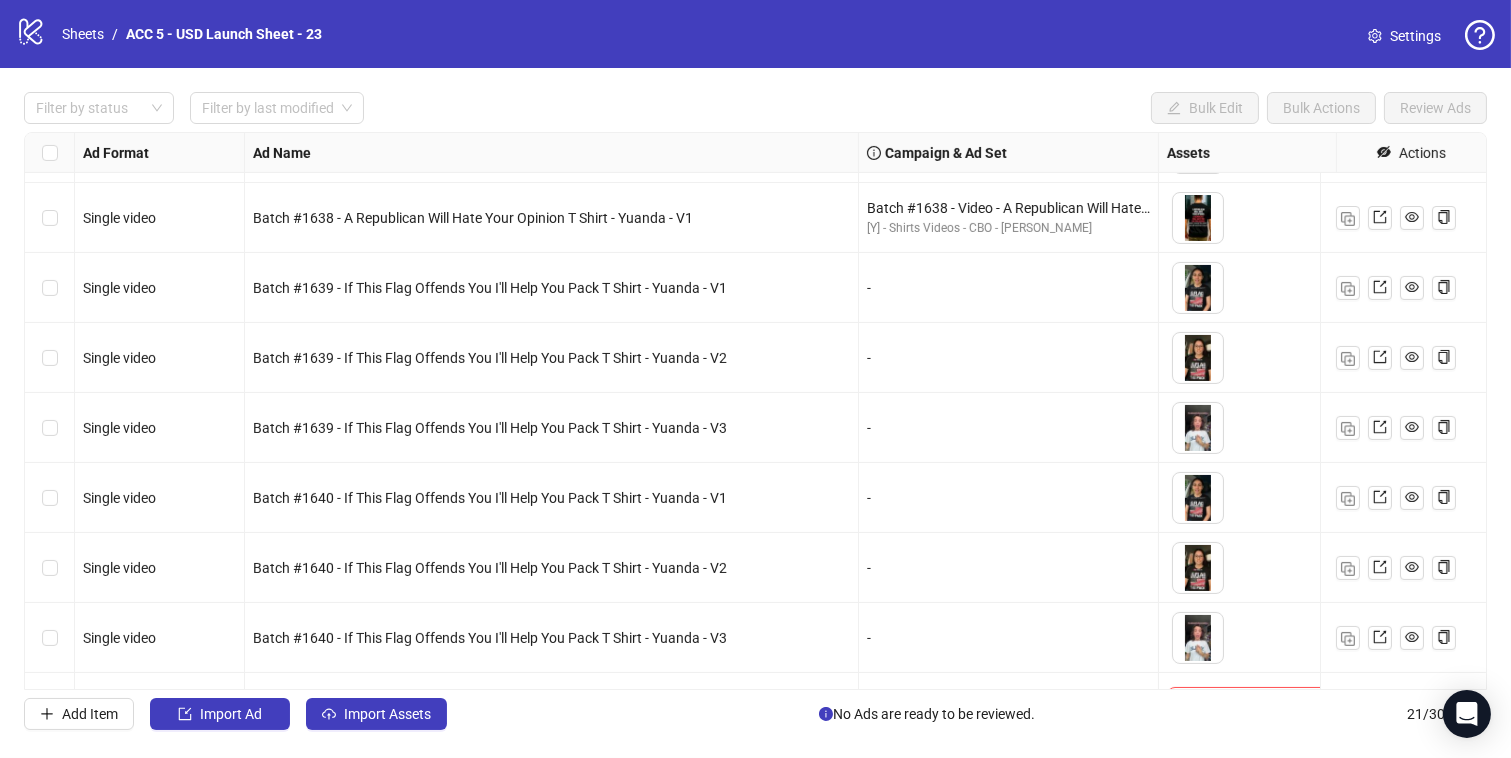 scroll, scrollTop: 970, scrollLeft: 0, axis: vertical 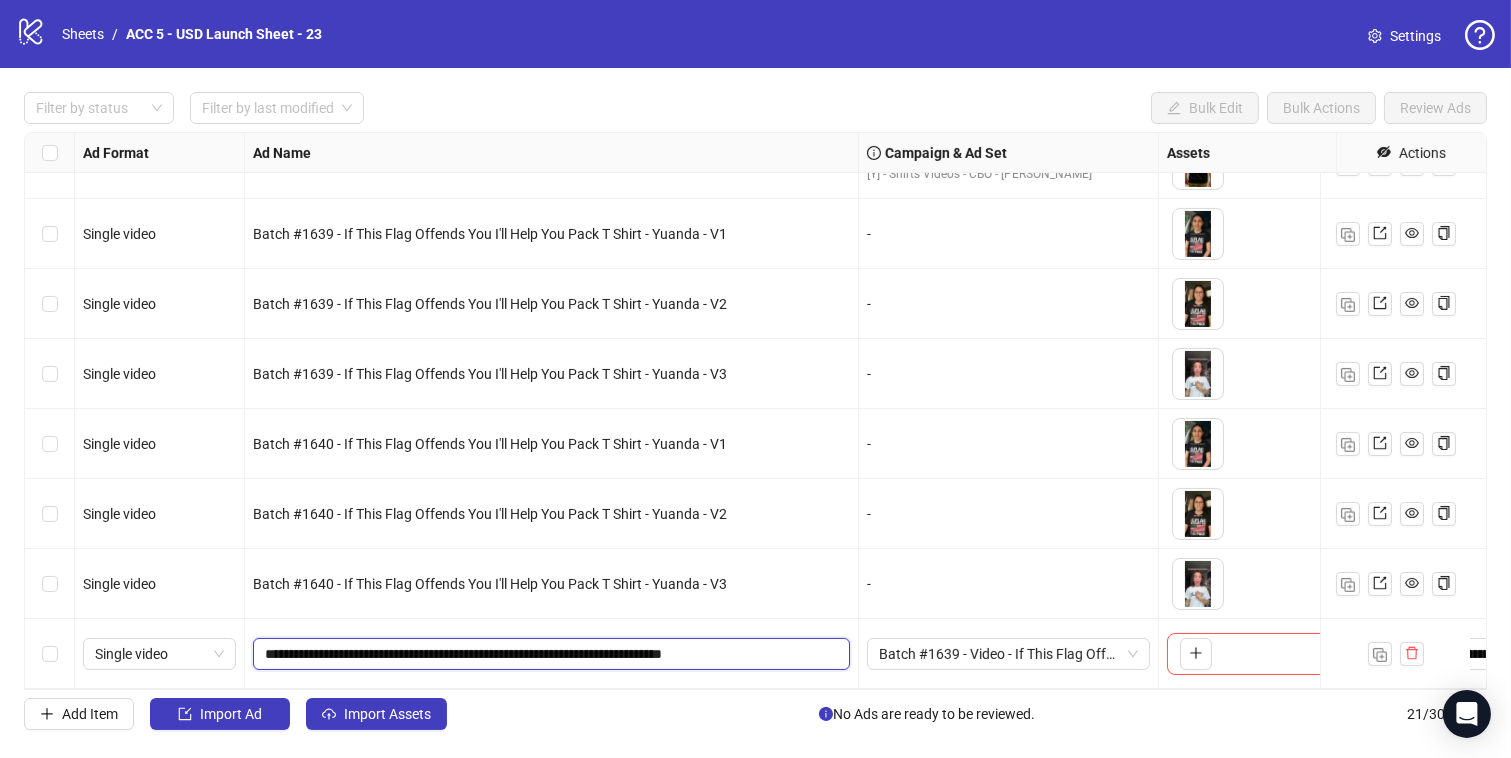 drag, startPoint x: 388, startPoint y: 630, endPoint x: 661, endPoint y: 638, distance: 273.1172 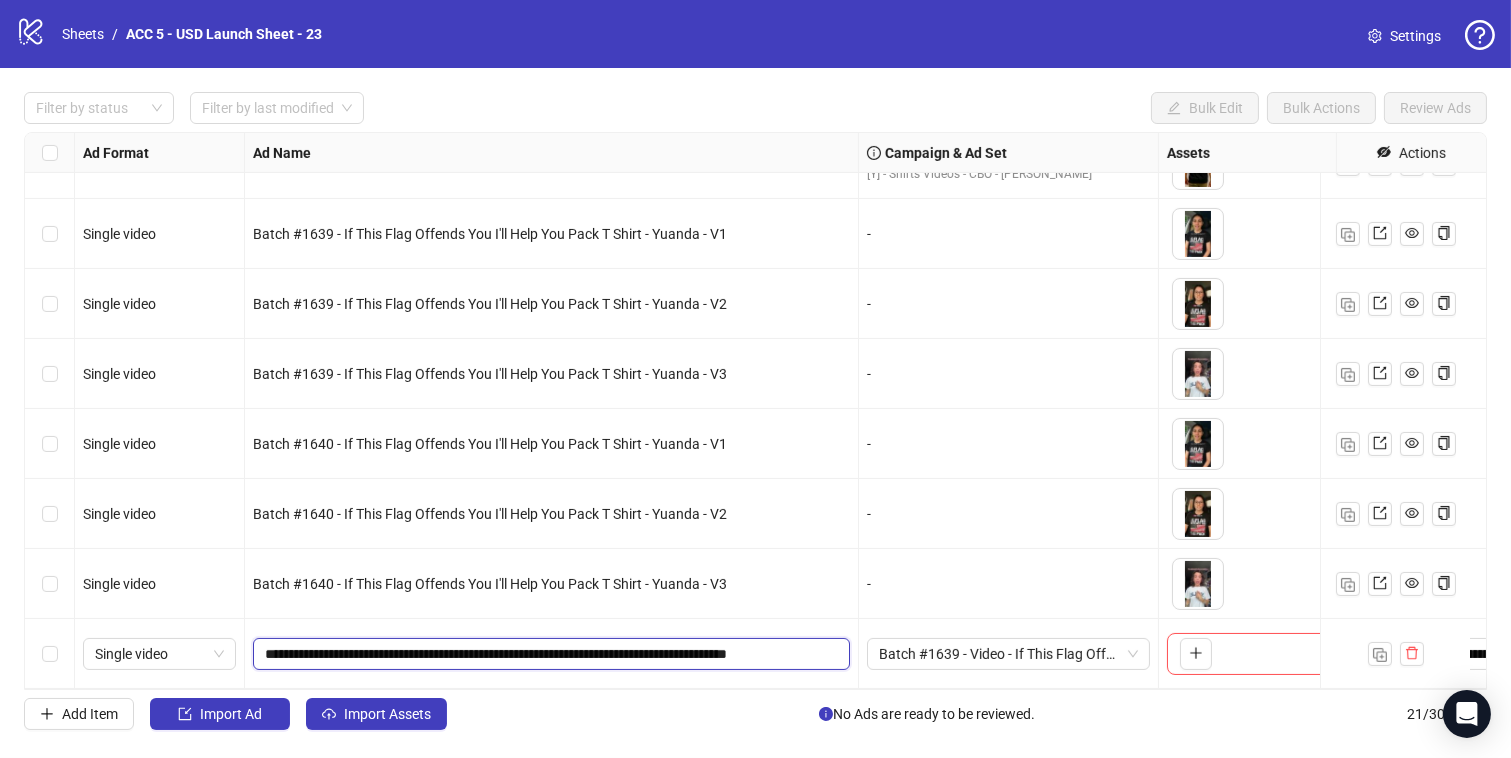 drag, startPoint x: 772, startPoint y: 635, endPoint x: 1138, endPoint y: 711, distance: 373.80743 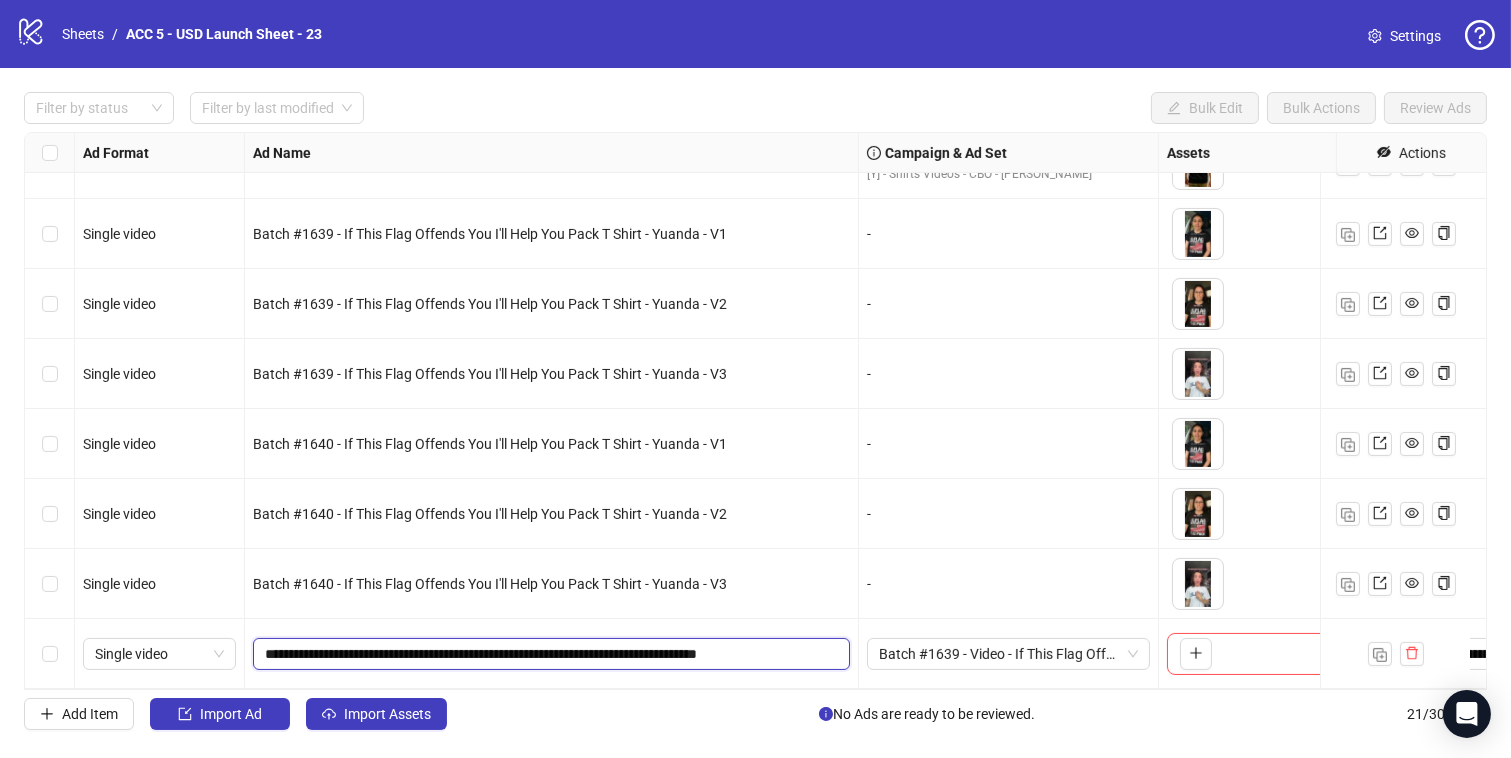 drag, startPoint x: 390, startPoint y: 638, endPoint x: 343, endPoint y: 634, distance: 47.169907 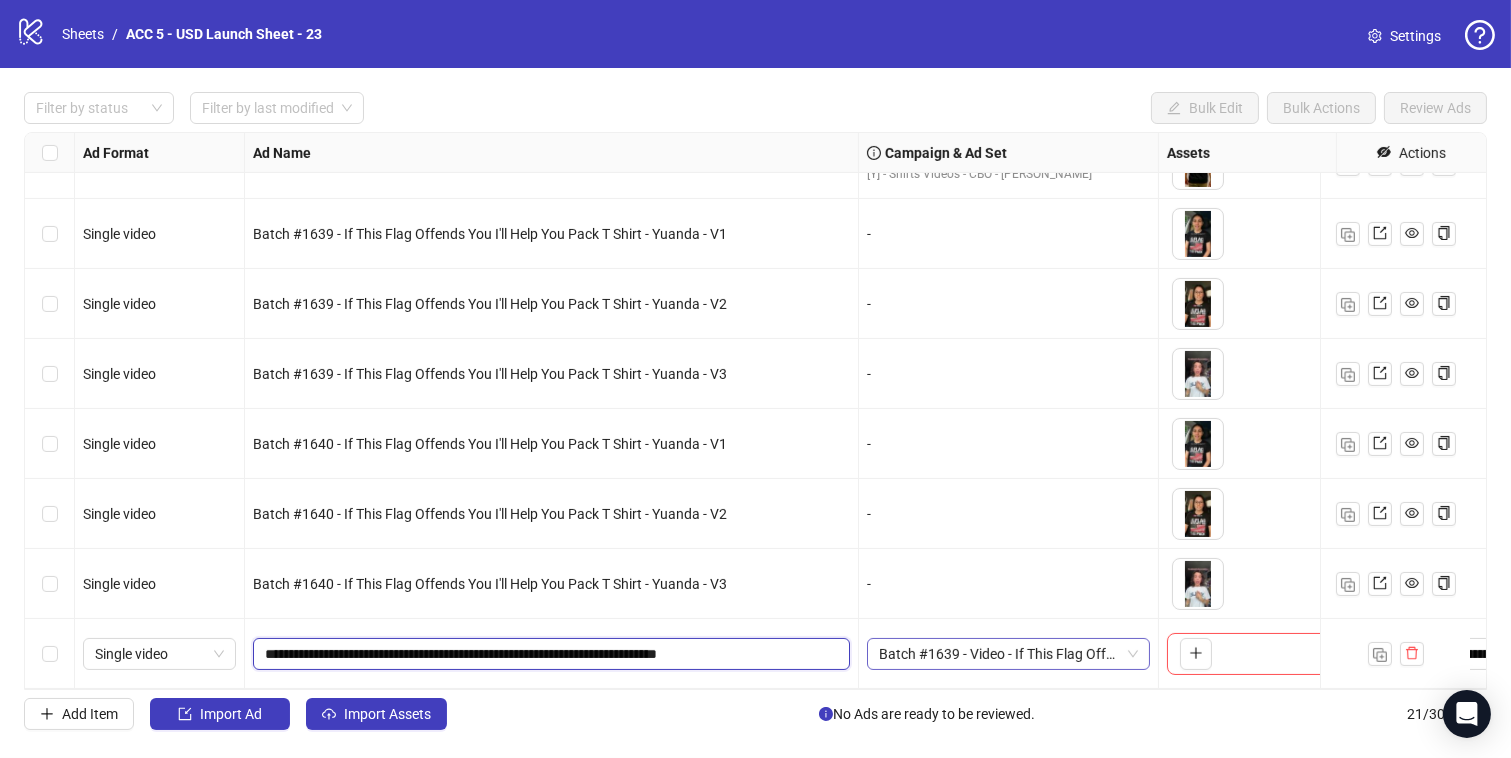 click on "Batch #1639 - Video - If This Flag Offends You I'll Help You Pack T Shirt - [PERSON_NAME] - [DATE]" at bounding box center [1008, 654] 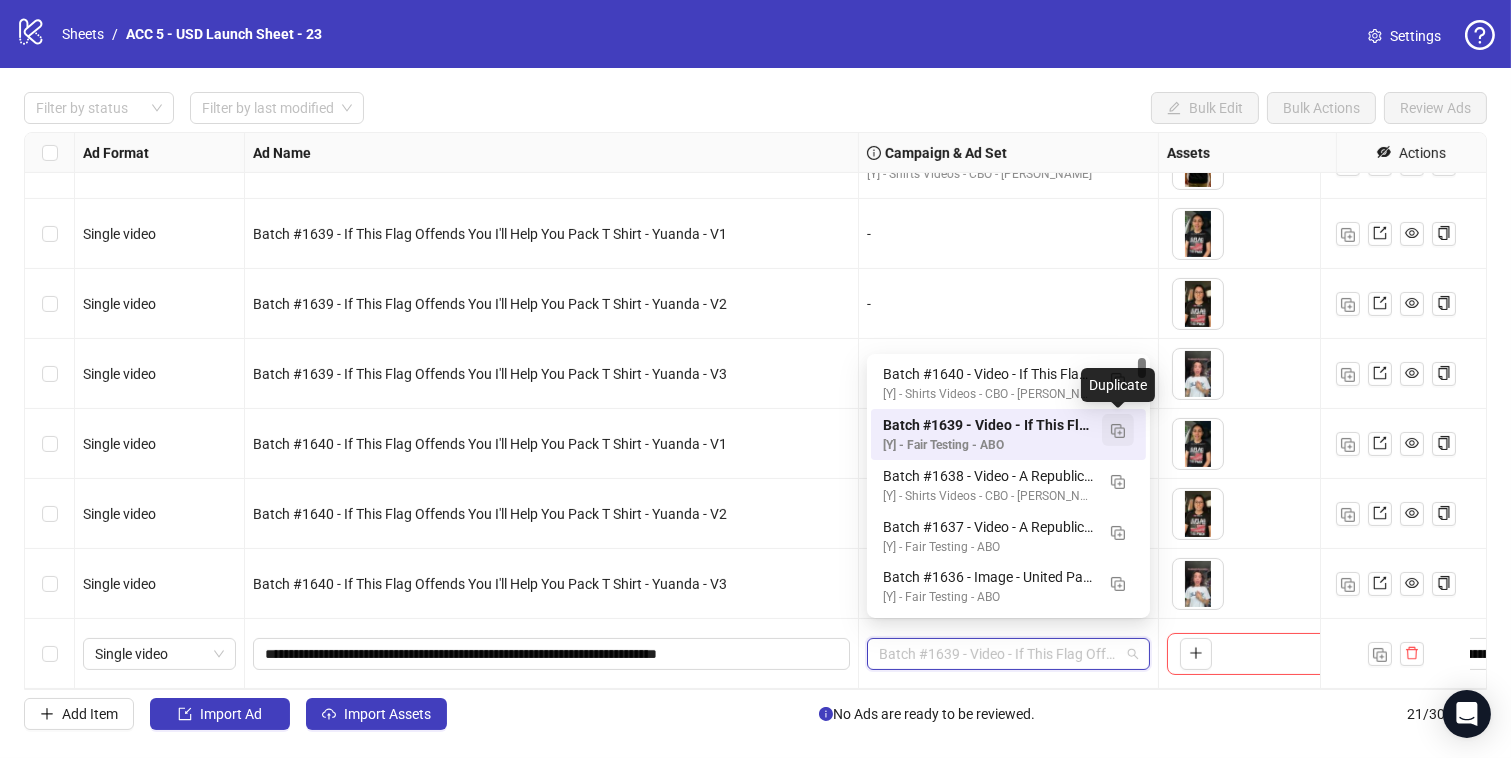 click at bounding box center (1118, 430) 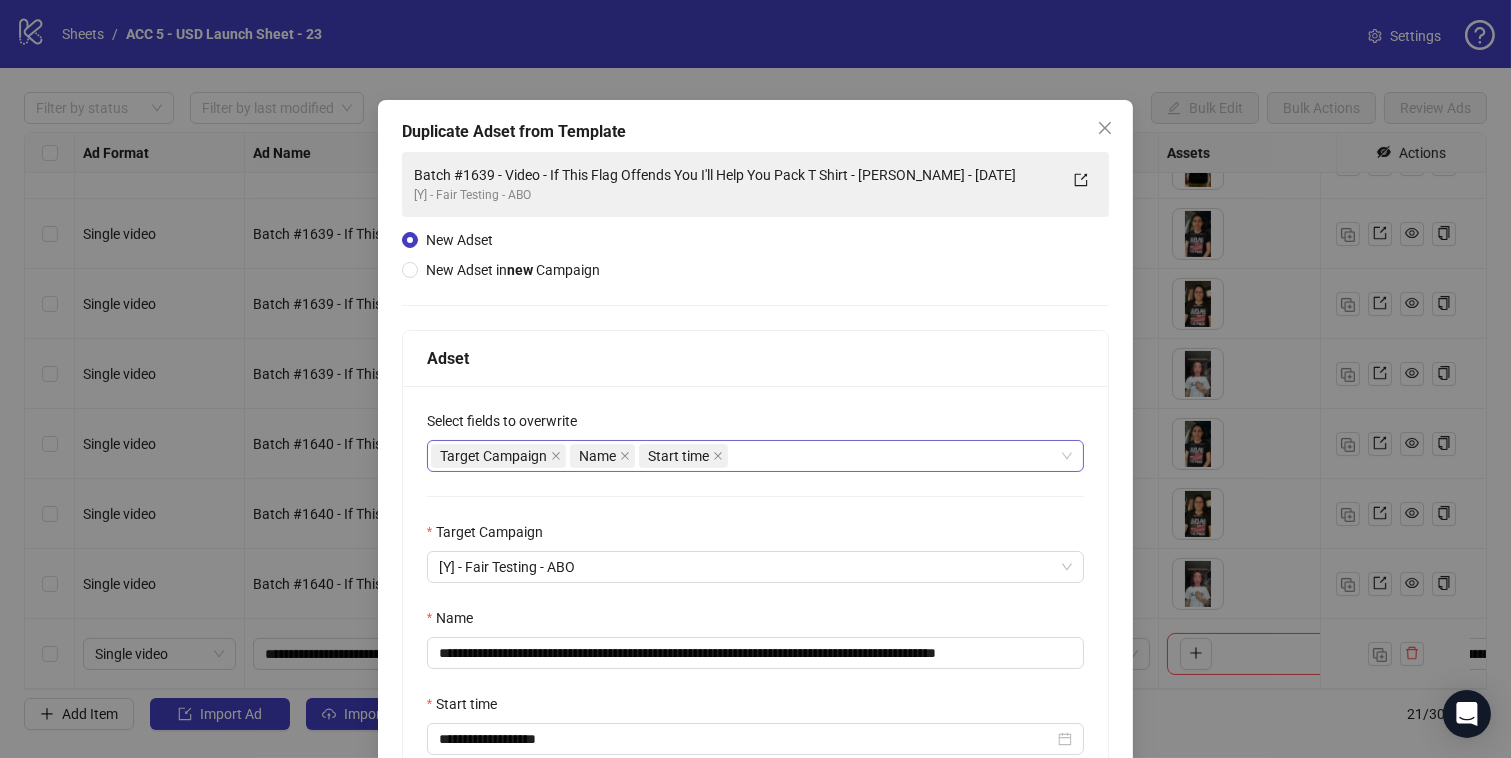 click on "Target Campaign Name Start time" at bounding box center [745, 456] 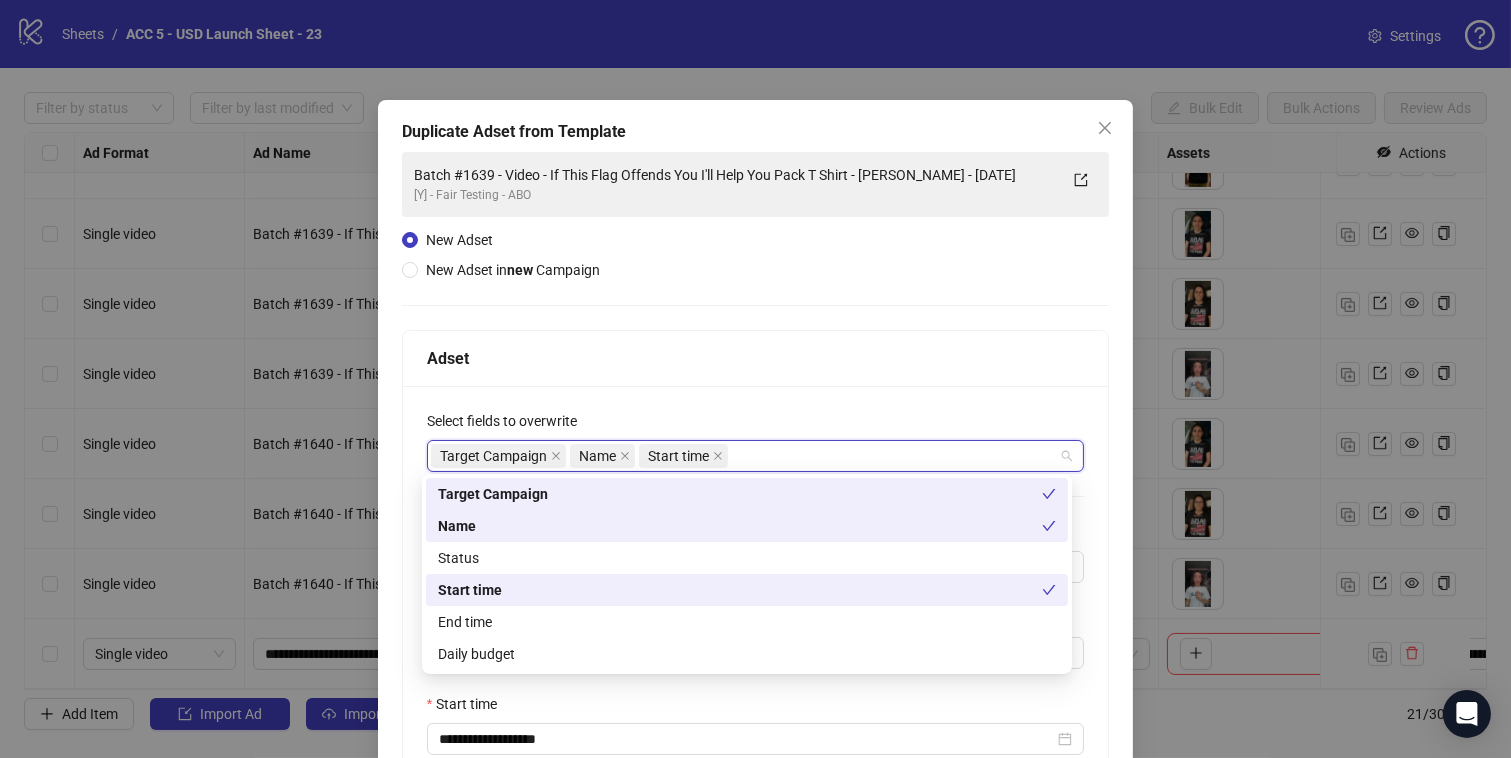 click on "Status" at bounding box center (747, 558) 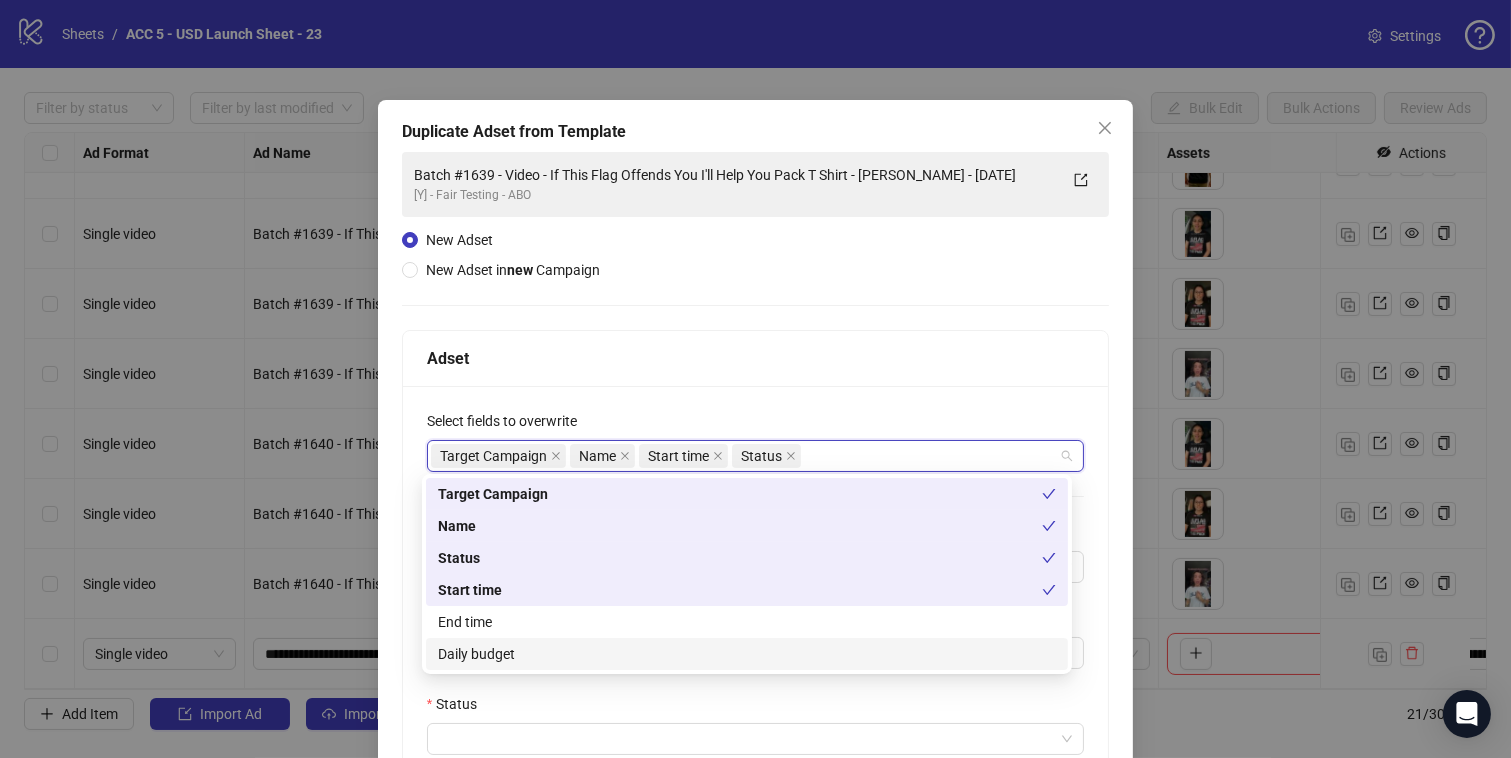 click on "Daily budget" at bounding box center (747, 654) 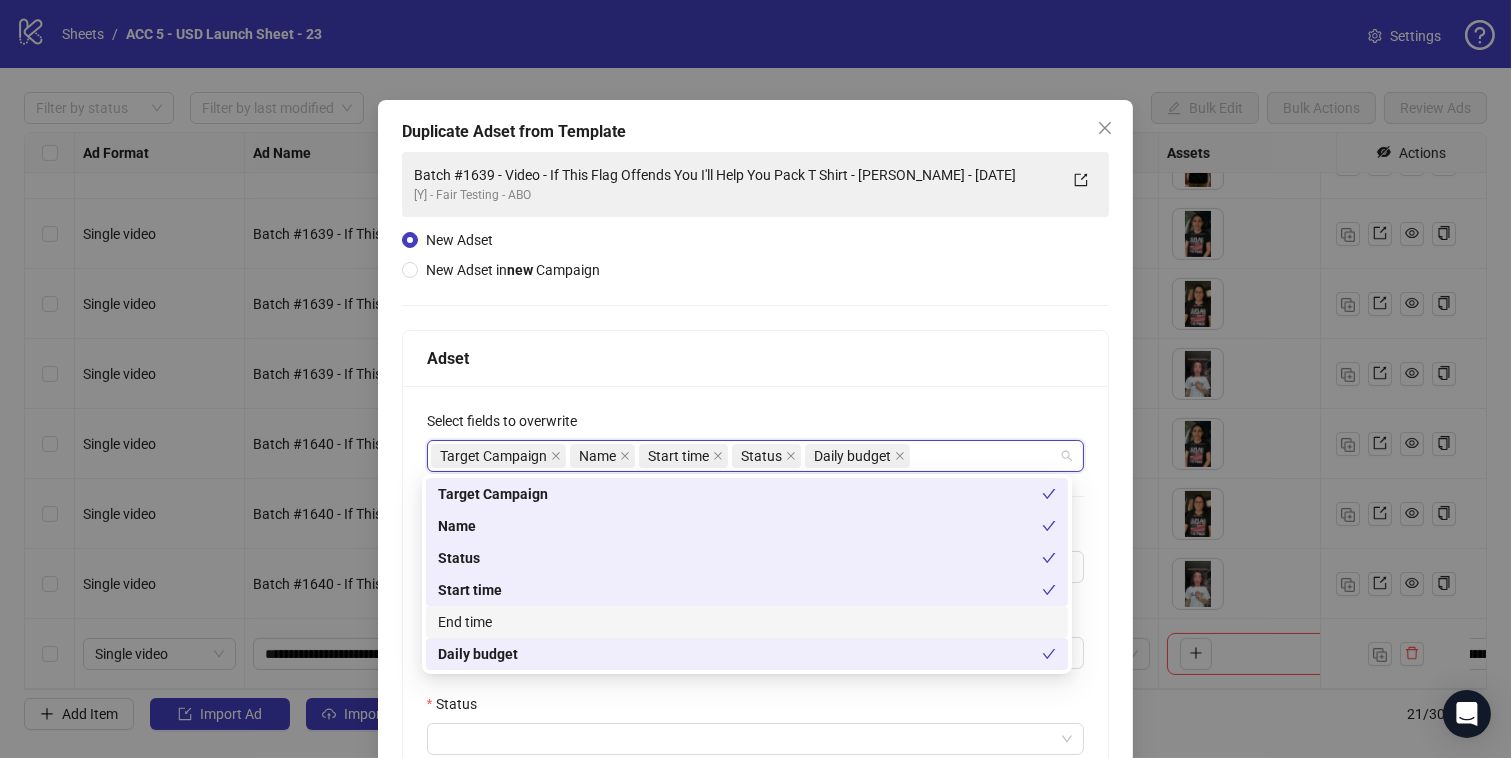 click on "End time" at bounding box center [747, 622] 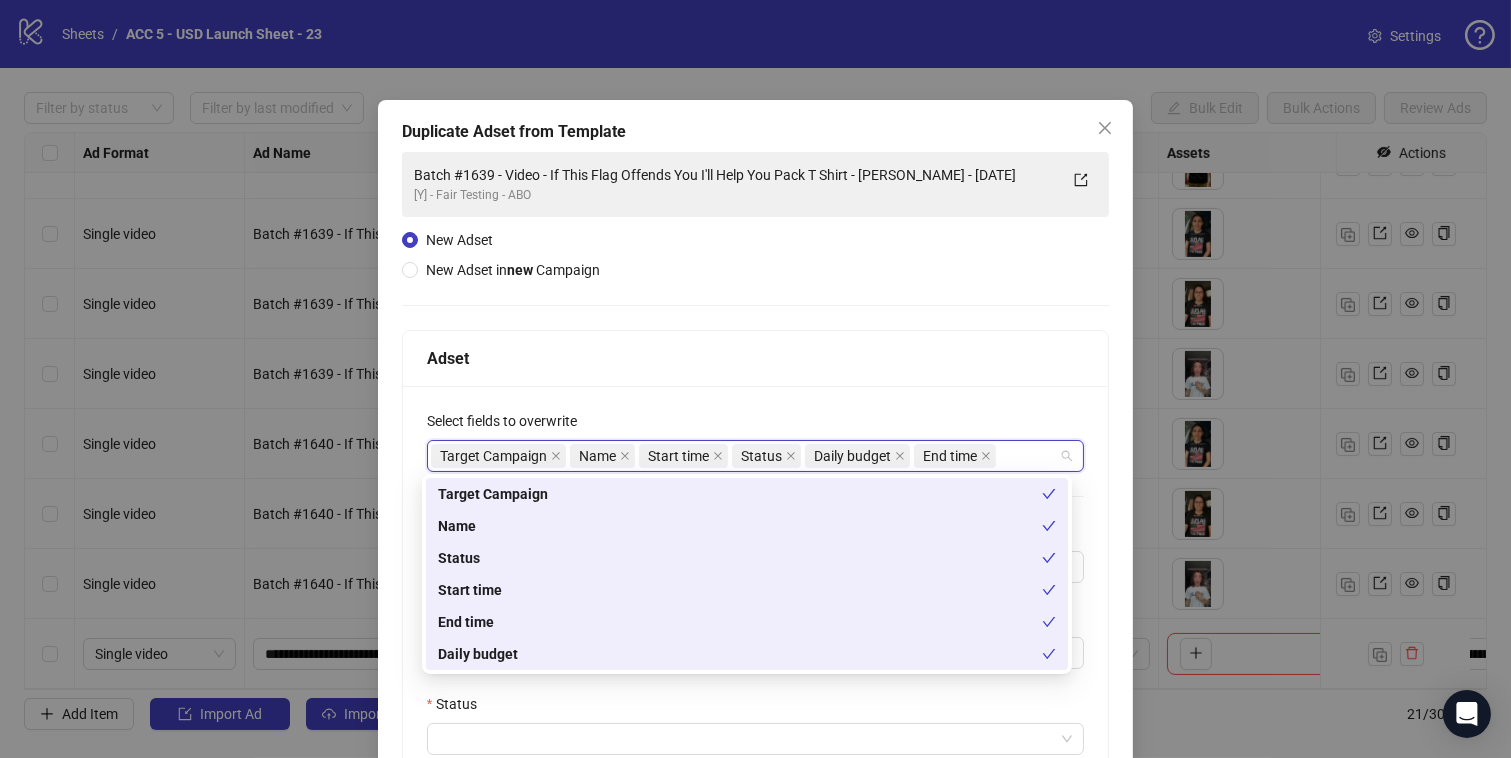 click on "**********" at bounding box center [756, 723] 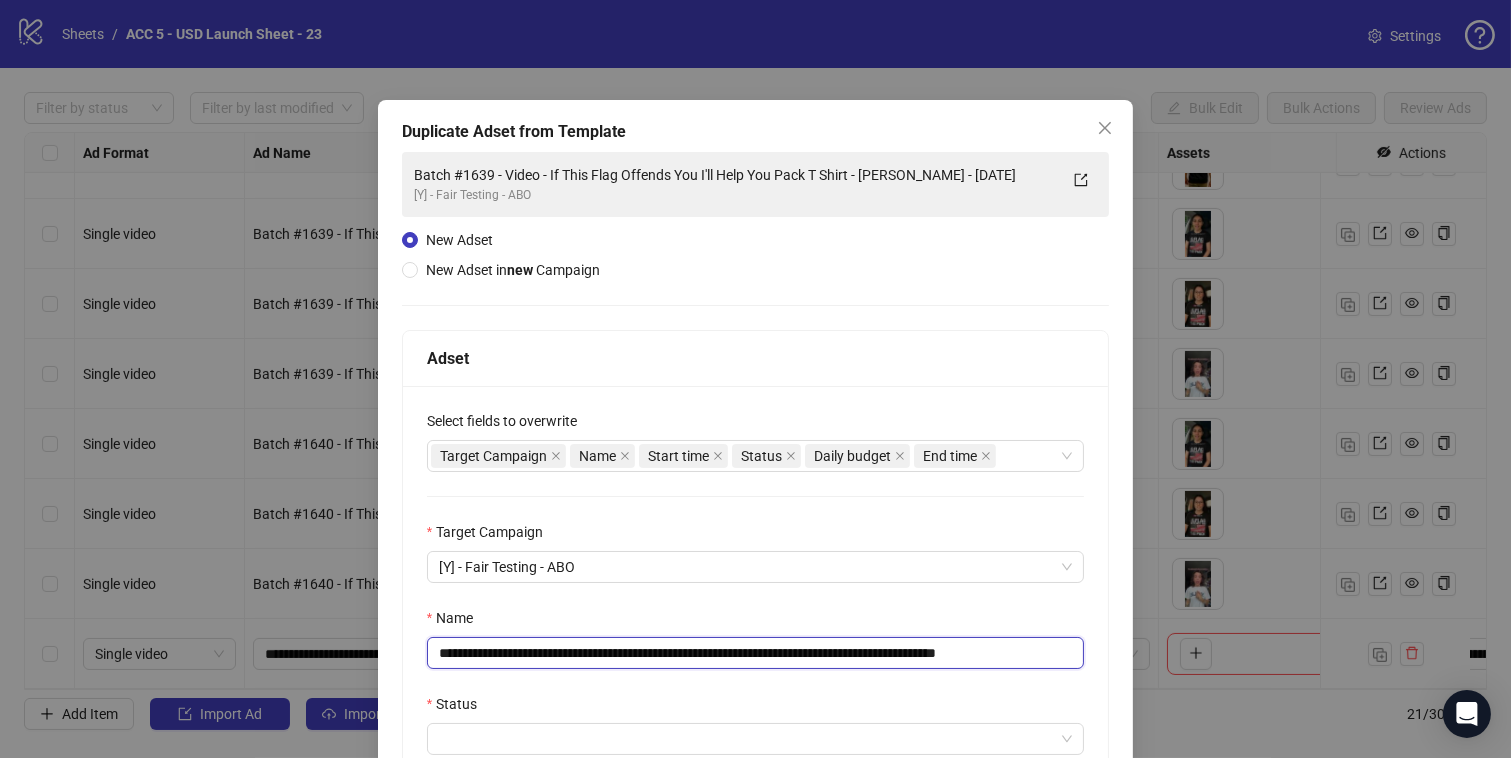 click on "**********" at bounding box center [756, 653] 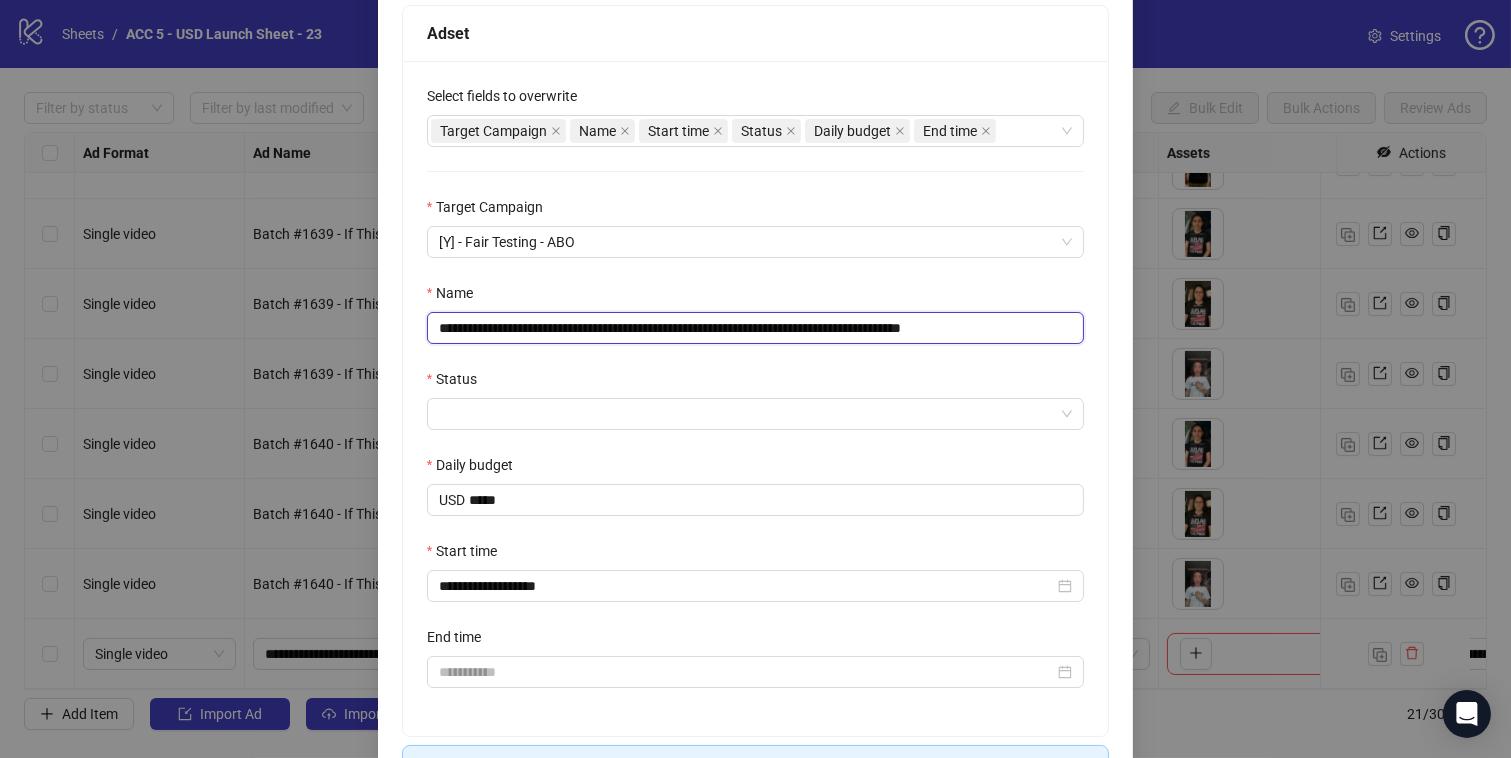 scroll, scrollTop: 326, scrollLeft: 0, axis: vertical 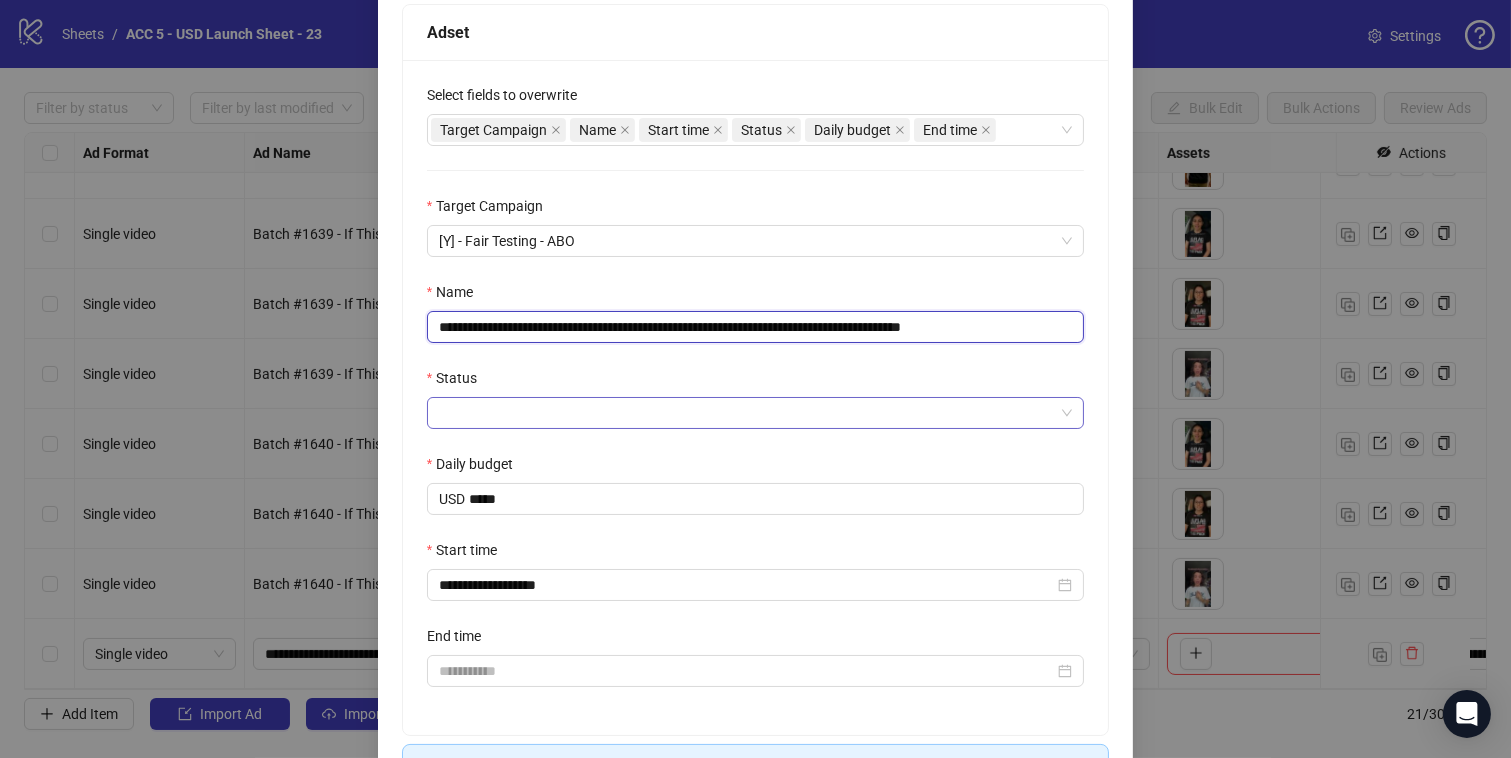 type on "**********" 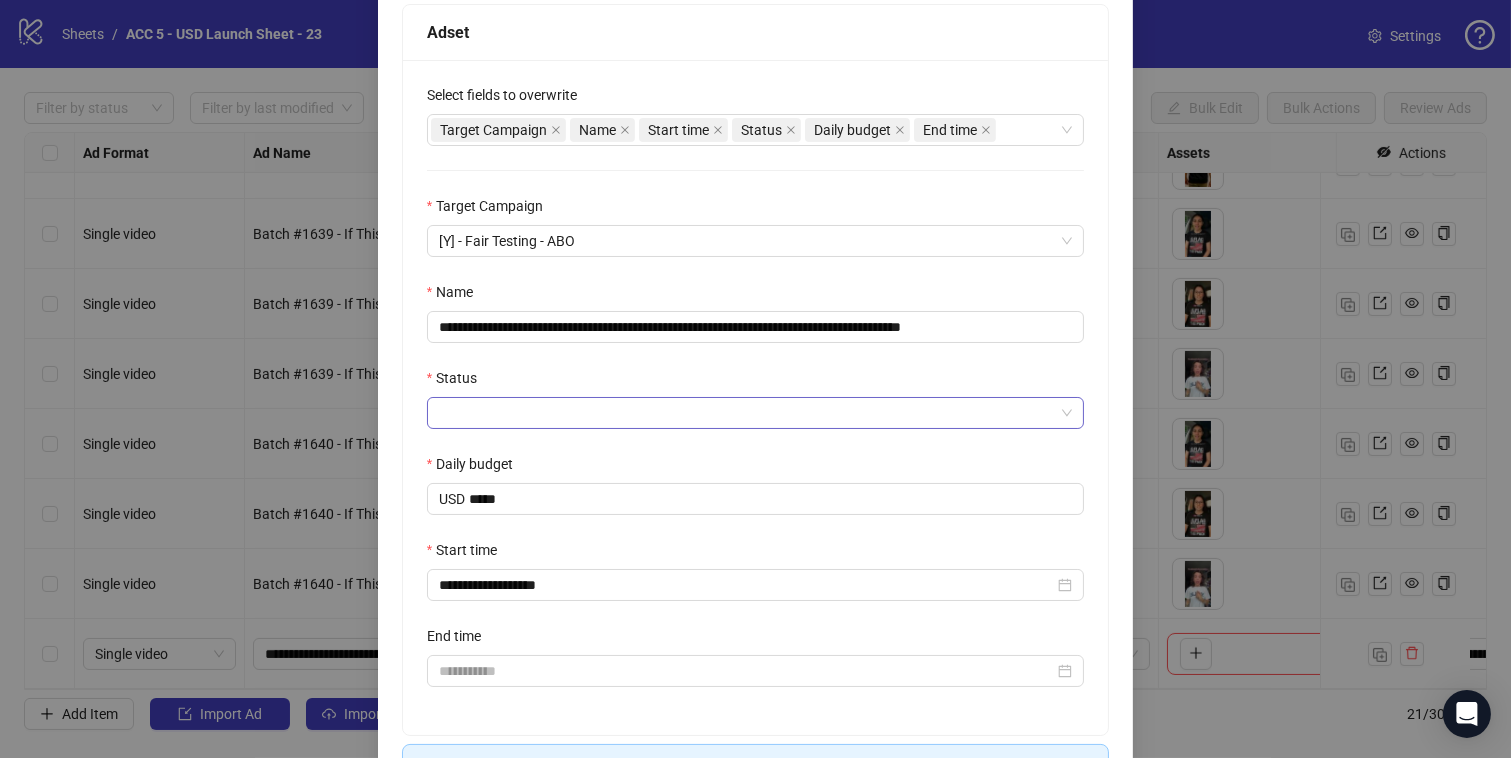 click on "Status" at bounding box center [747, 413] 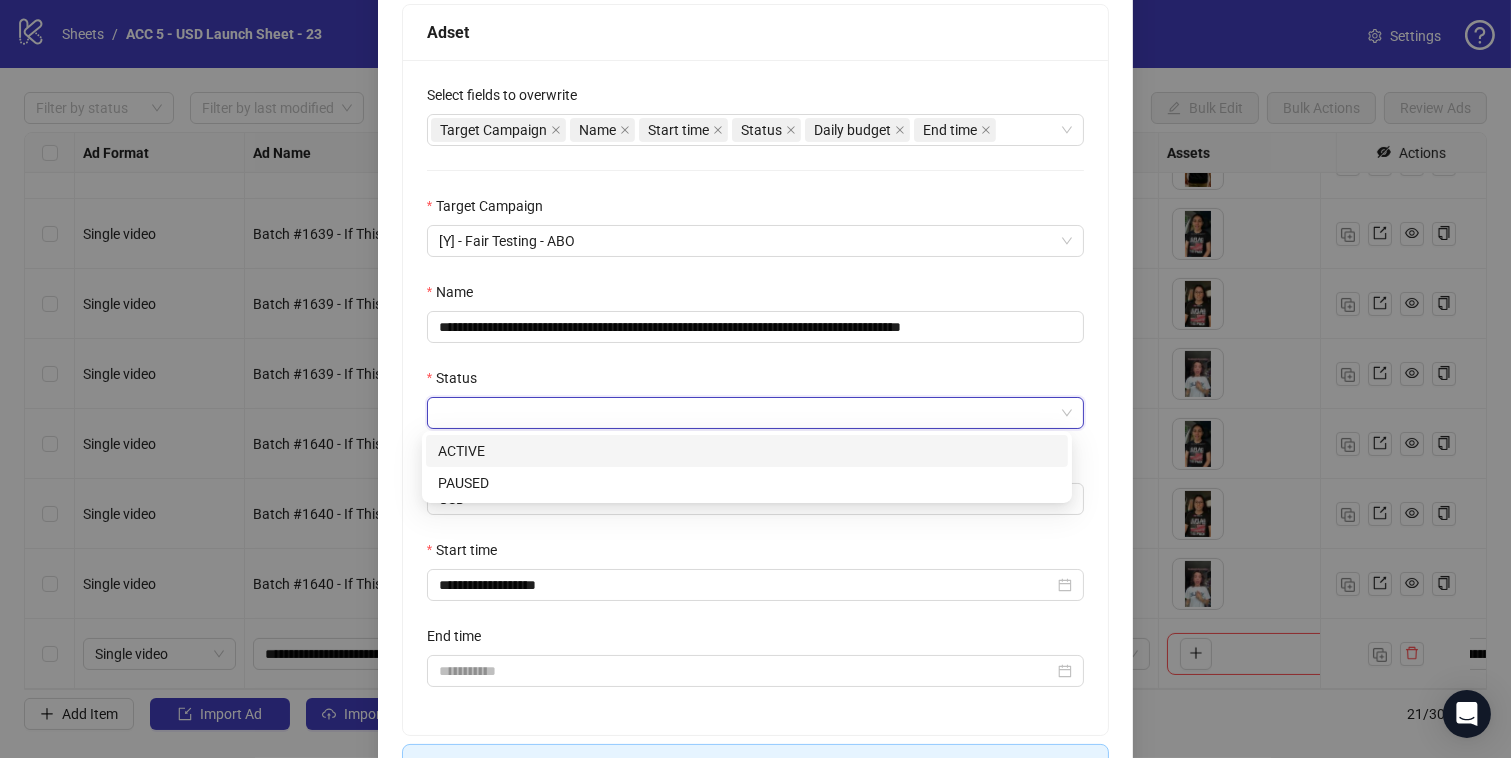 click on "ACTIVE" at bounding box center (747, 451) 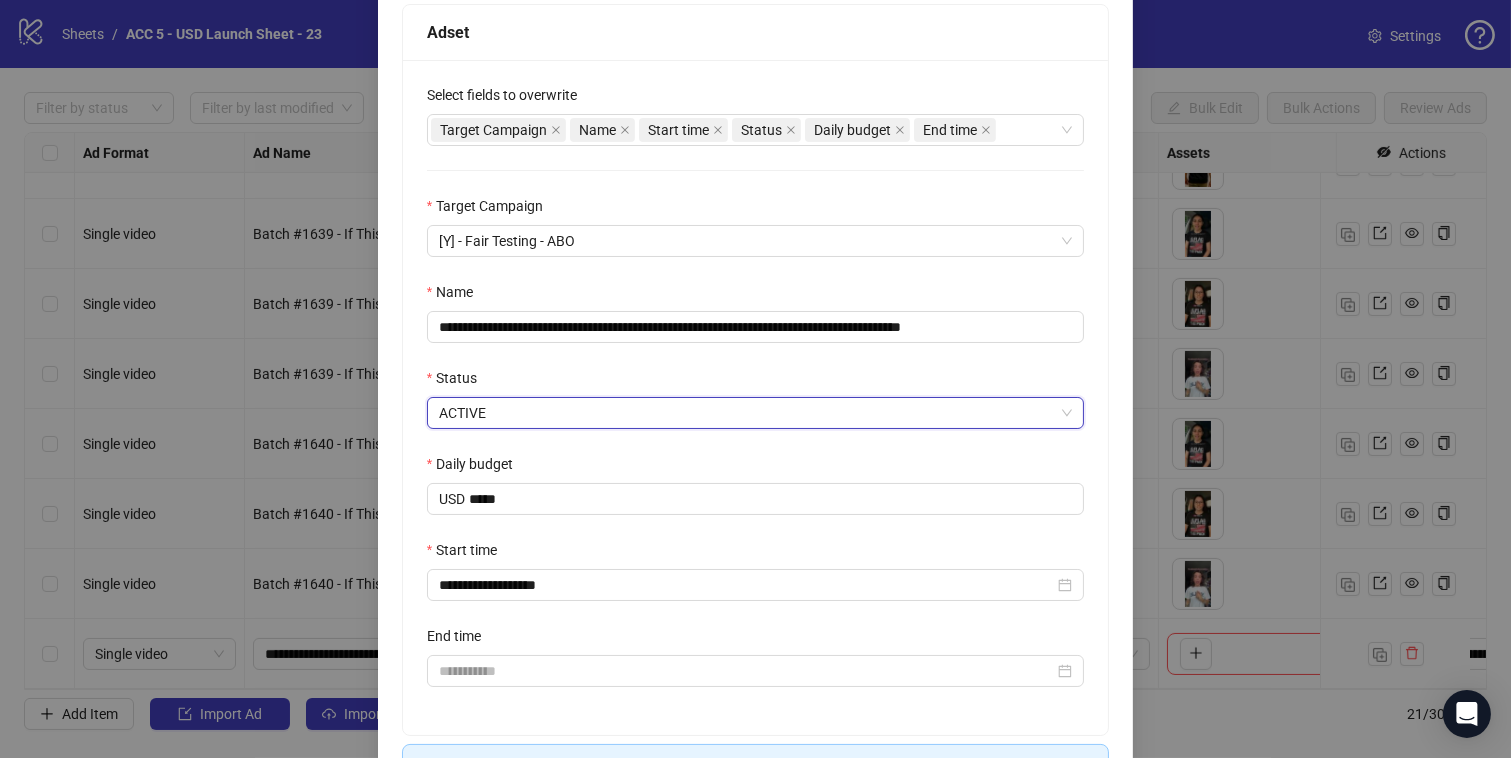 scroll, scrollTop: 424, scrollLeft: 0, axis: vertical 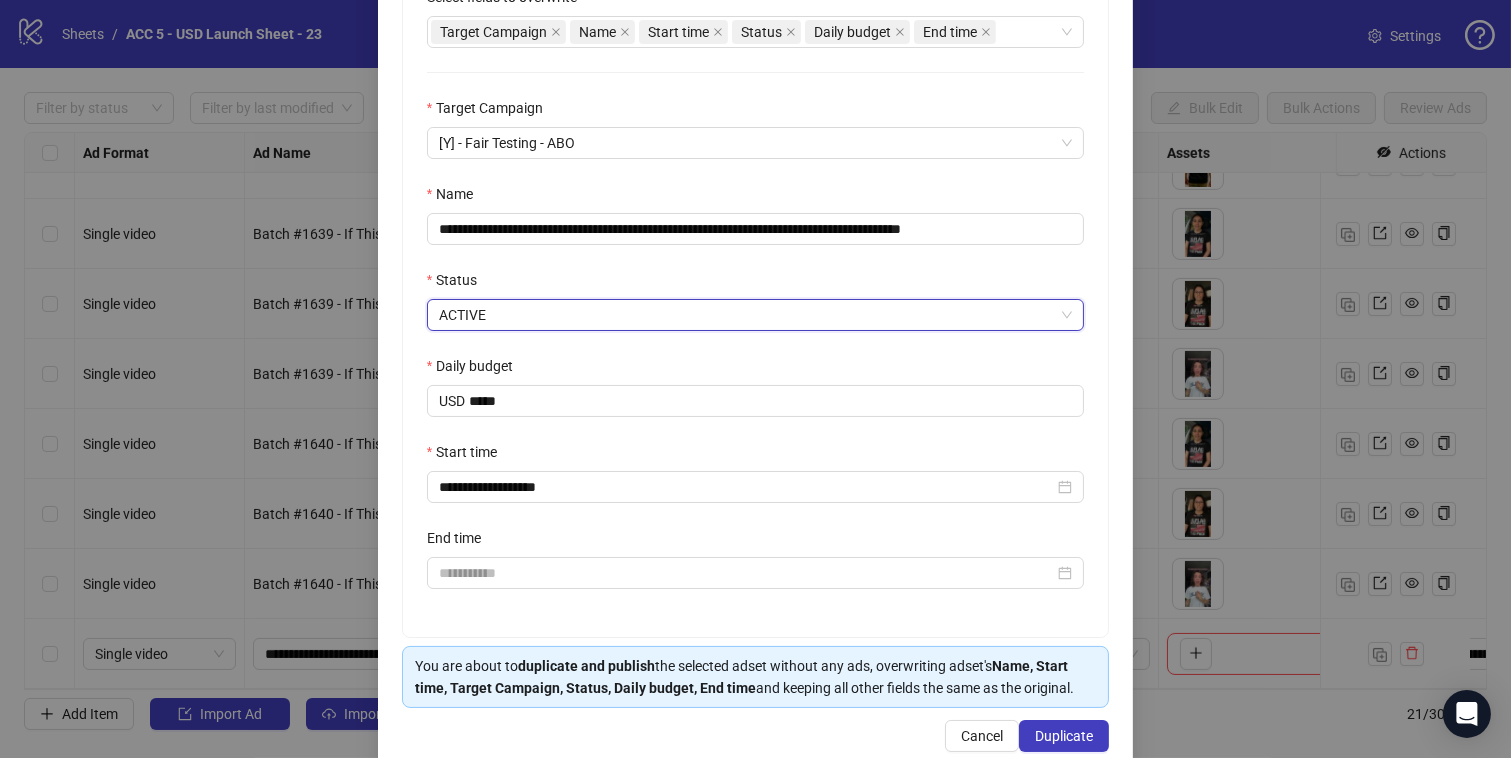 click on "**********" at bounding box center (756, 299) 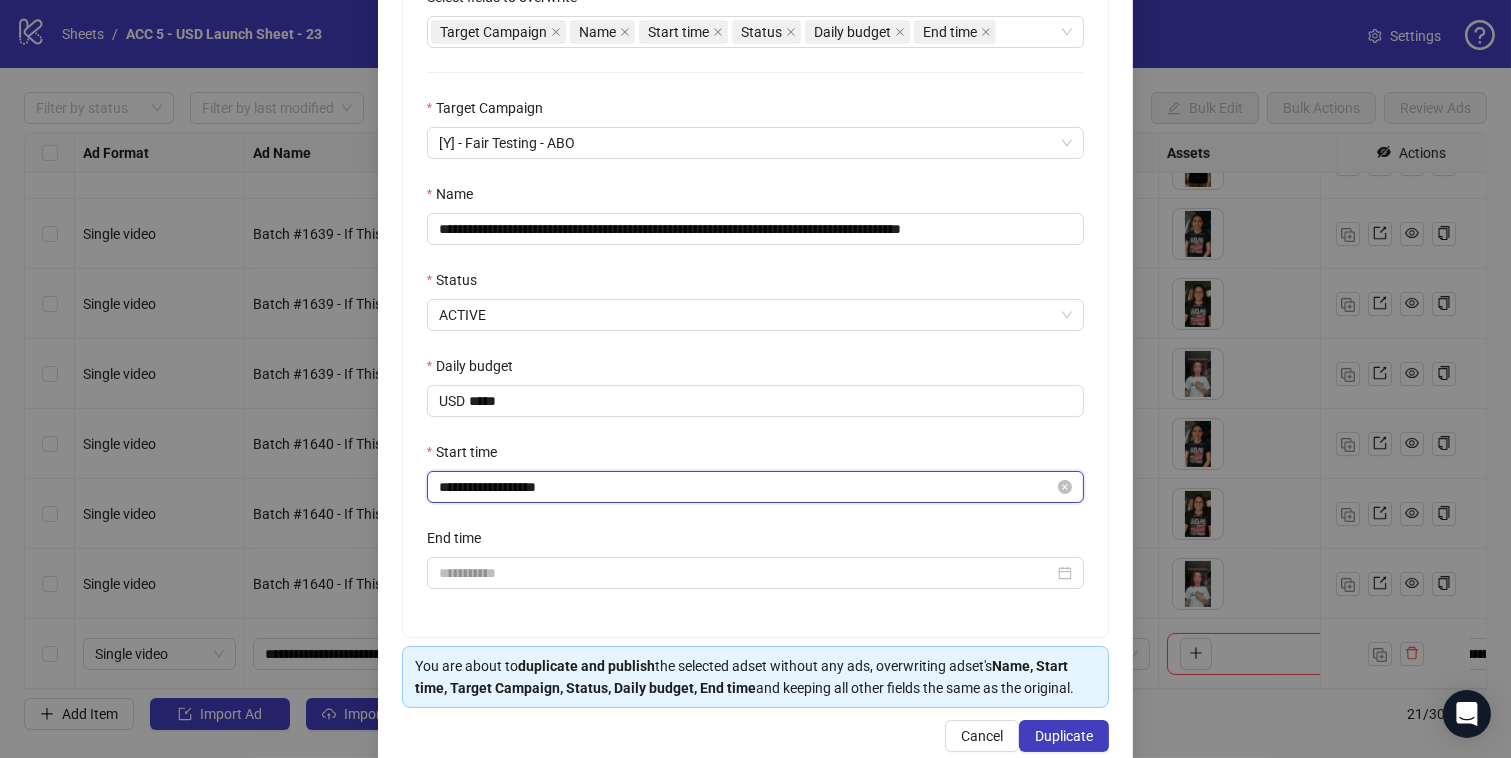 click on "**********" at bounding box center (747, 487) 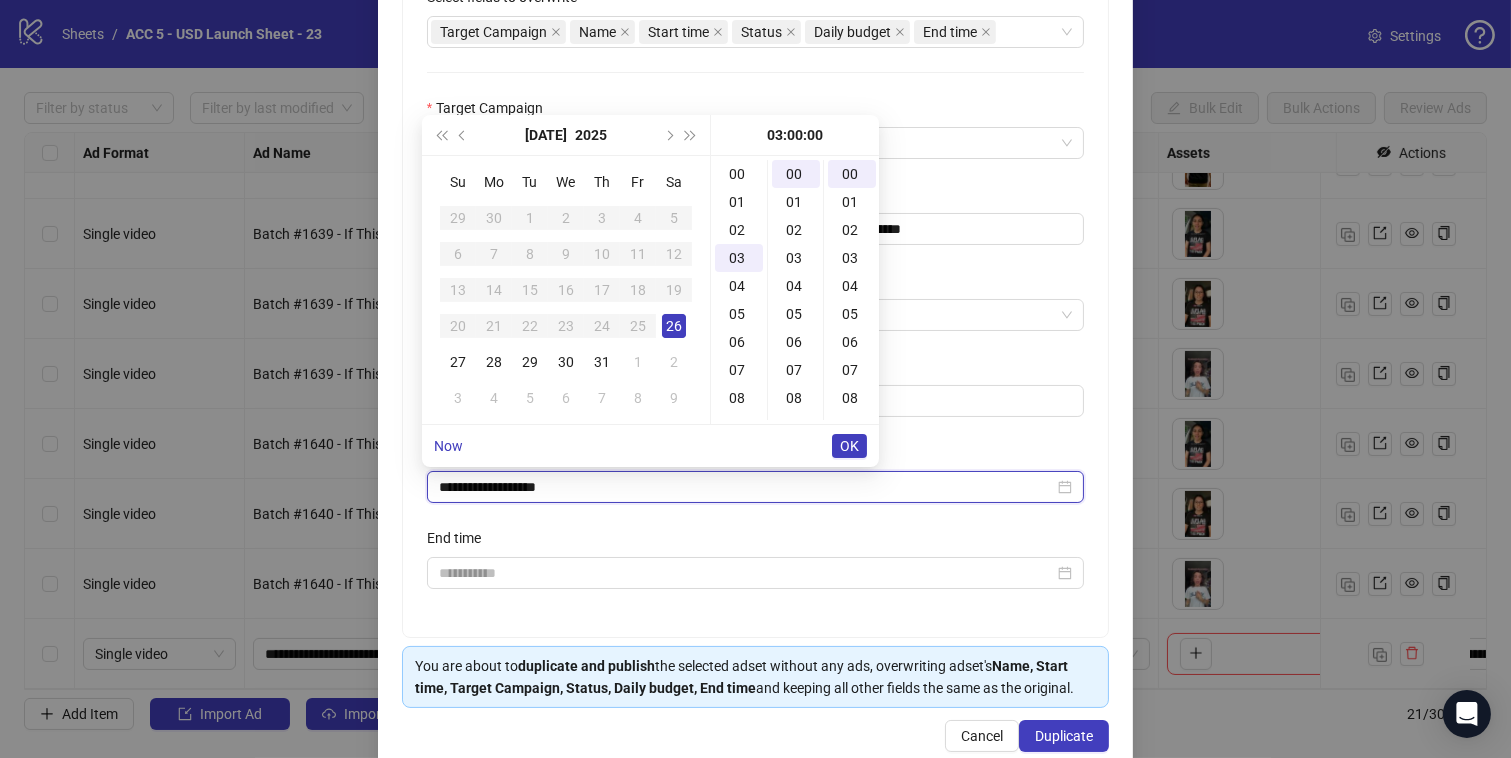 scroll, scrollTop: 83, scrollLeft: 0, axis: vertical 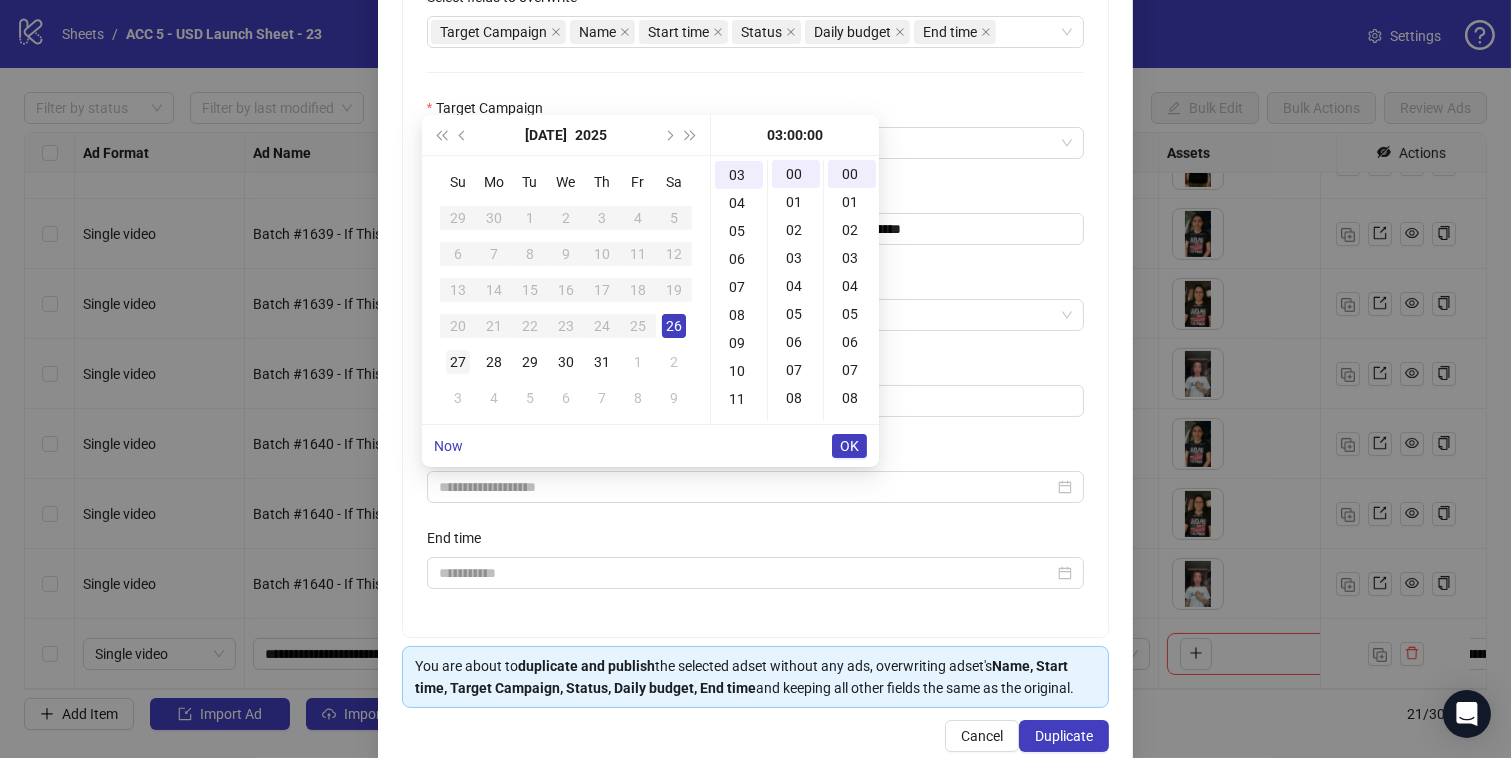 click on "27" at bounding box center [458, 362] 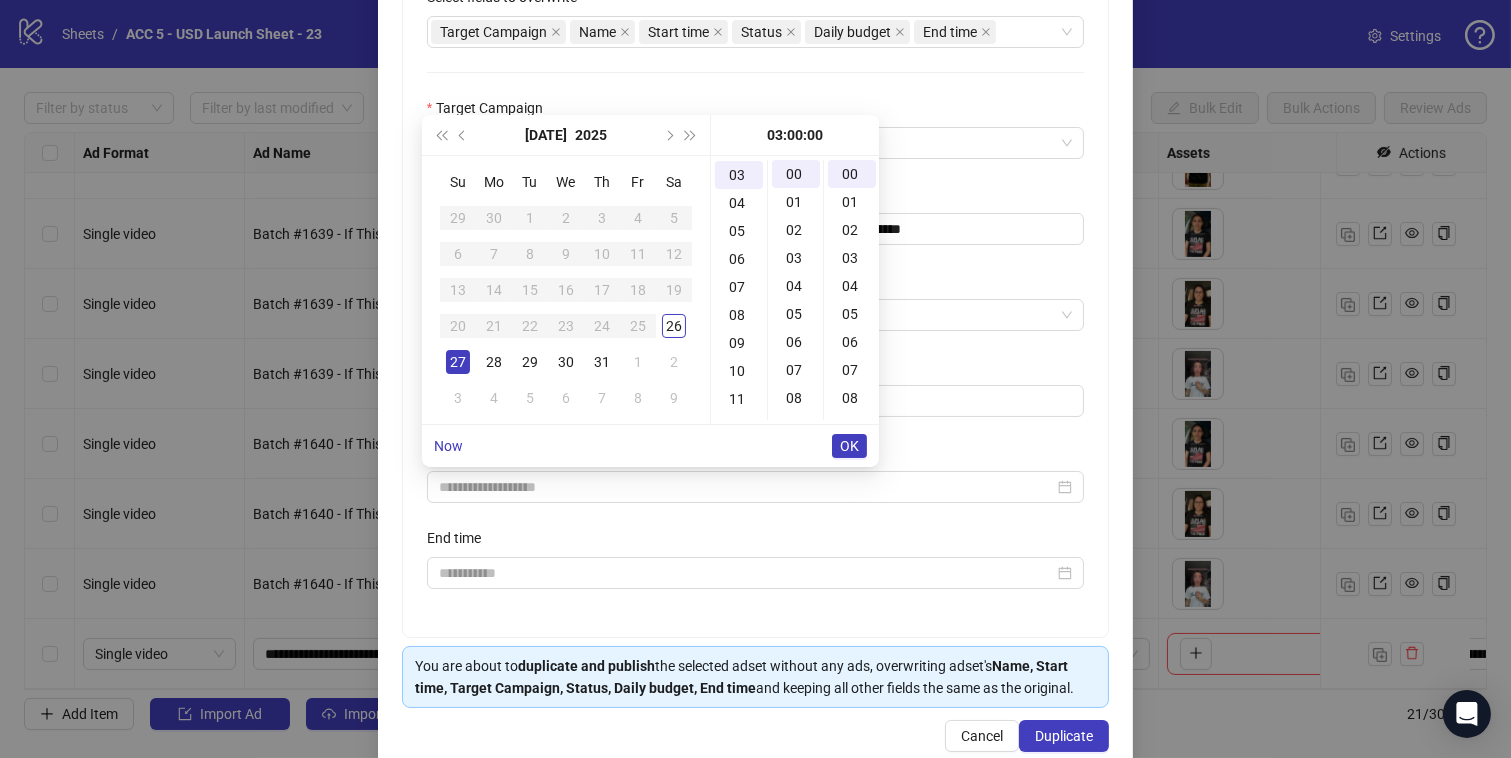 type on "**********" 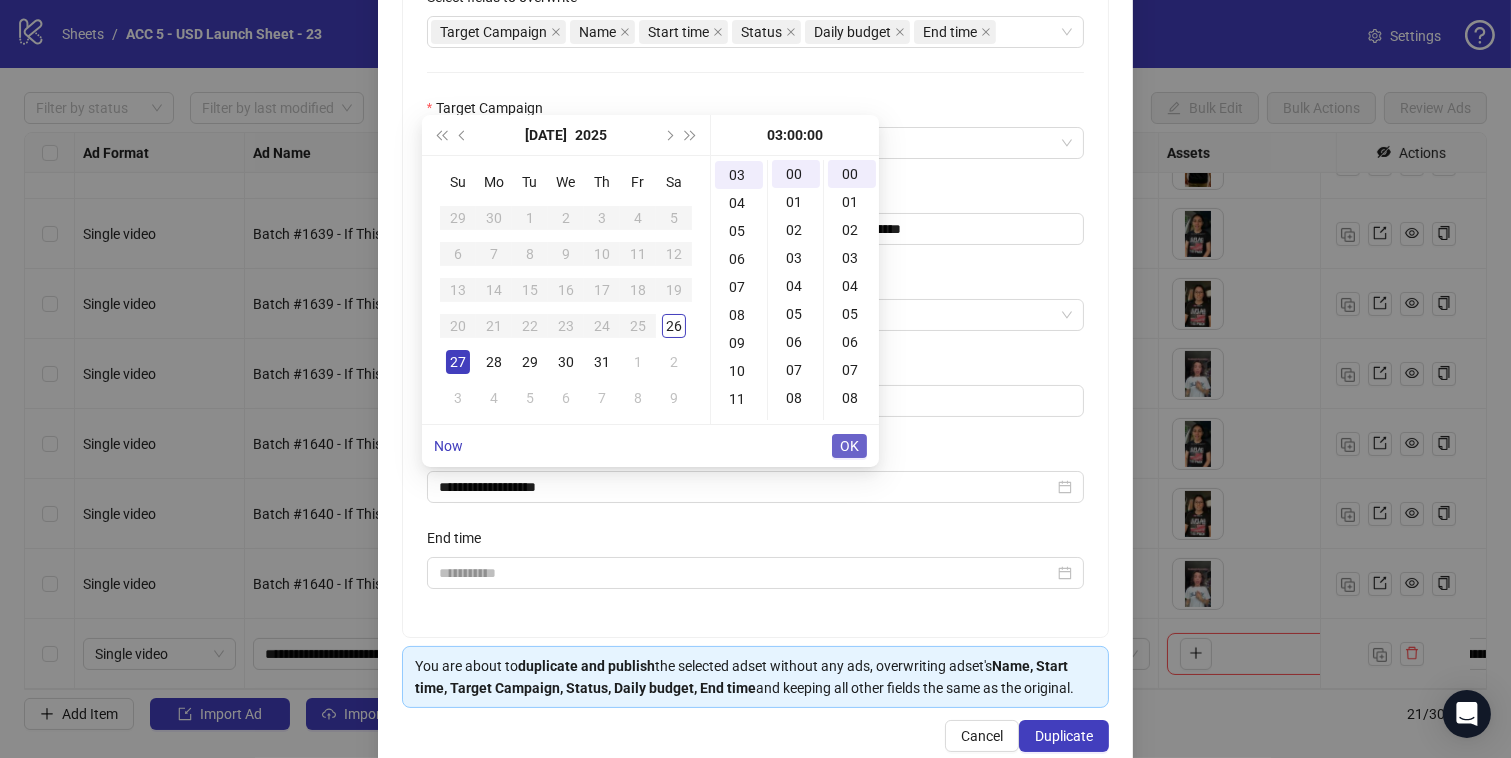 click on "OK" at bounding box center [849, 446] 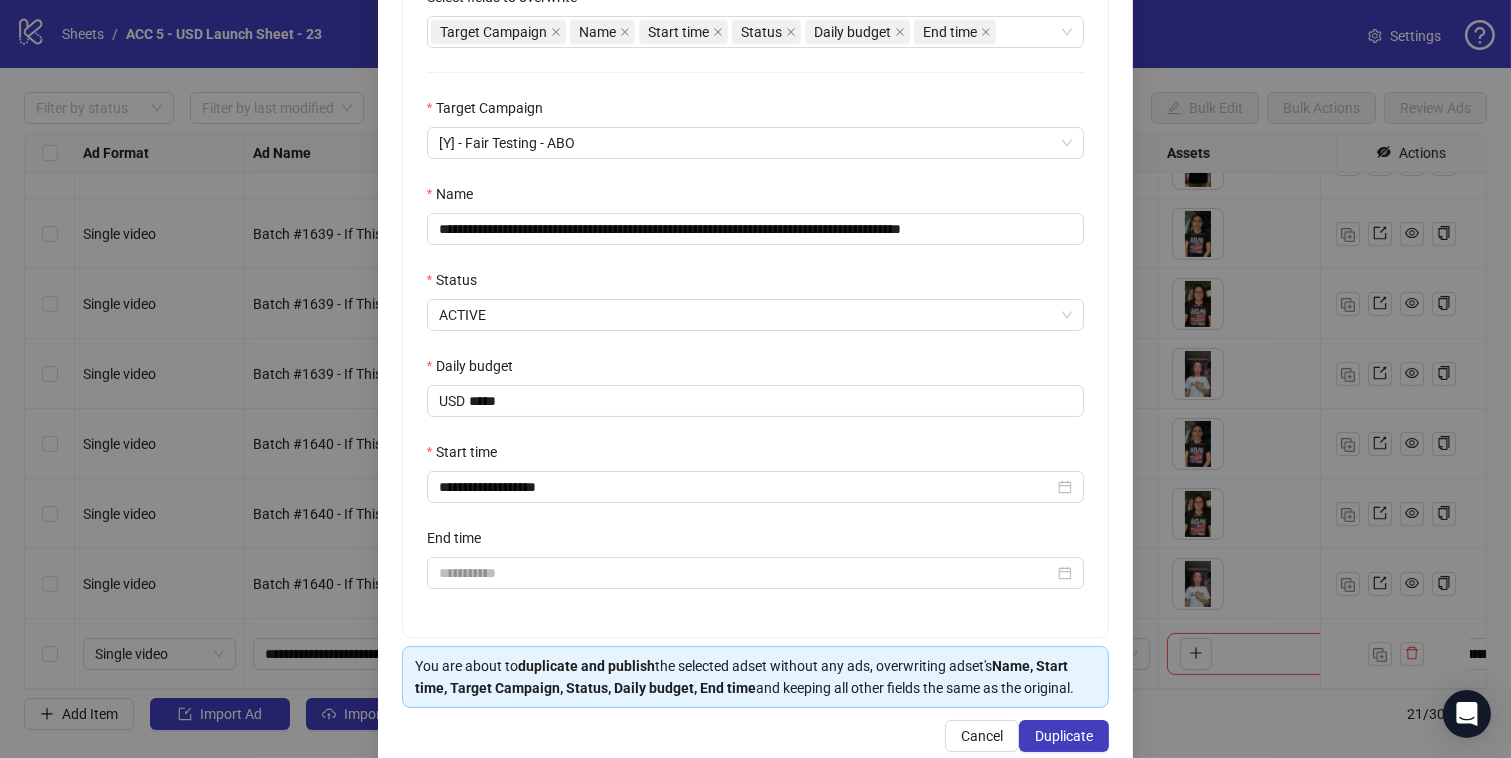 scroll, scrollTop: 459, scrollLeft: 0, axis: vertical 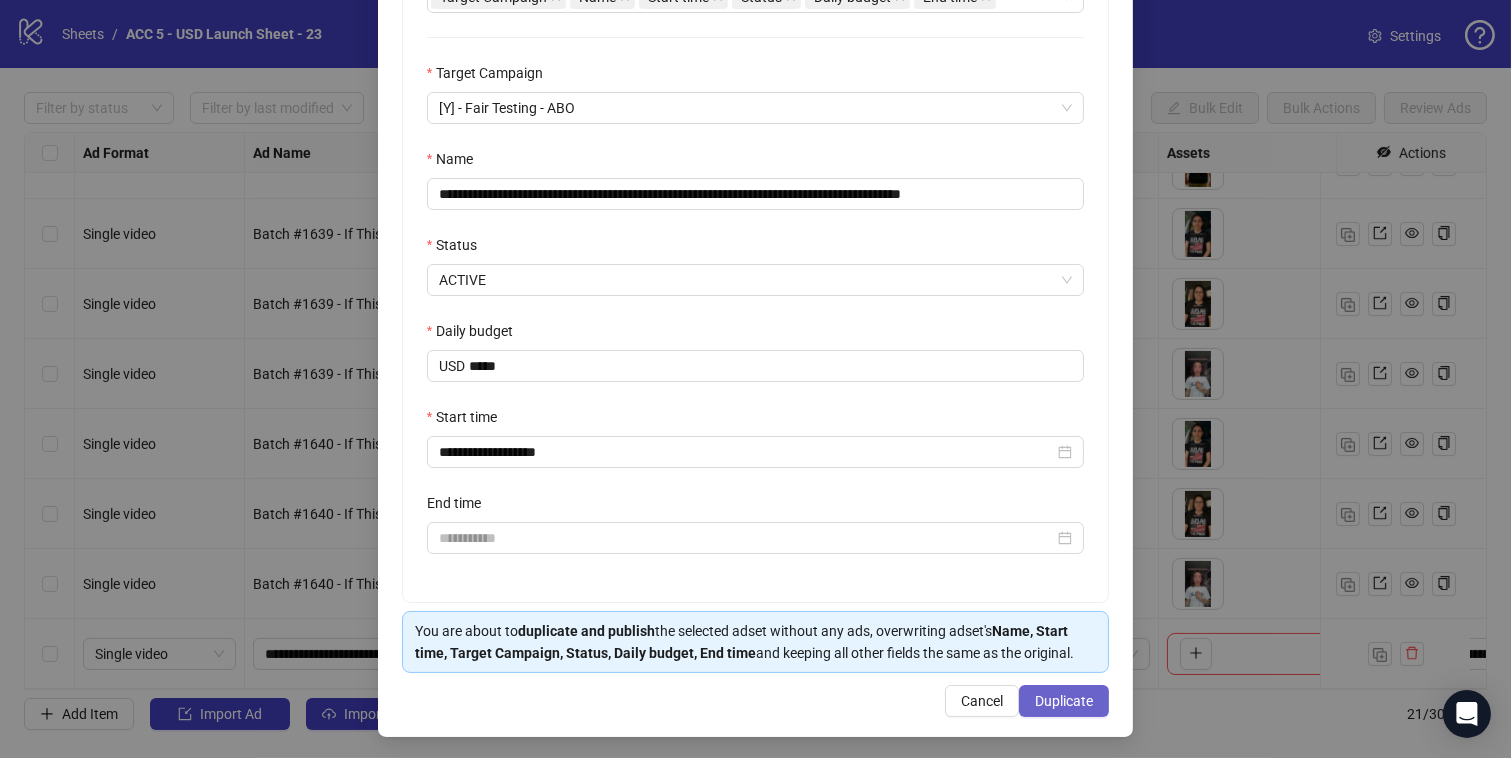 click on "Duplicate" at bounding box center (1064, 701) 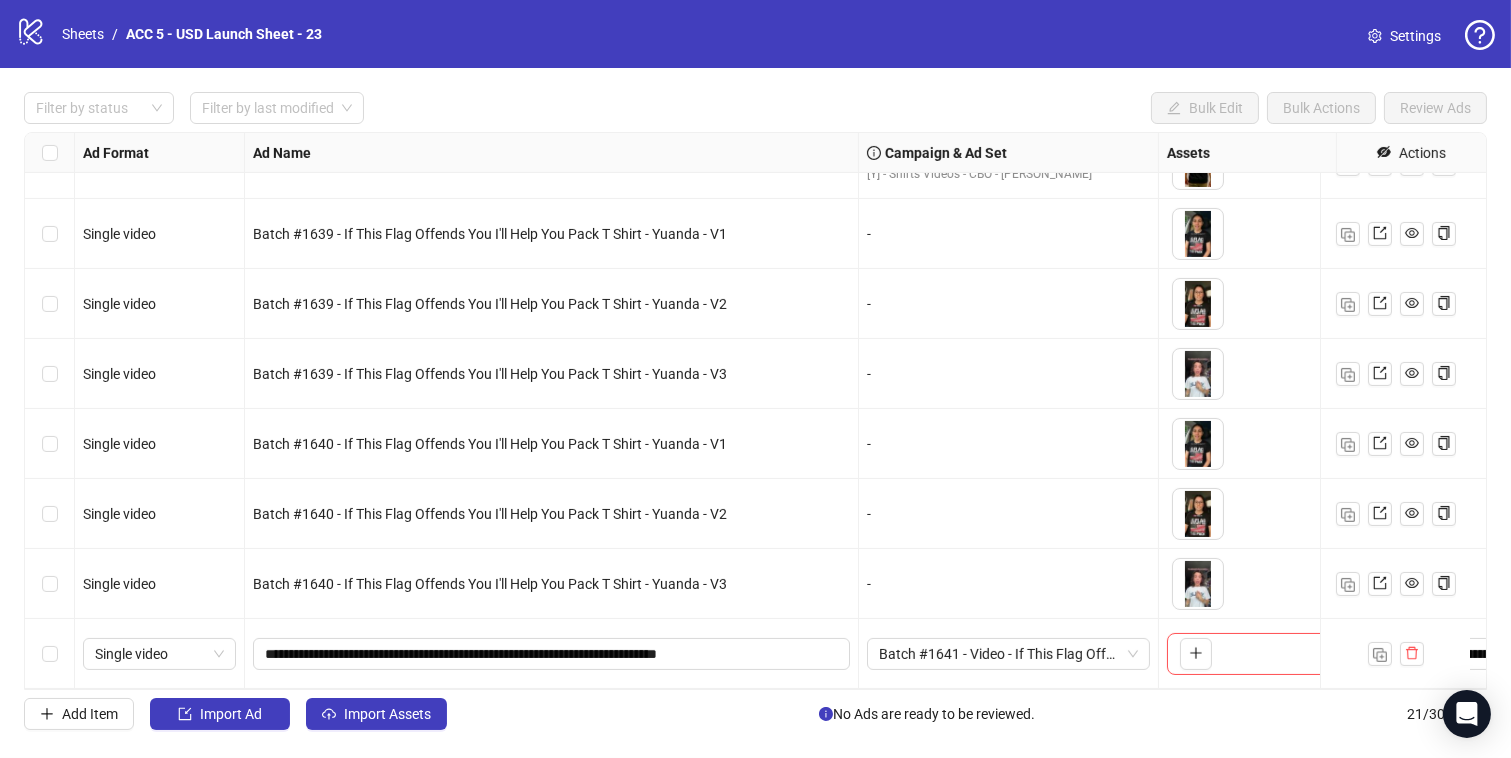 scroll, scrollTop: 970, scrollLeft: 1400, axis: both 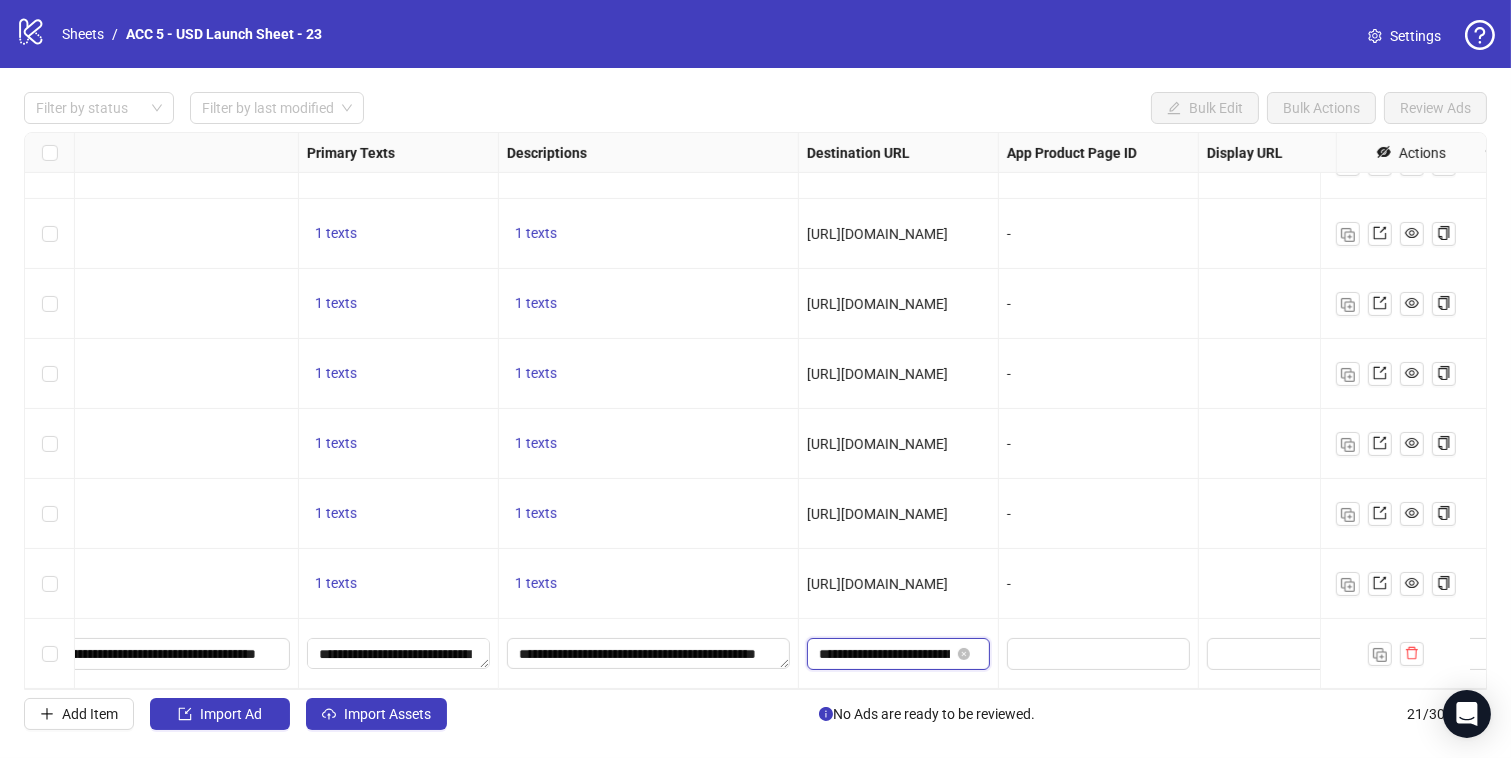 click on "**********" at bounding box center [884, 654] 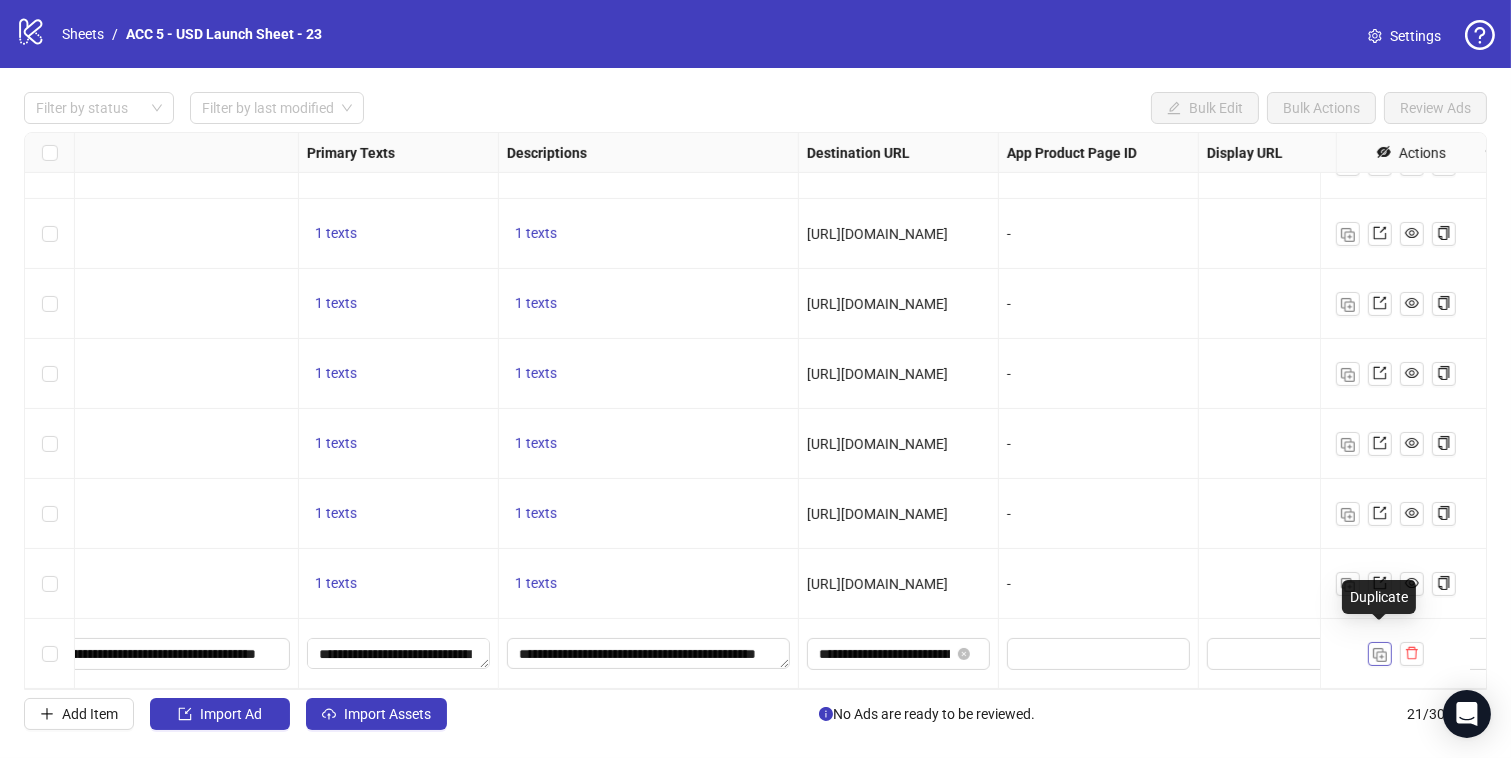 click at bounding box center [1380, 655] 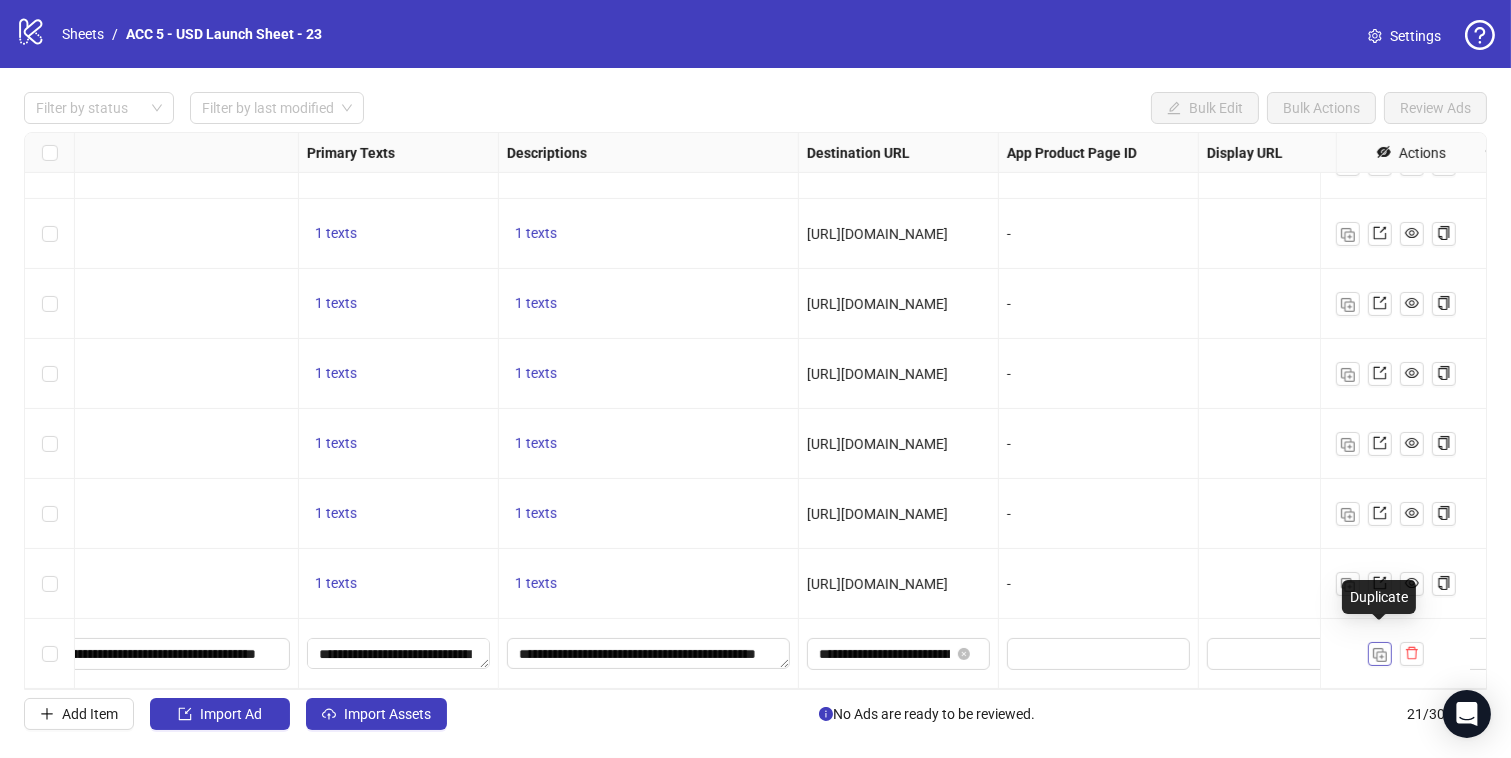 click at bounding box center (1380, 655) 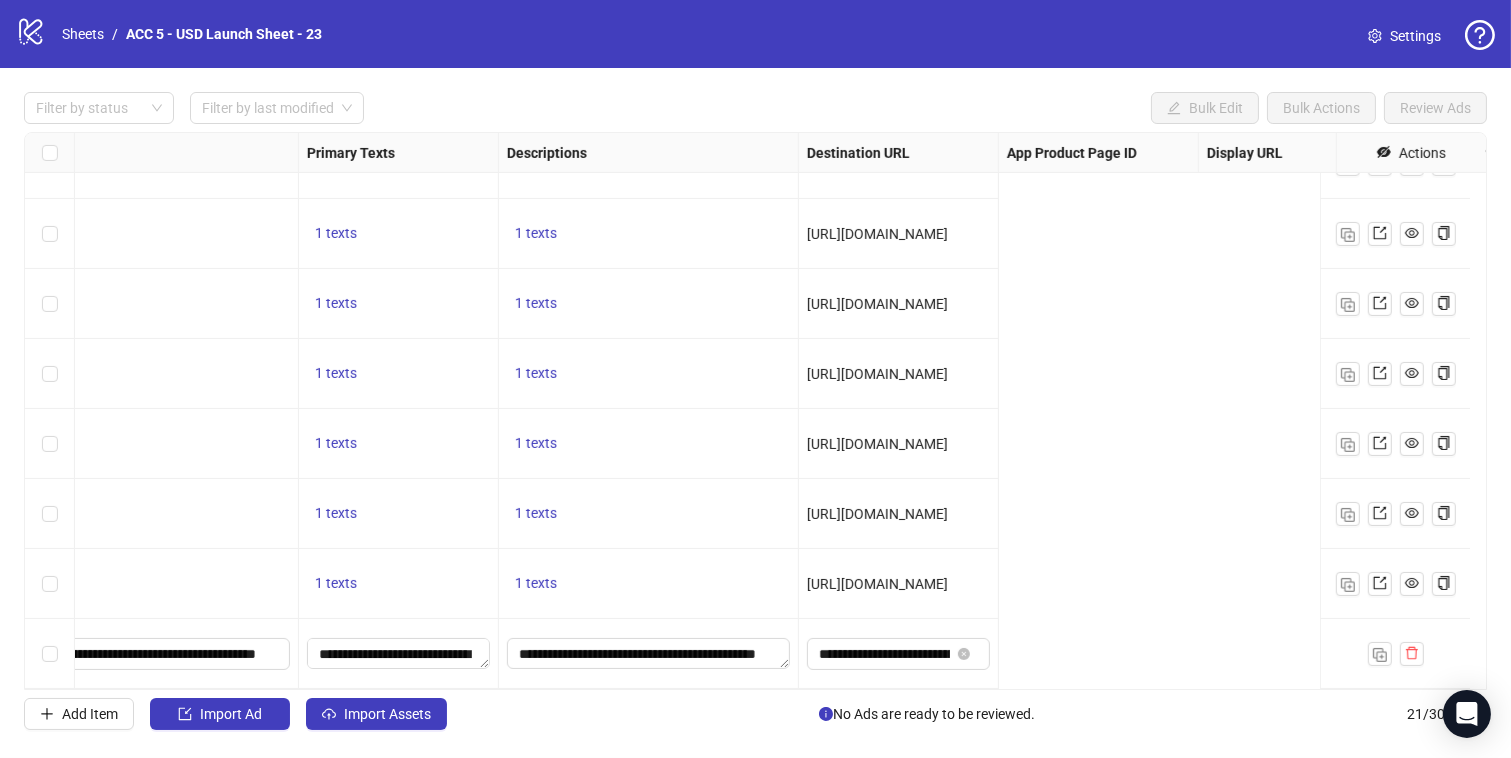 scroll, scrollTop: 970, scrollLeft: 0, axis: vertical 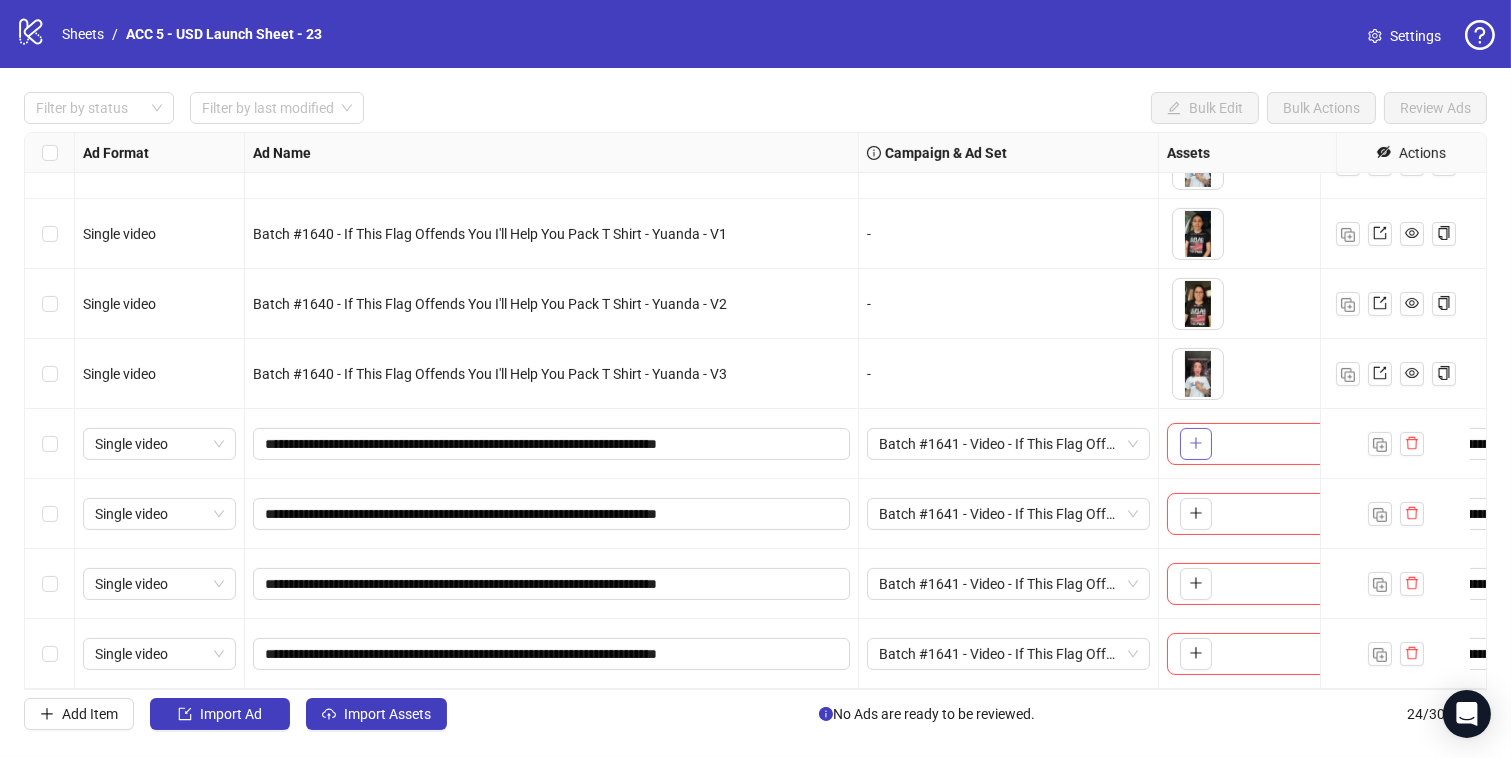 click 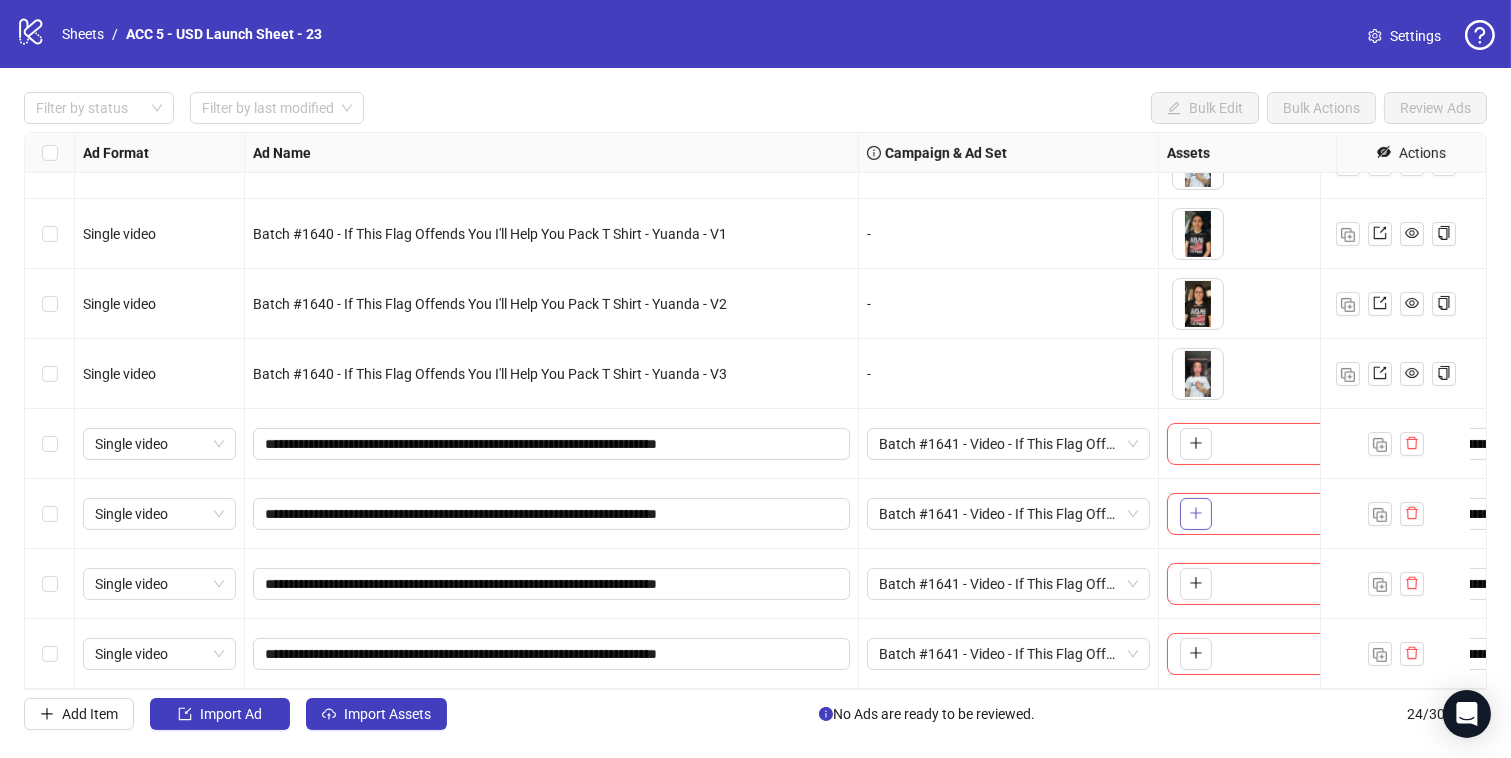 click at bounding box center (1196, 514) 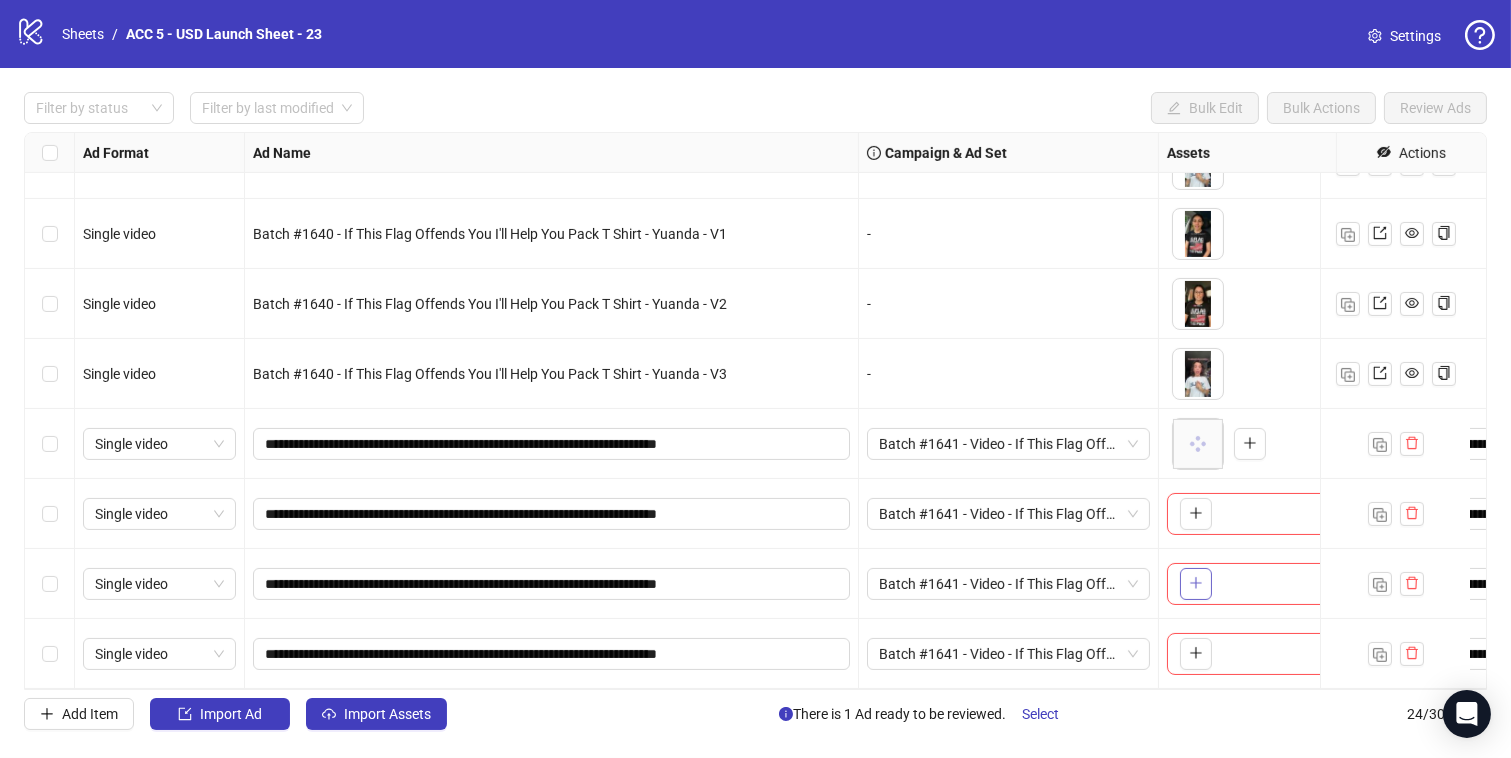 click at bounding box center [1196, 584] 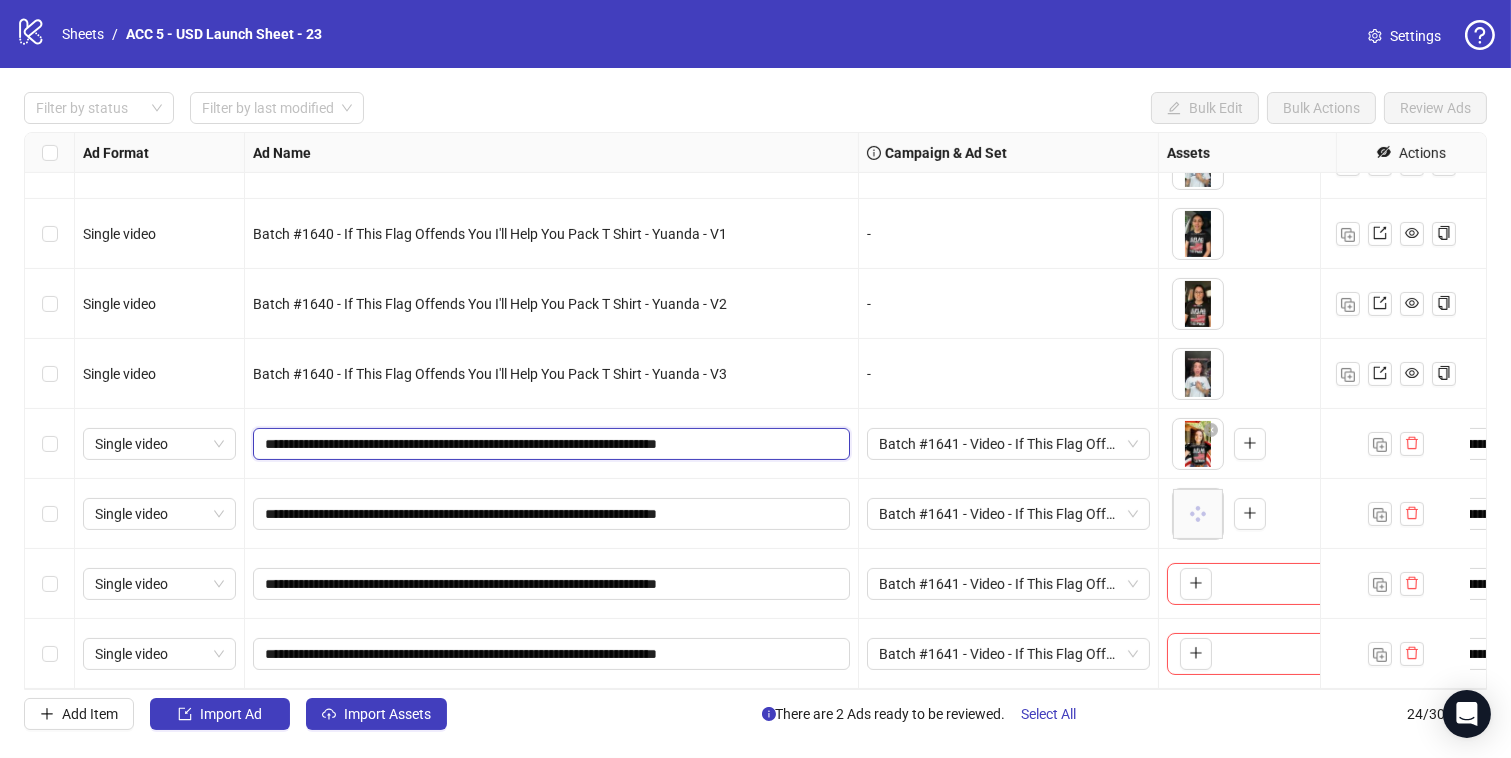 click on "**********" at bounding box center [549, 444] 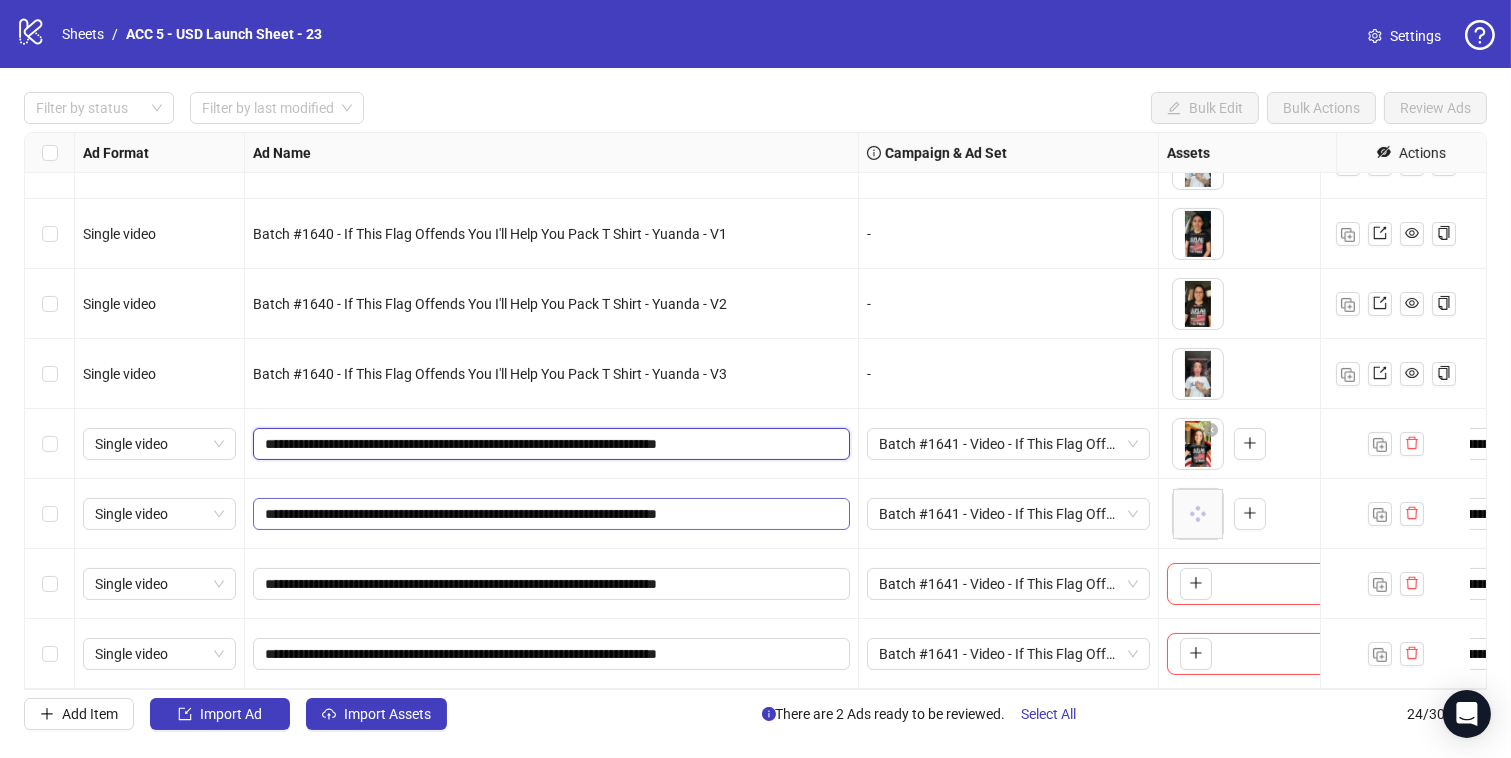 type on "**********" 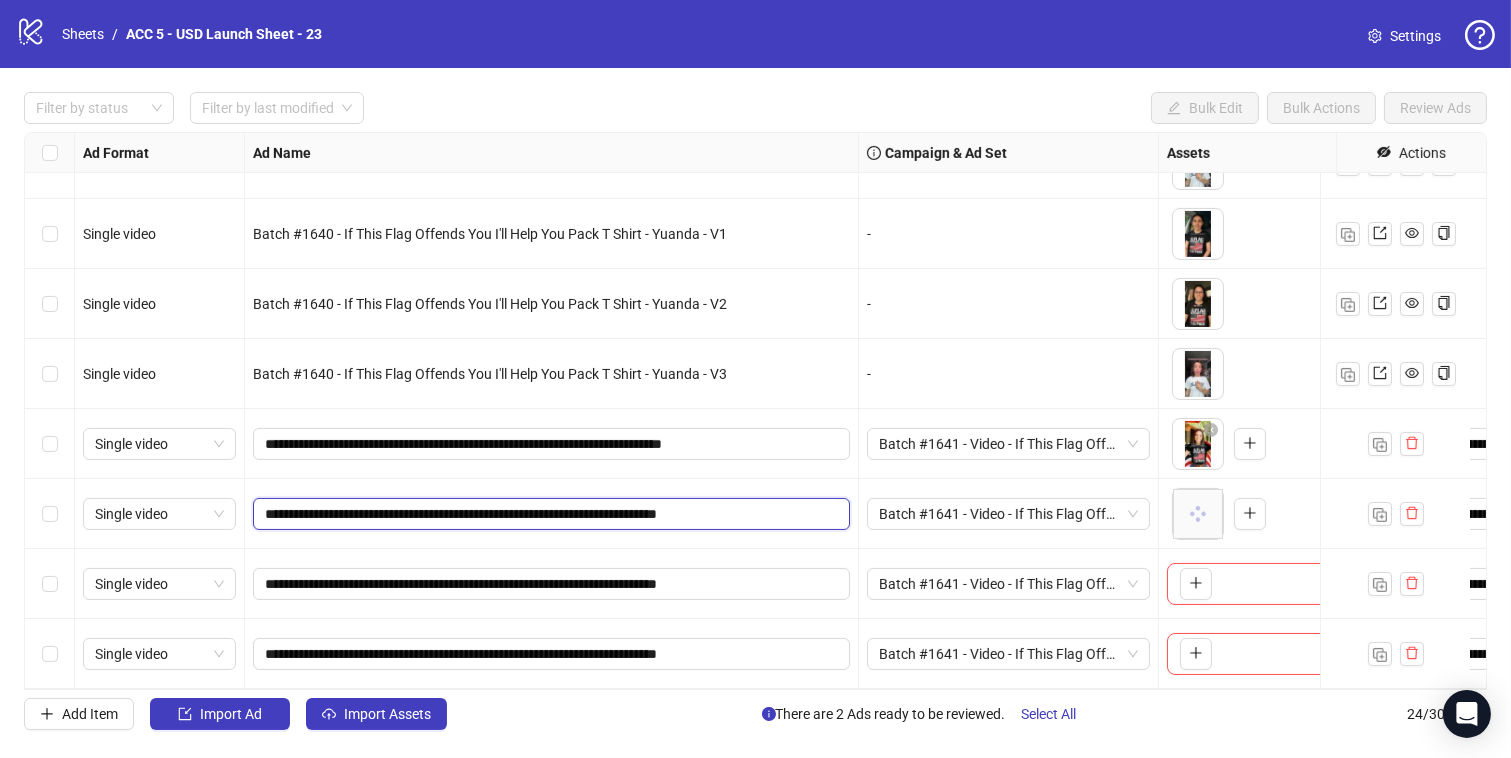 click on "**********" at bounding box center (549, 514) 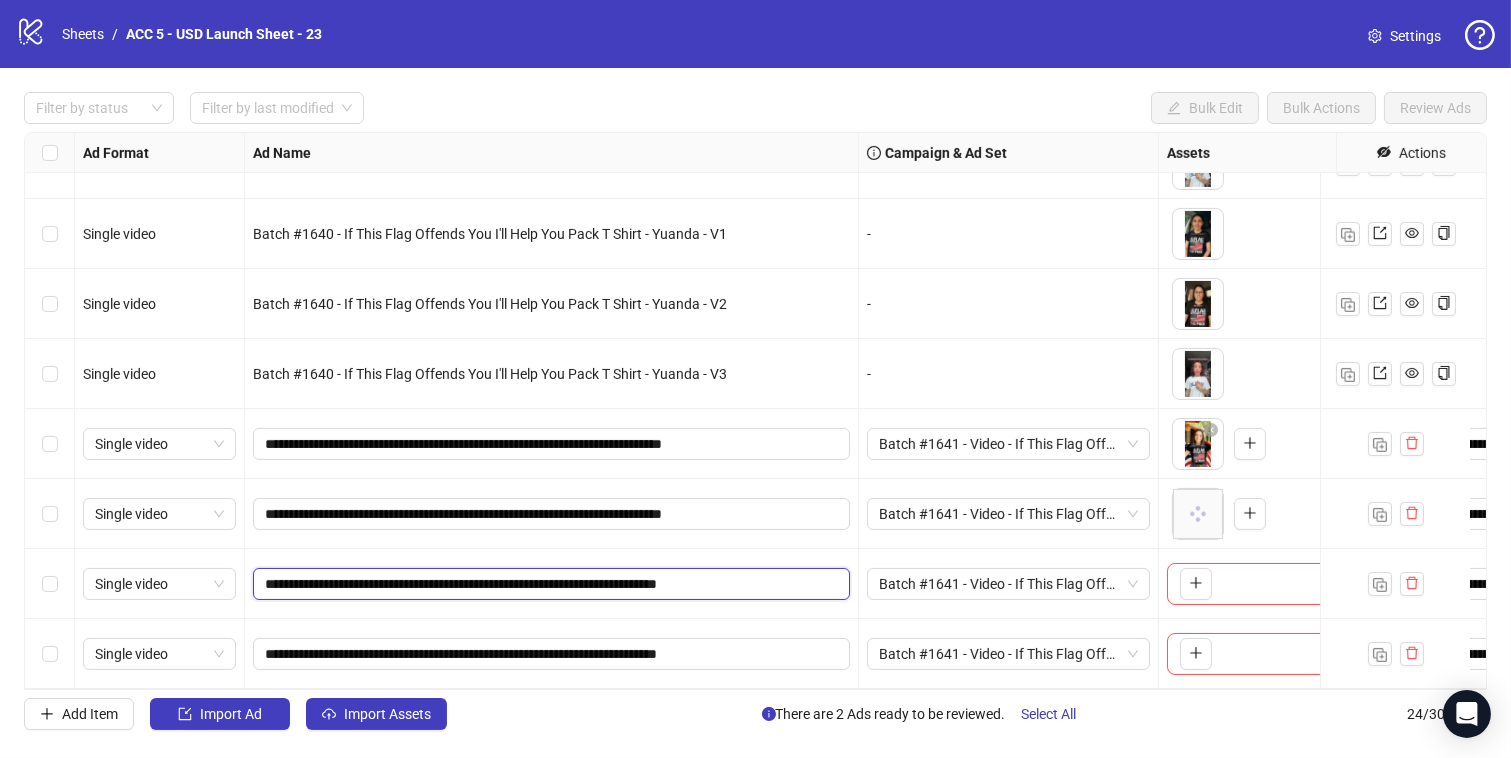 click on "**********" at bounding box center (549, 584) 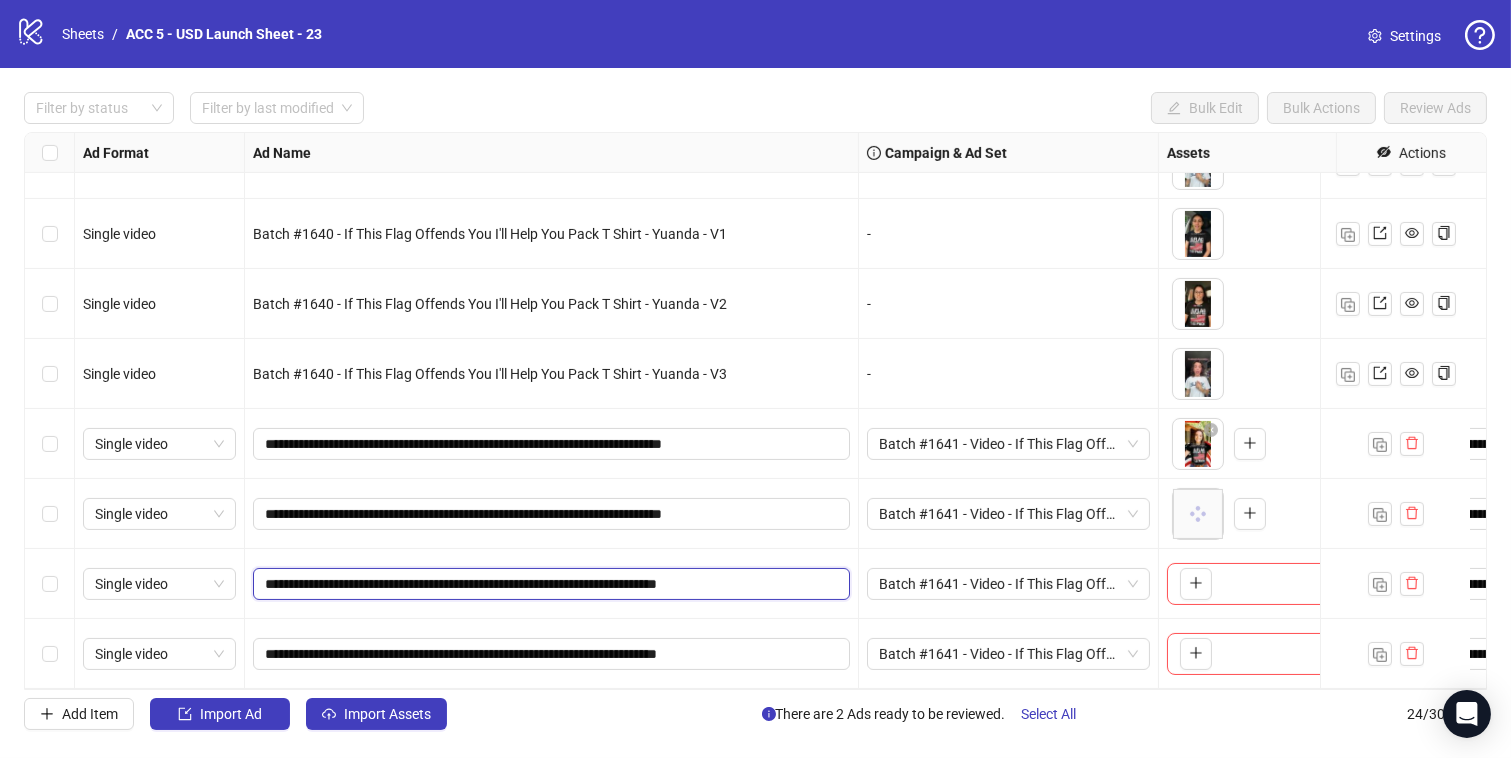 type on "**********" 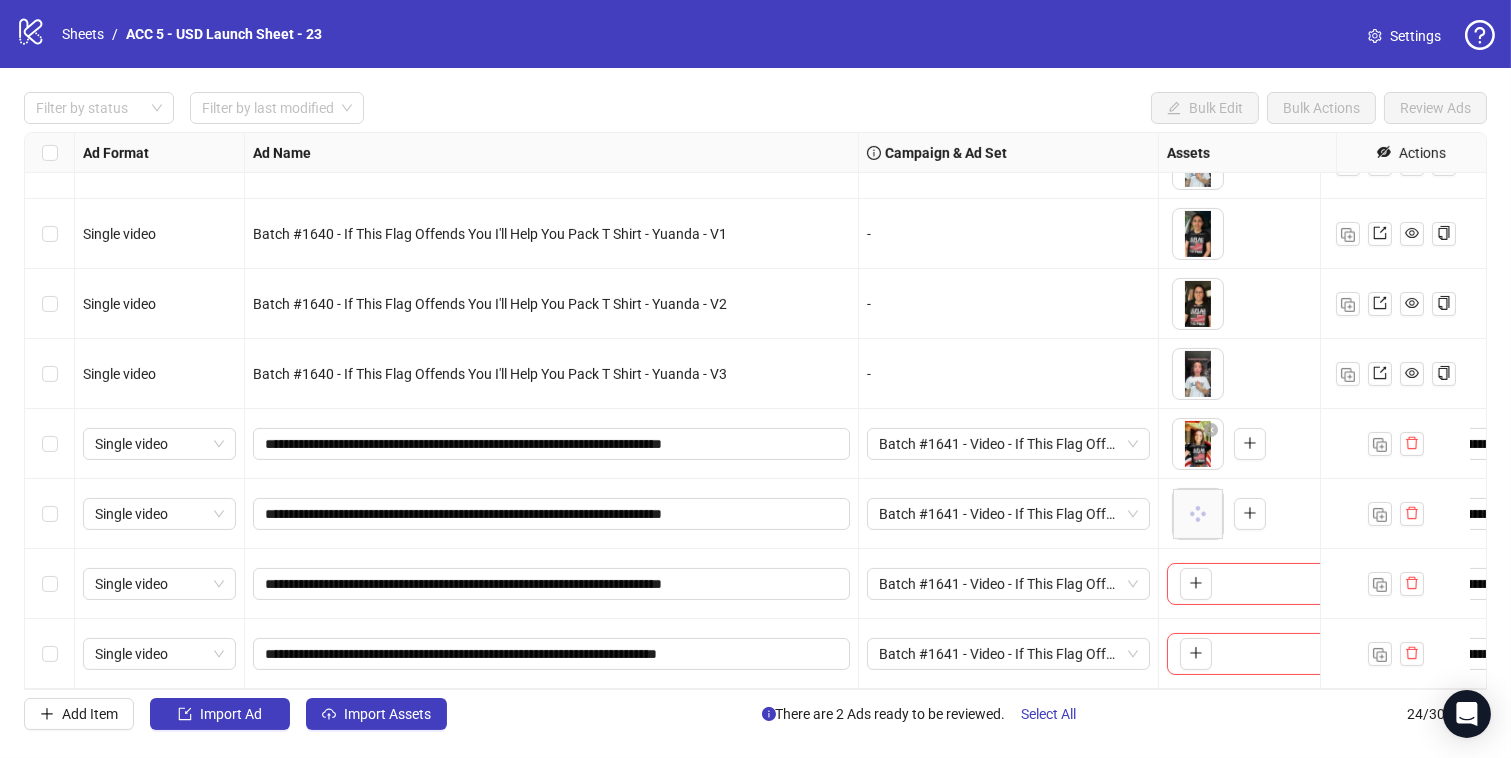 click on "**********" at bounding box center (552, 514) 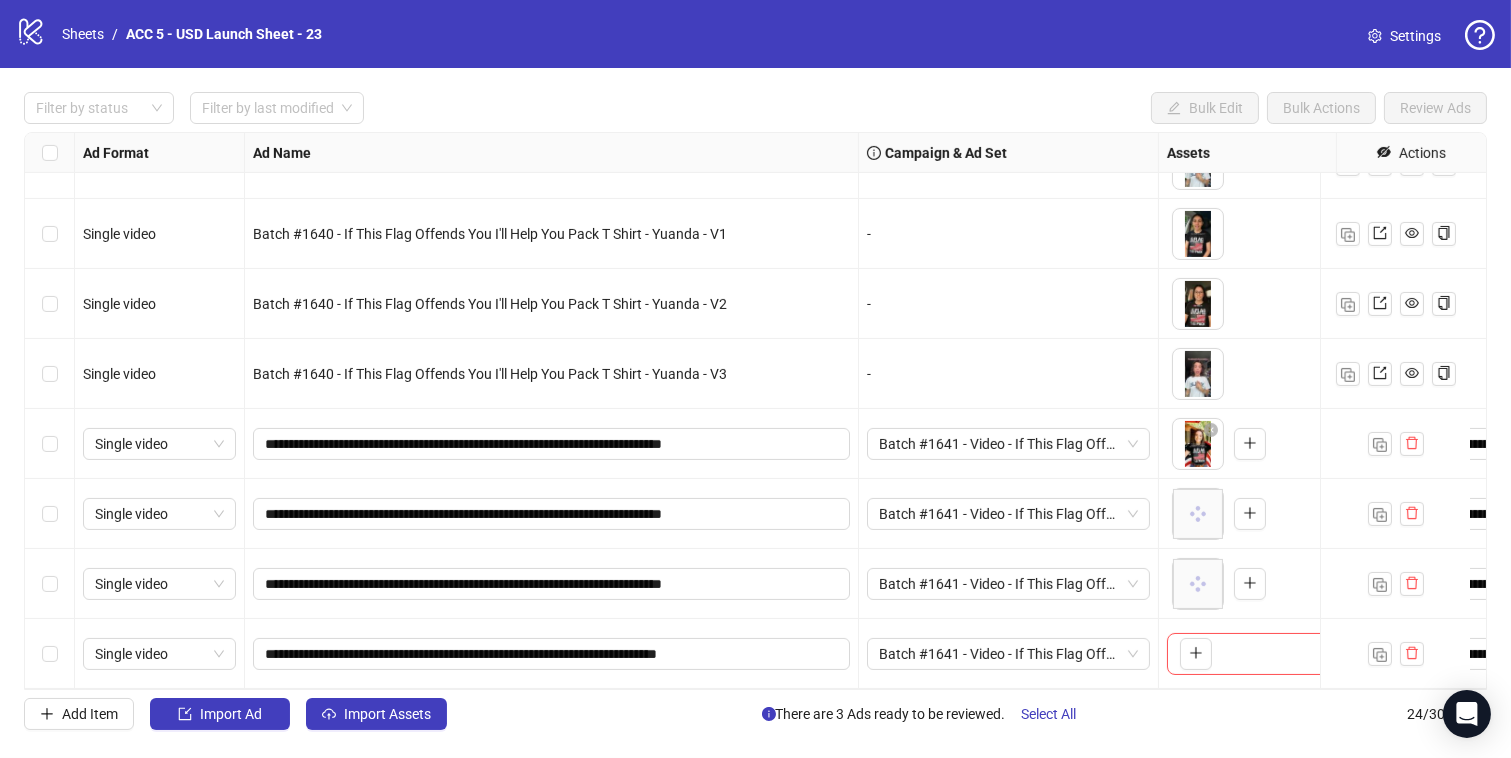 click on "**********" at bounding box center (552, 654) 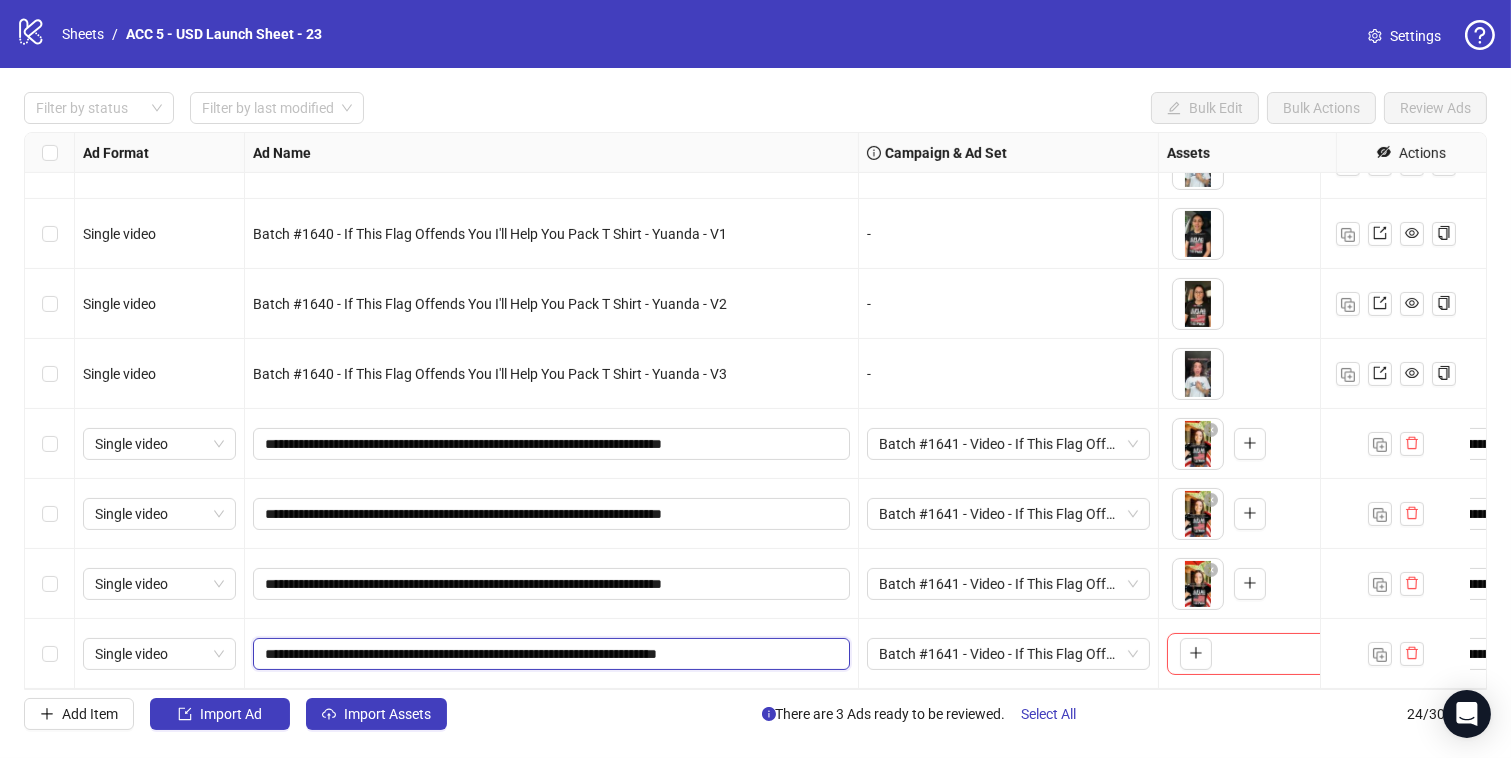 click on "**********" at bounding box center (549, 654) 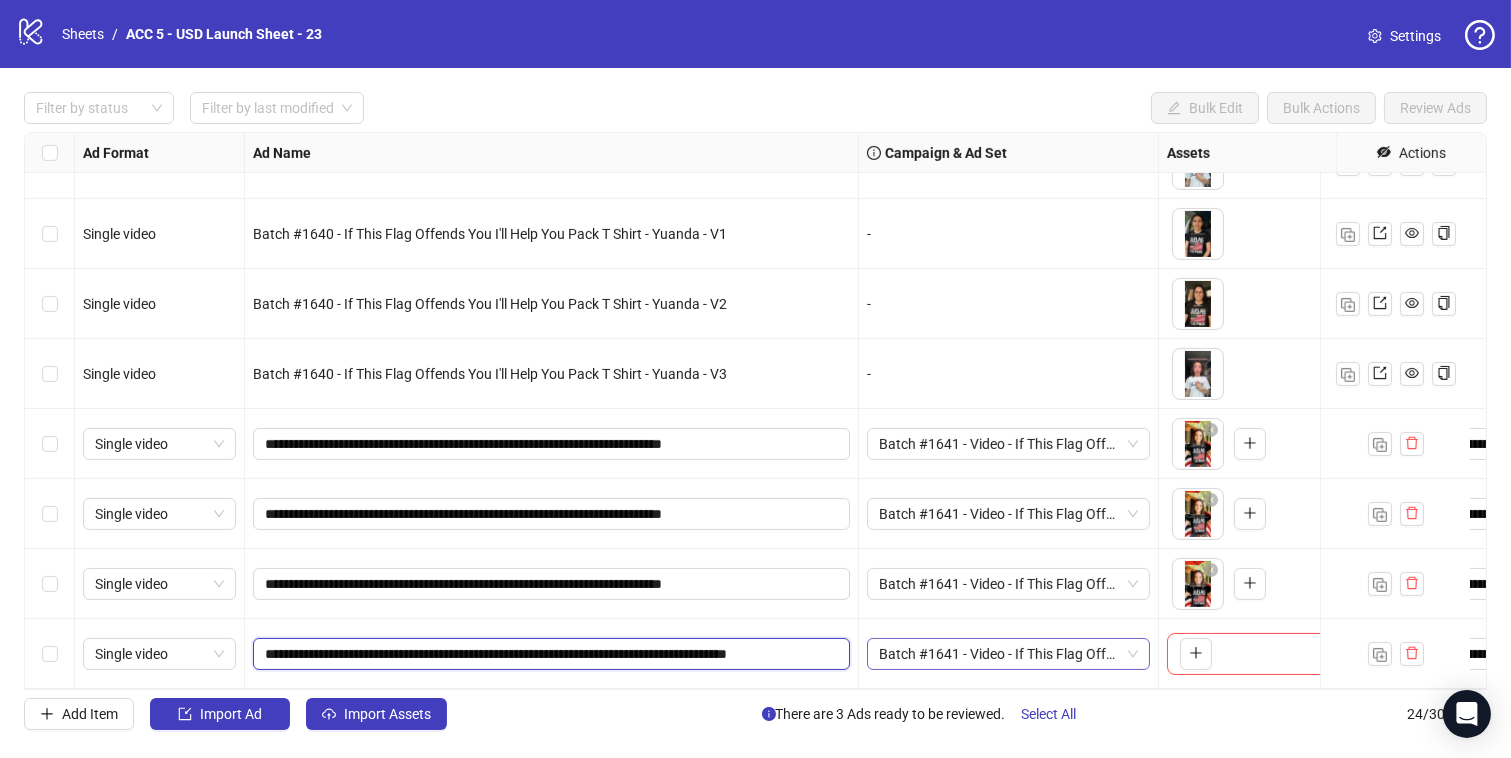 drag, startPoint x: 778, startPoint y: 638, endPoint x: 959, endPoint y: 653, distance: 181.62048 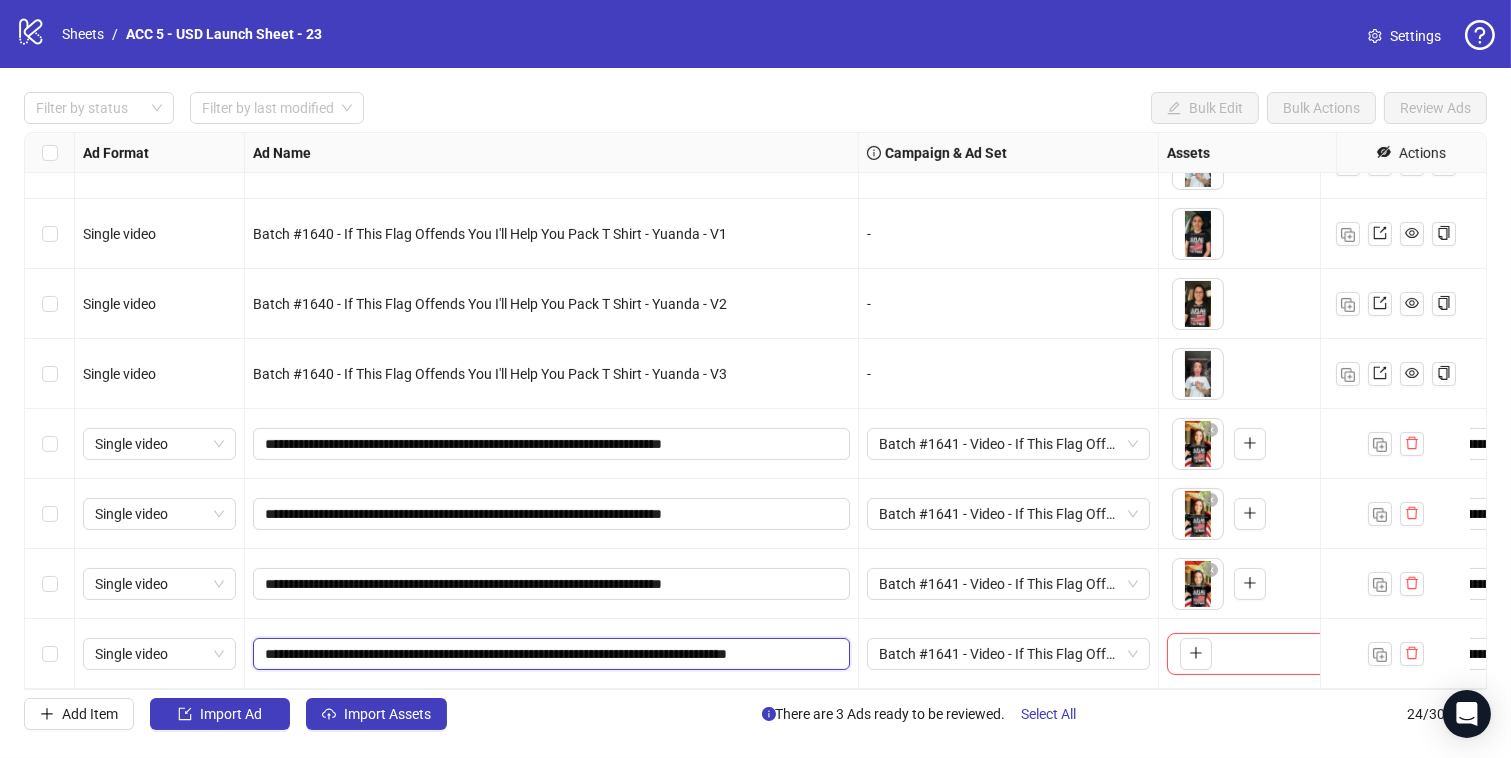 click on "Ad Format Ad Name Campaign & Ad Set Assets Headlines Primary Texts Descriptions Destination URL App Product Page ID Display URL Leadgen Form Product Set ID Call to Action Actions Single video Batch #1639 - If This Flag Offends You I'll Help You Pack T Shirt - Yuanda - V2 -
To pick up a draggable item, press the space bar.
While dragging, use the arrow keys to move the item.
Press space again to drop the item in its new position, or press escape to cancel.
1 texts 1 texts Single video Batch #1639 - If This Flag Offends You I'll Help You Pack T Shirt - Yuanda - V3 -
To pick up a draggable item, press the space bar.
While dragging, use the arrow keys to move the item.
Press space again to drop the item in its new position, or press escape to cancel.
1 texts 1 texts Single video Batch #1640 - If This Flag Offends You I'll Help You Pack T Shirt - Yuanda - V1 - 1 texts 1 texts Single video Batch #1640 - If This Flag Offends You I'll Help You Pack T Shirt - Yuanda - V2 - 1 texts -" at bounding box center (755, 411) 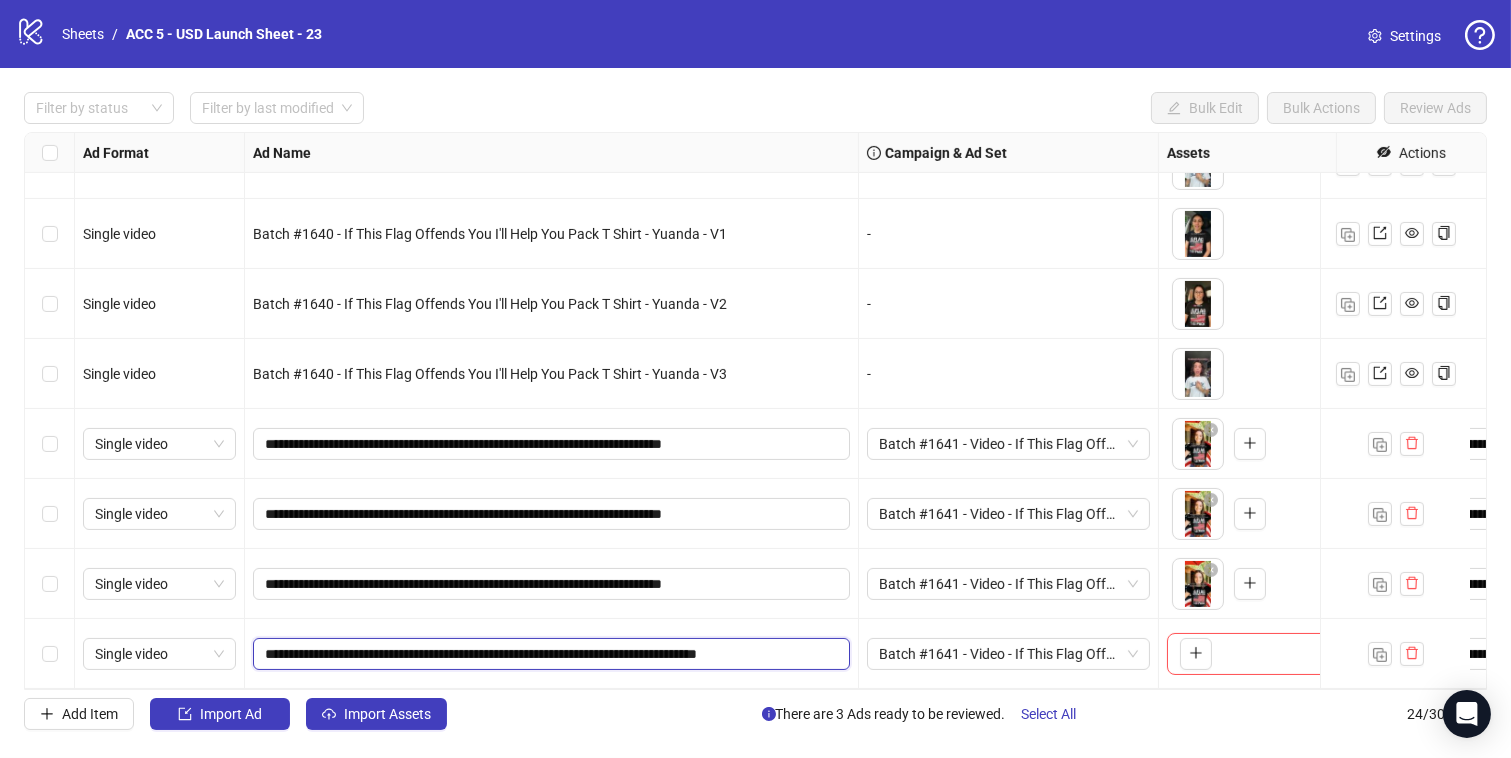 drag, startPoint x: 385, startPoint y: 633, endPoint x: 344, endPoint y: 629, distance: 41.19466 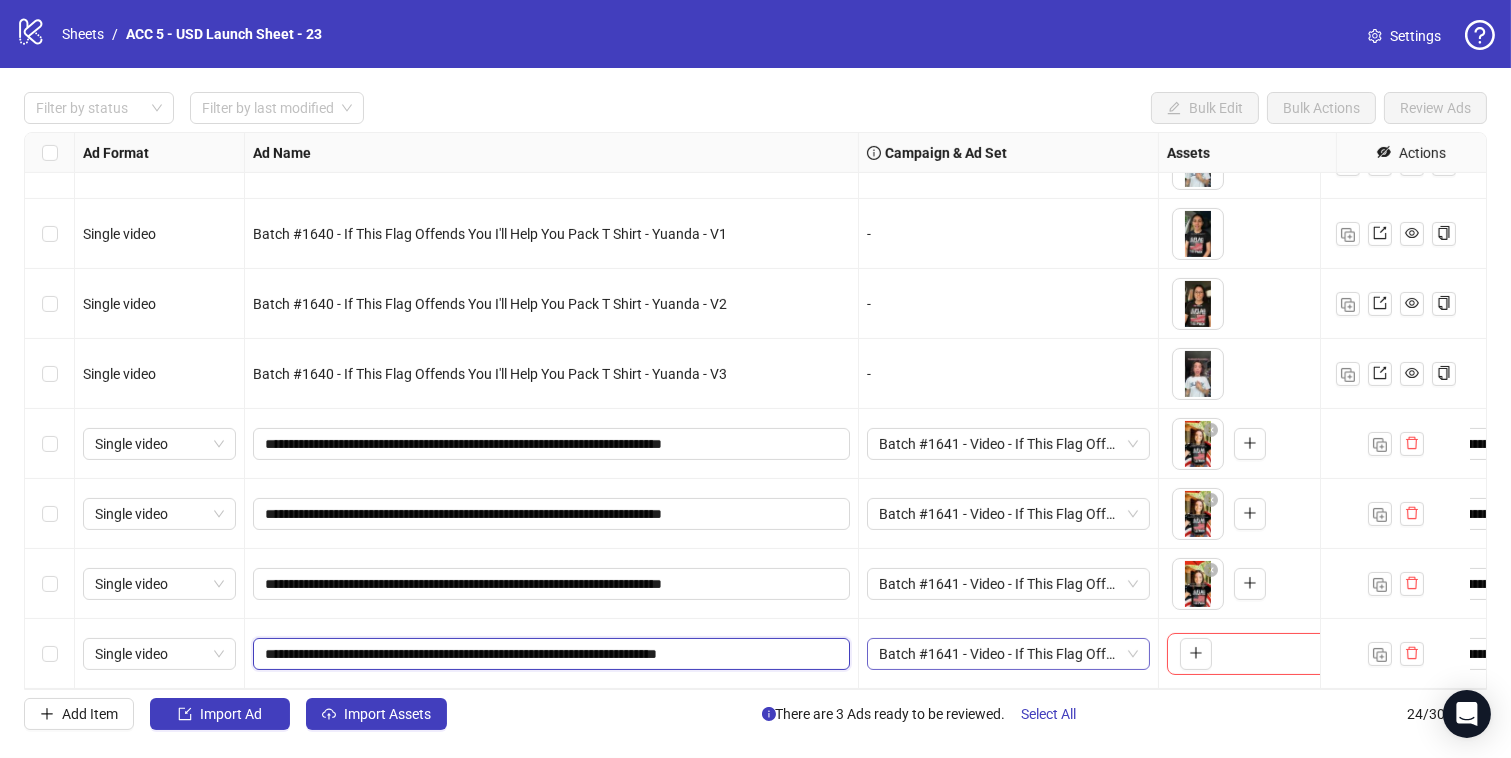 click on "Batch #1641 - Video - If This Flag Offends You I'll Help You Pack T Shirt - Yuanda - [DATE]" at bounding box center [1008, 654] 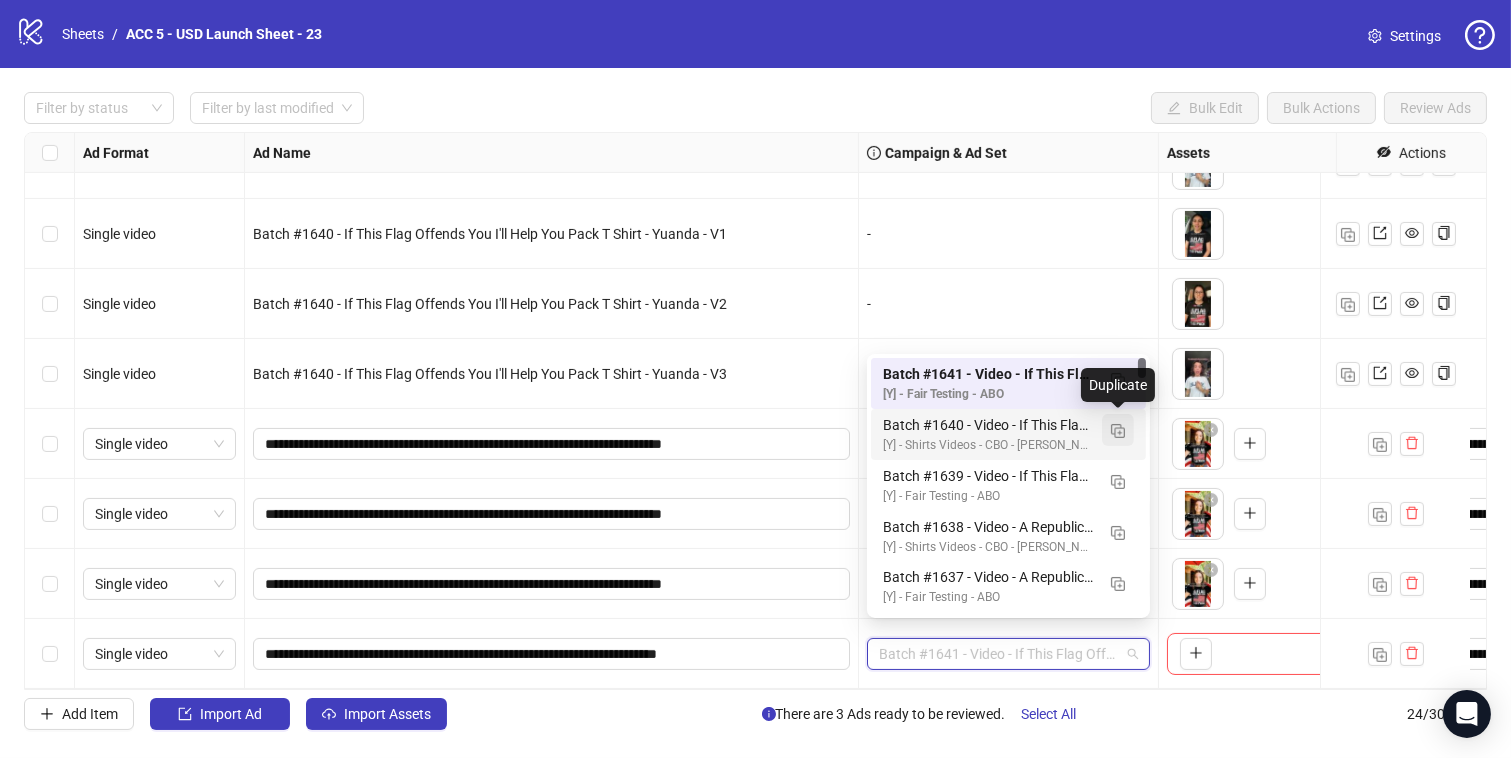 click at bounding box center (1118, 430) 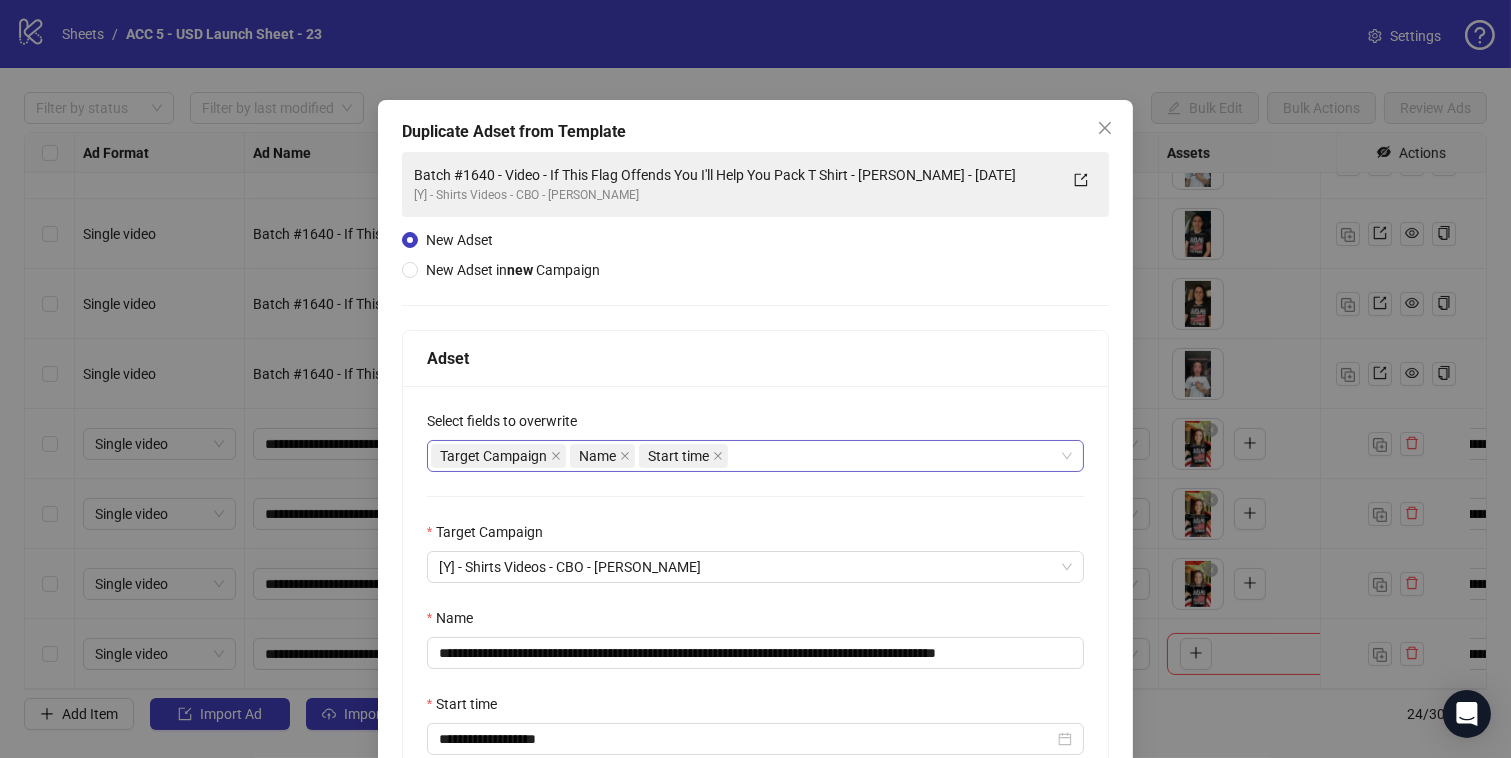 click on "Target Campaign Name Start time" at bounding box center (745, 456) 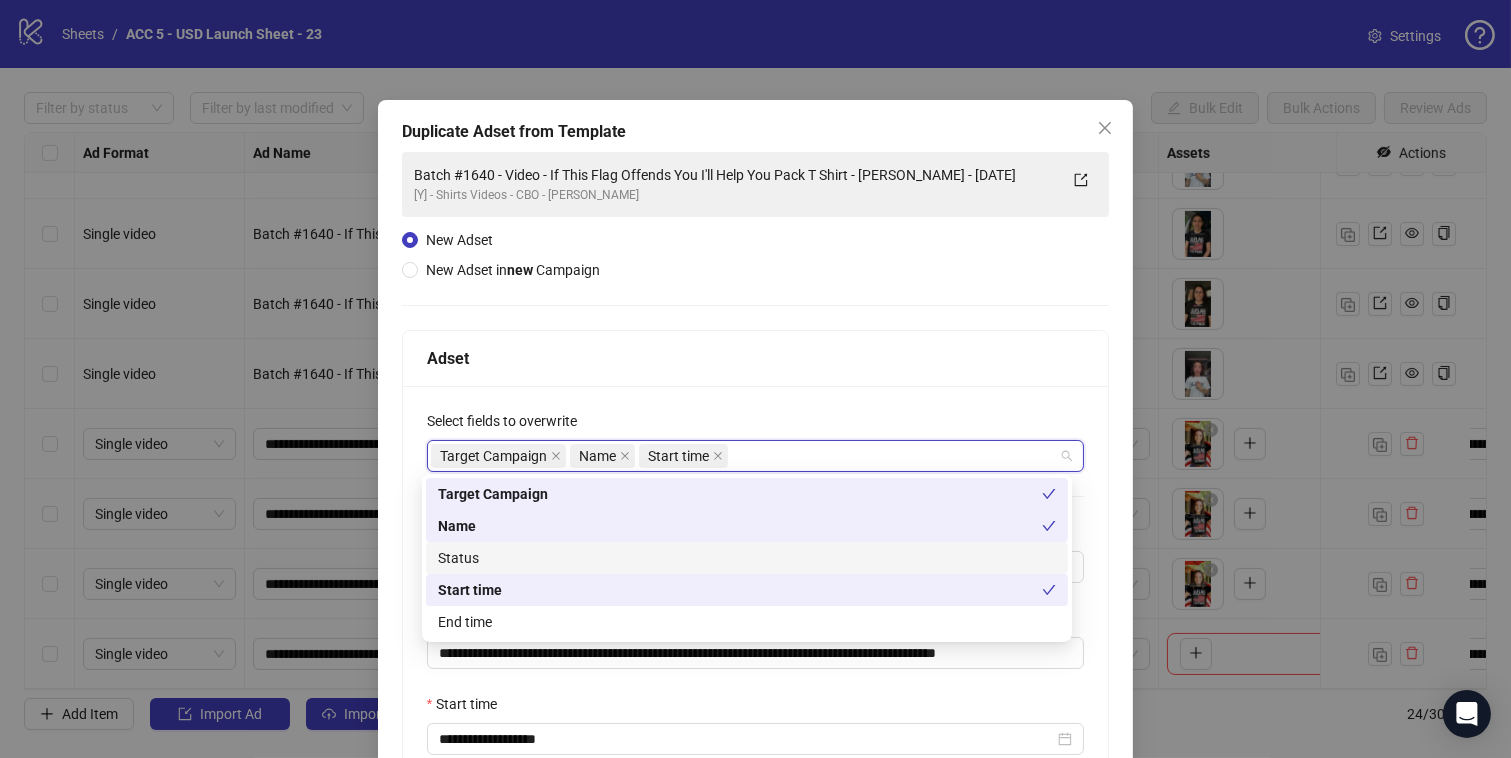 click on "Status" at bounding box center [747, 558] 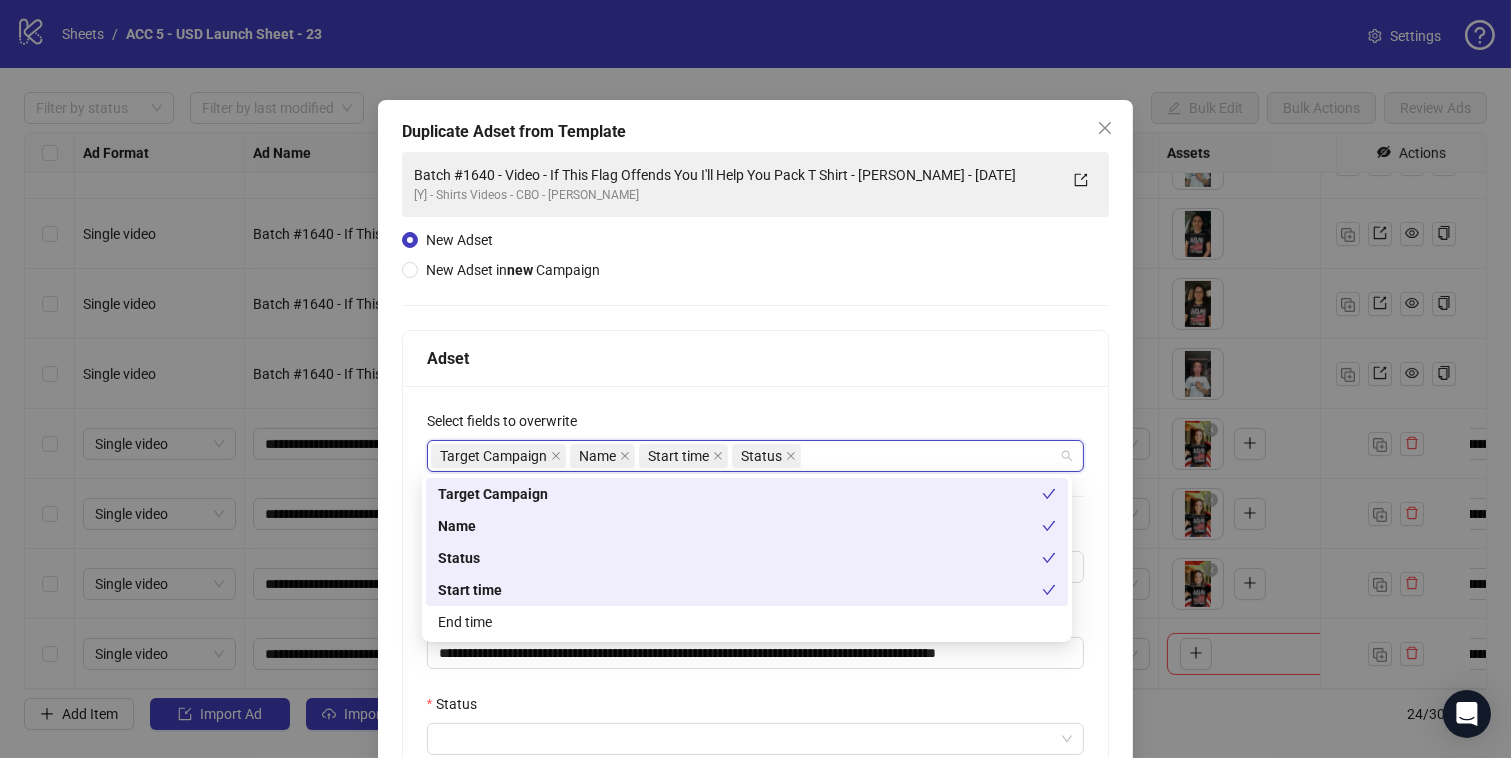 click on "End time" at bounding box center [747, 622] 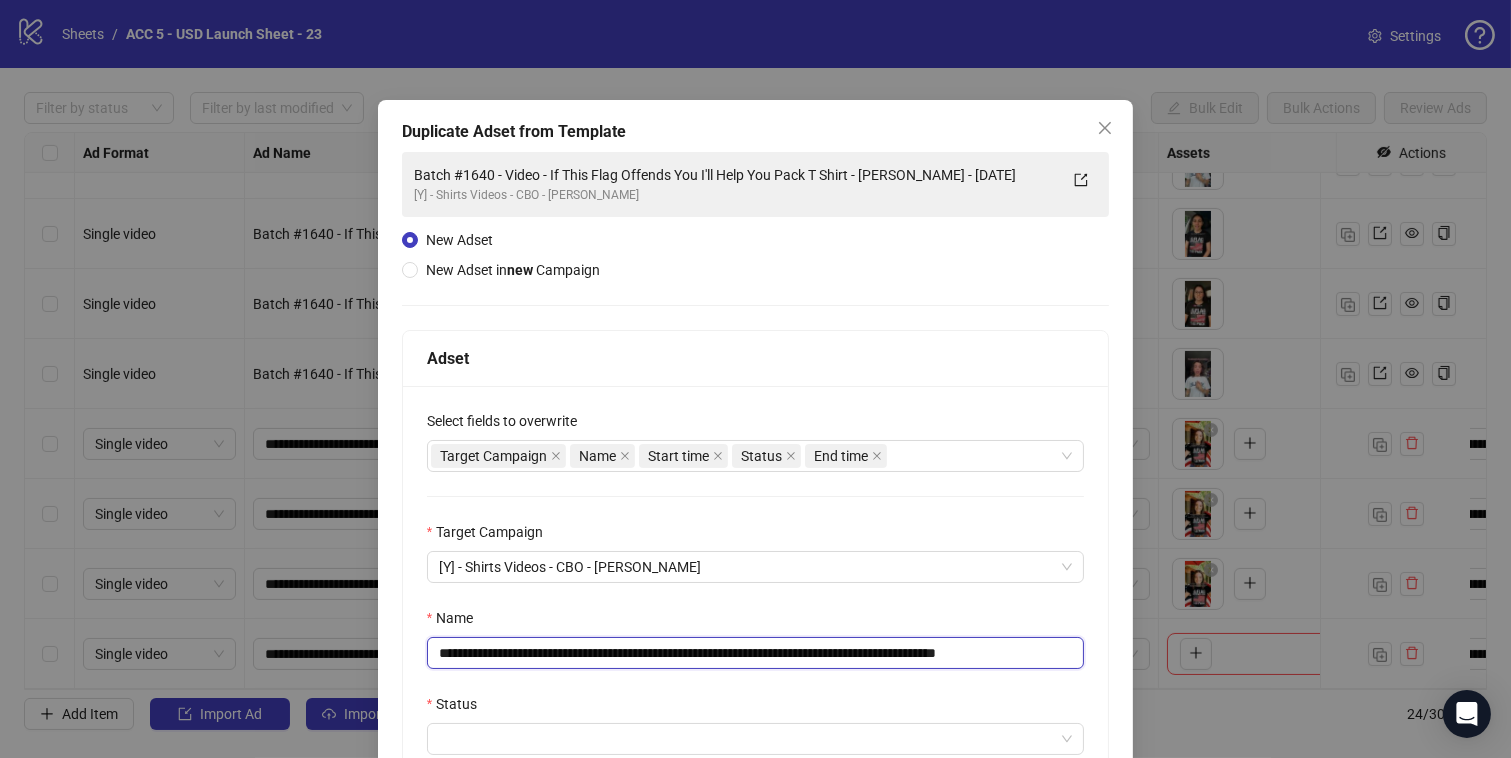 click on "**********" at bounding box center [756, 653] 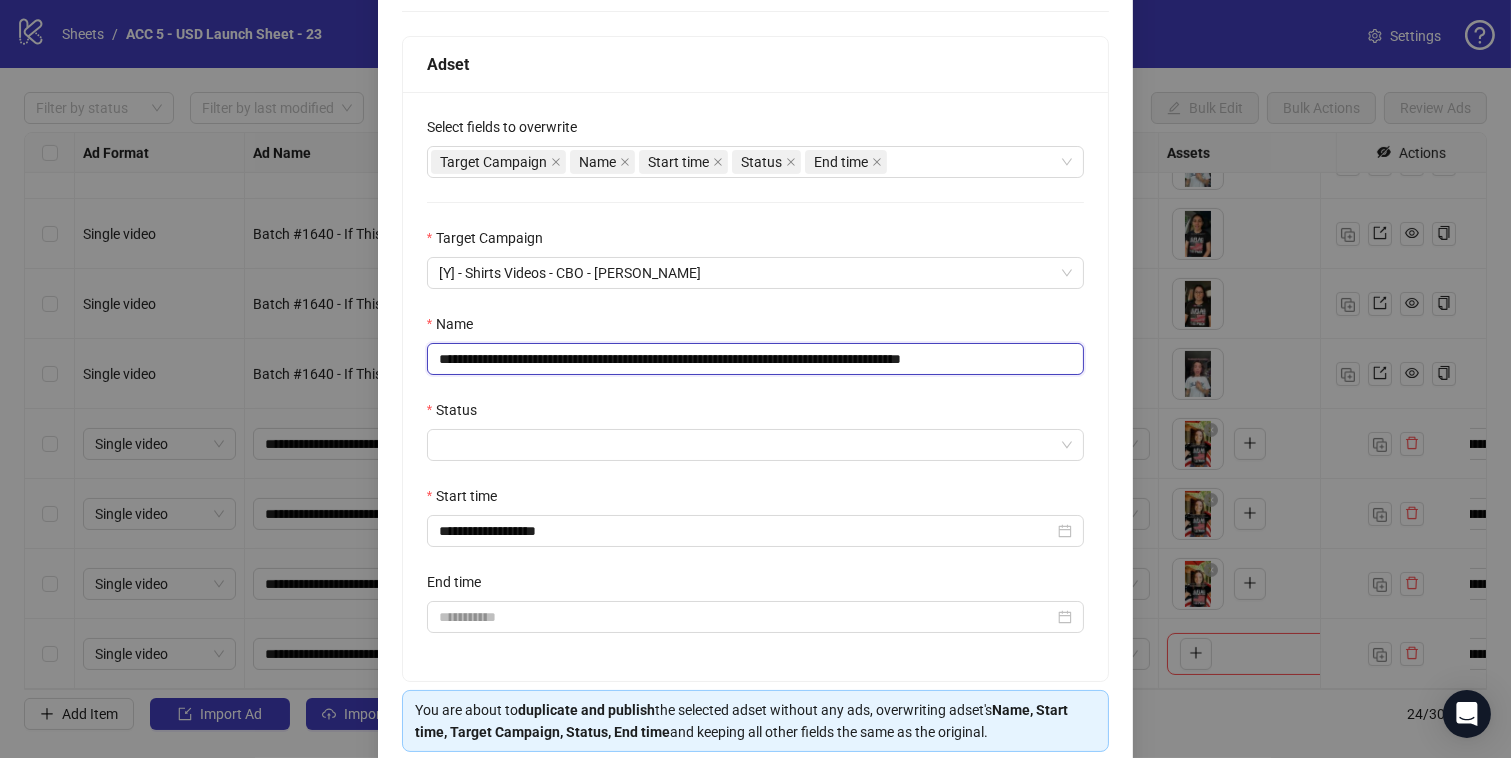 scroll, scrollTop: 356, scrollLeft: 0, axis: vertical 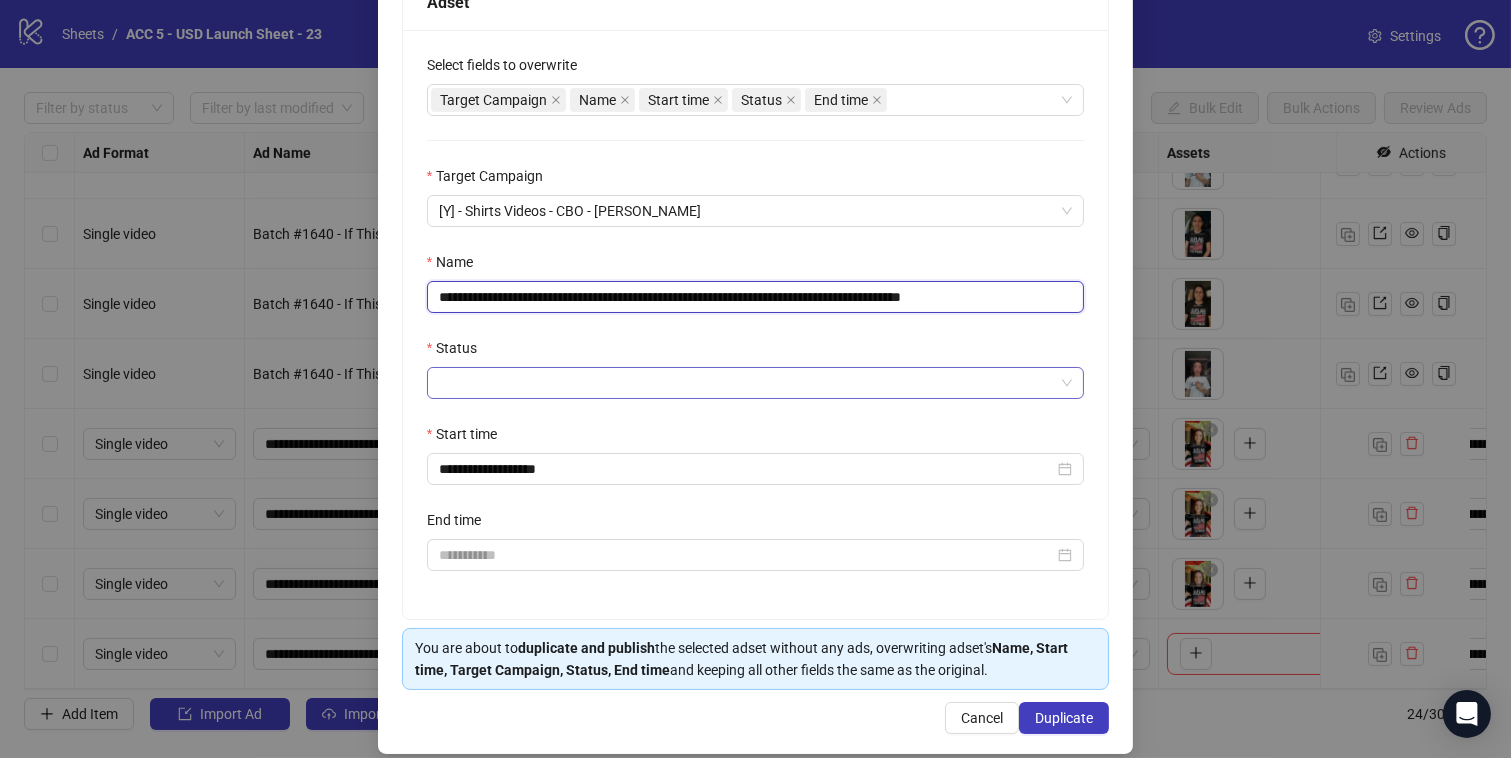 type on "**********" 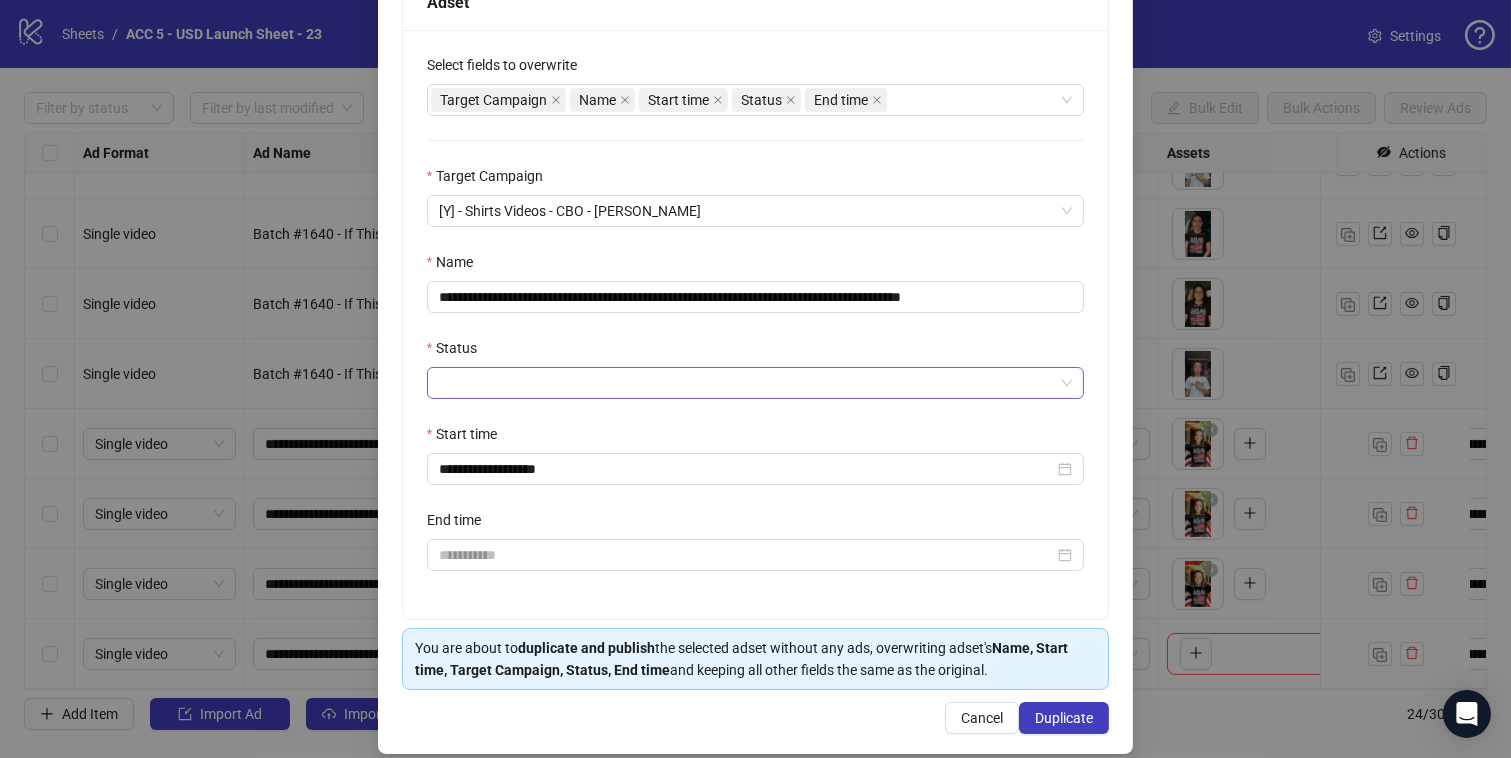 click on "Status" at bounding box center (747, 383) 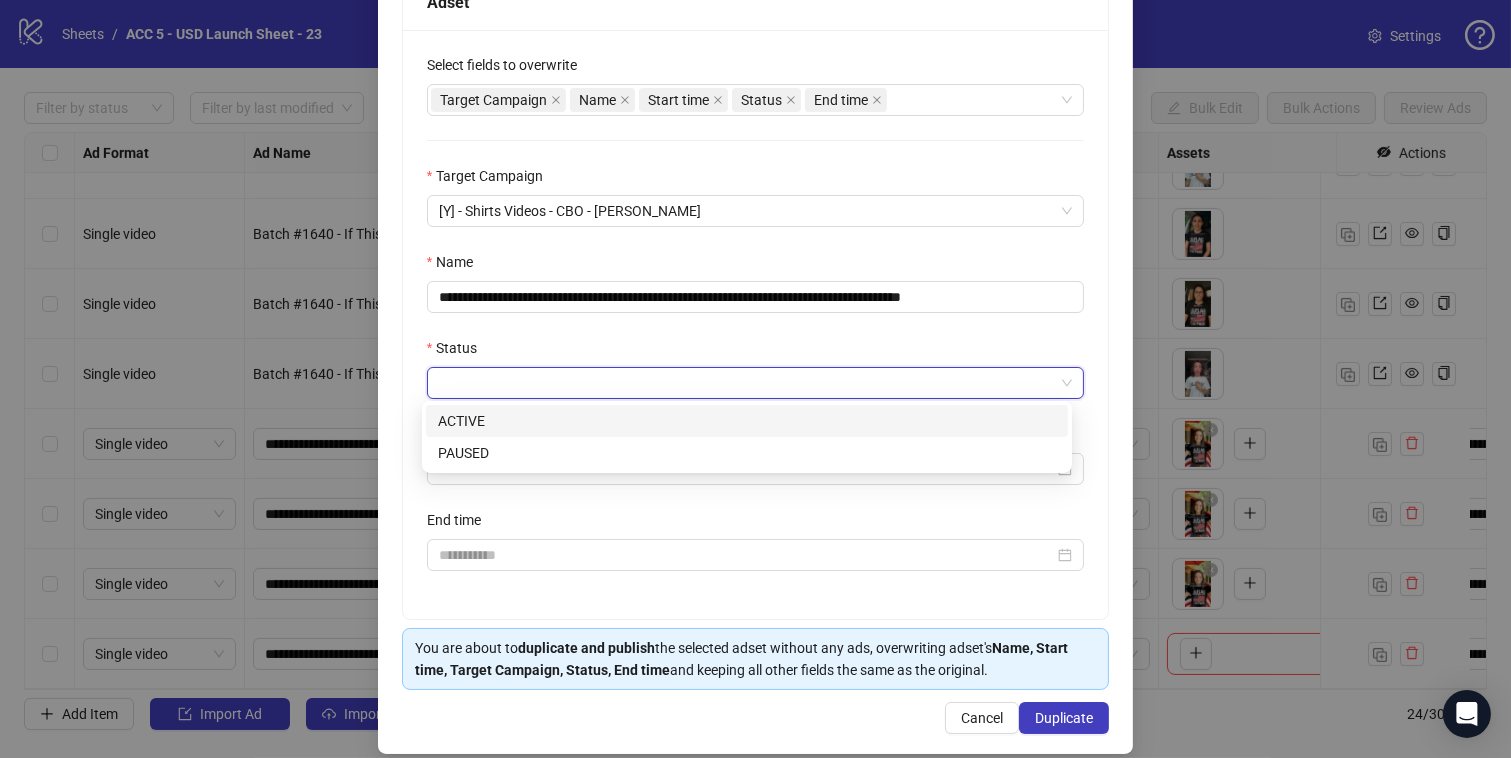 click on "ACTIVE" at bounding box center [747, 421] 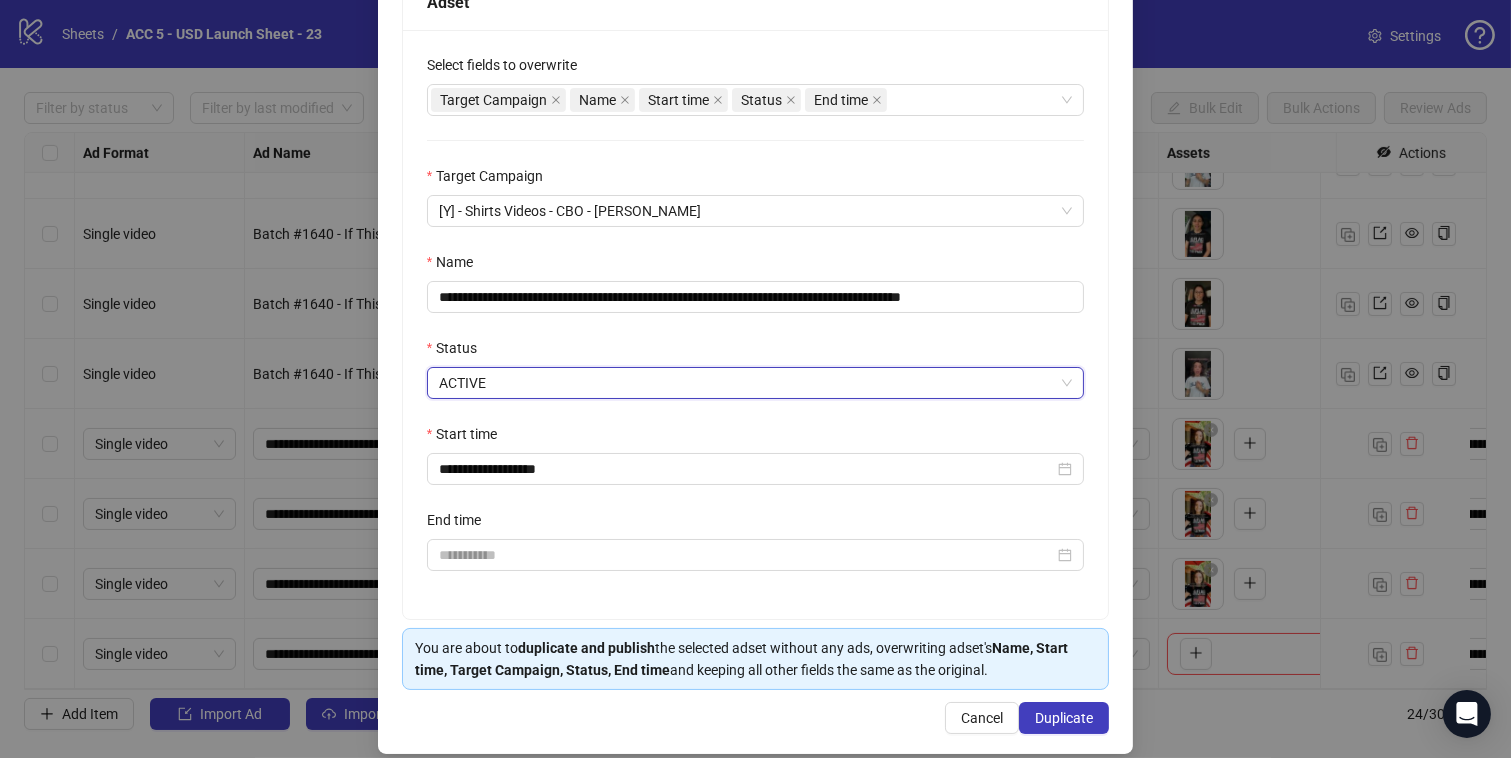 click on "End time" at bounding box center (756, 524) 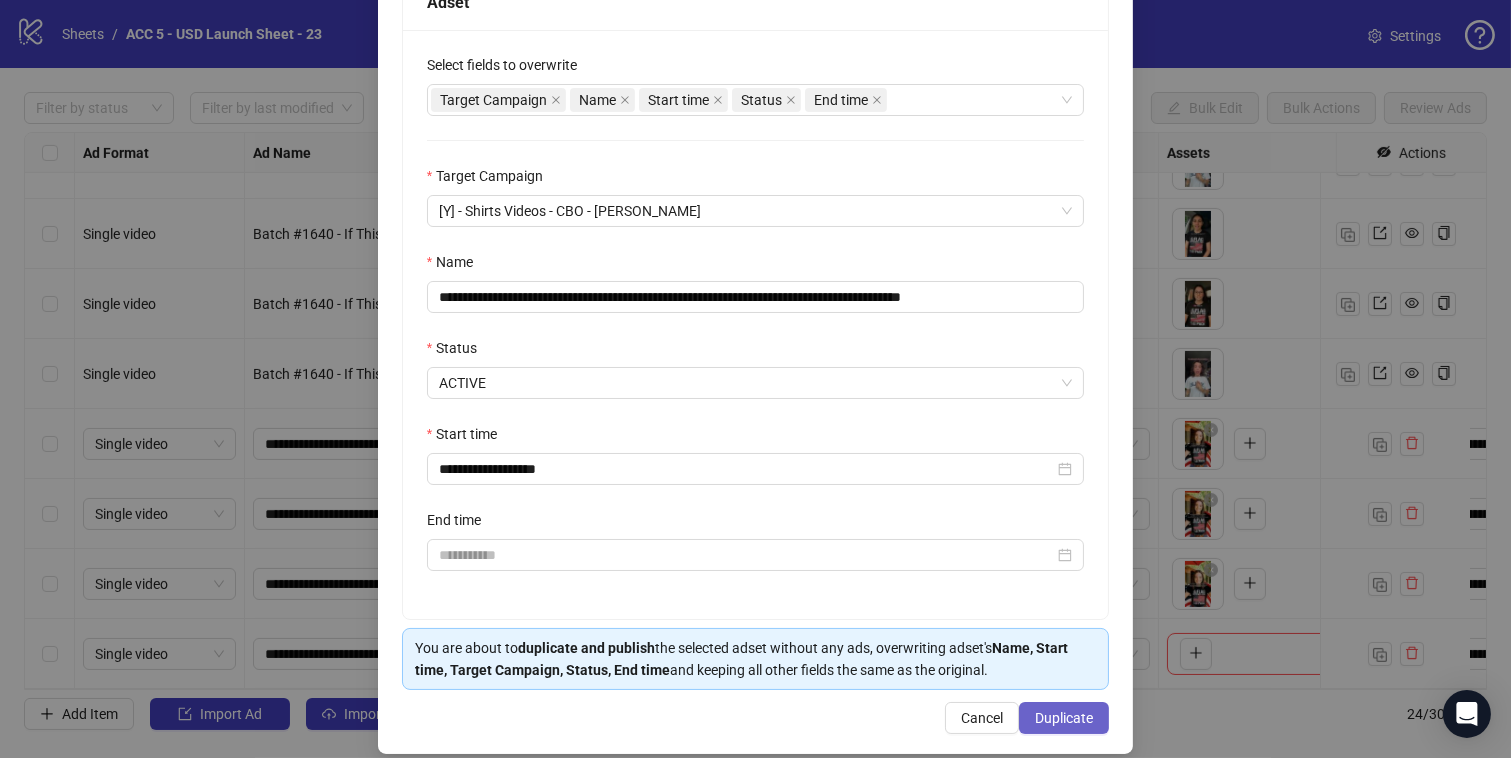 drag, startPoint x: 1033, startPoint y: 713, endPoint x: 1060, endPoint y: 711, distance: 27.073973 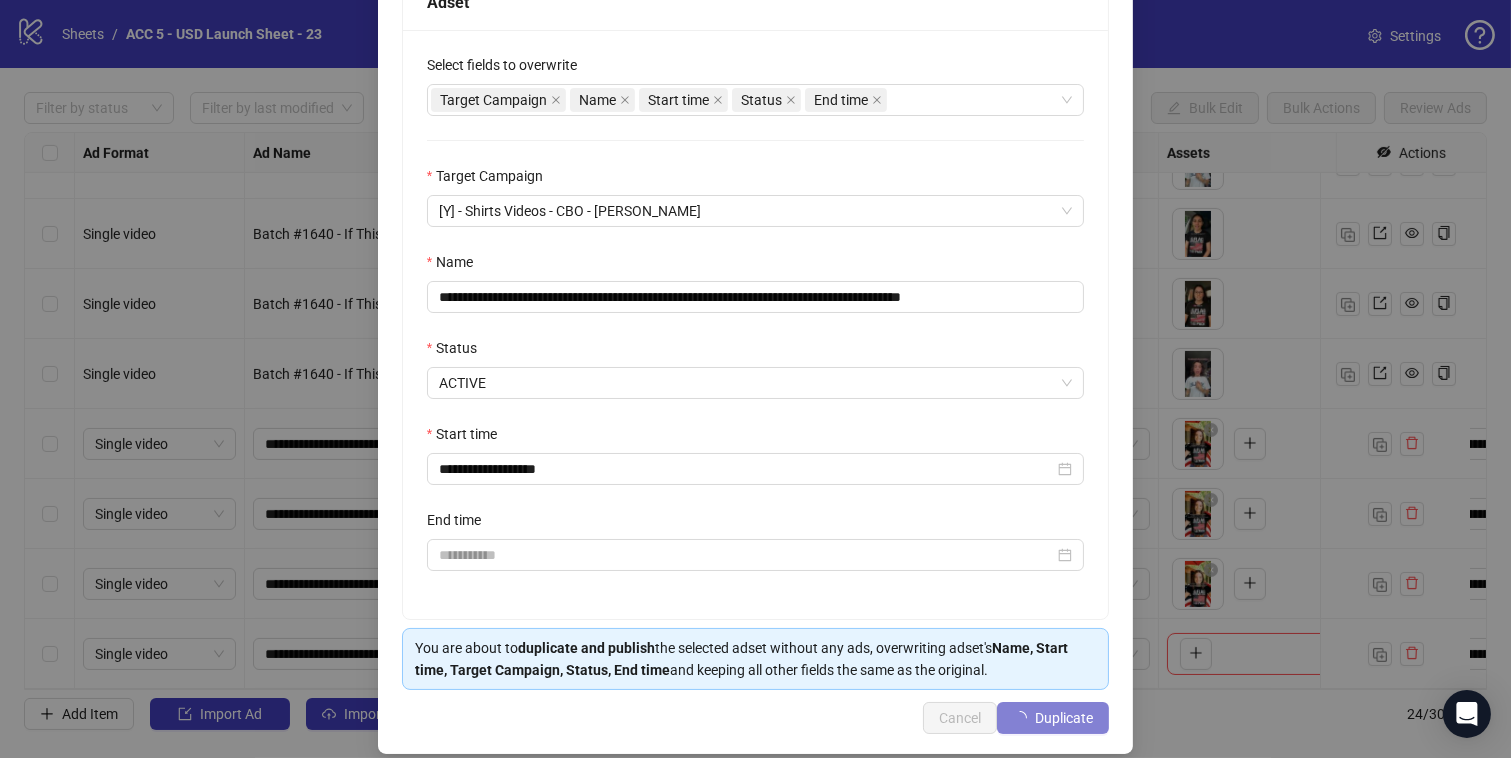 scroll, scrollTop: 373, scrollLeft: 0, axis: vertical 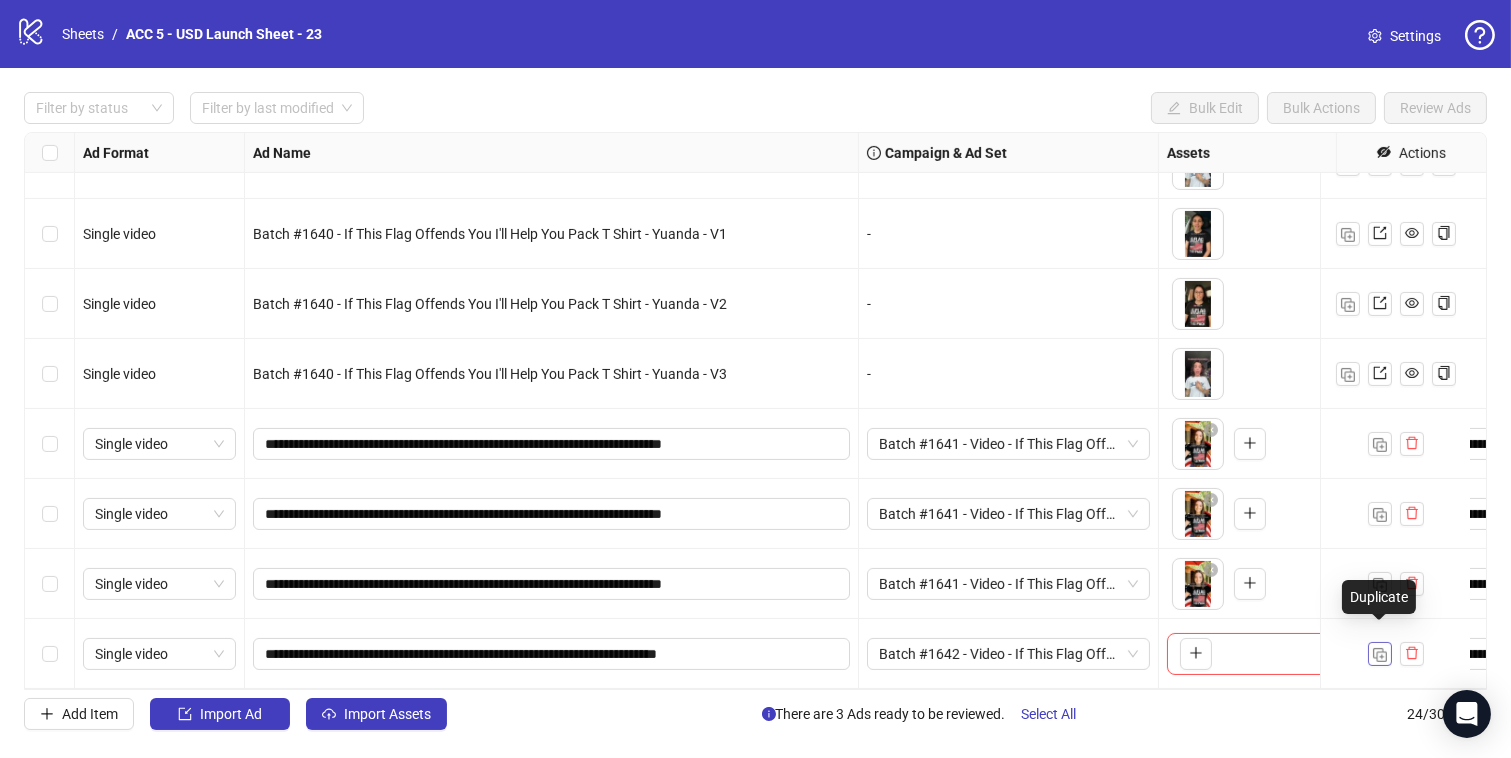 click at bounding box center [1380, 655] 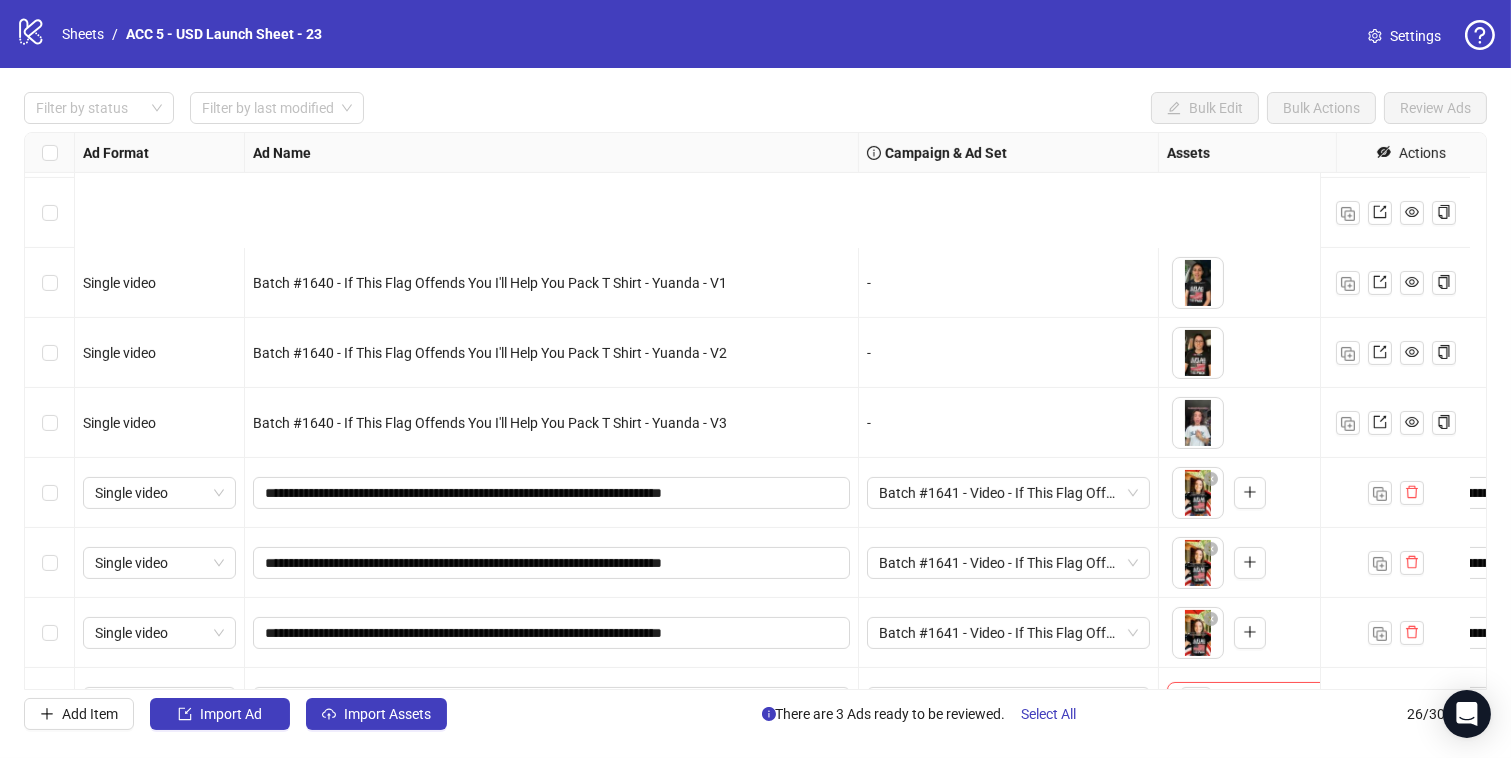 scroll, scrollTop: 1320, scrollLeft: 0, axis: vertical 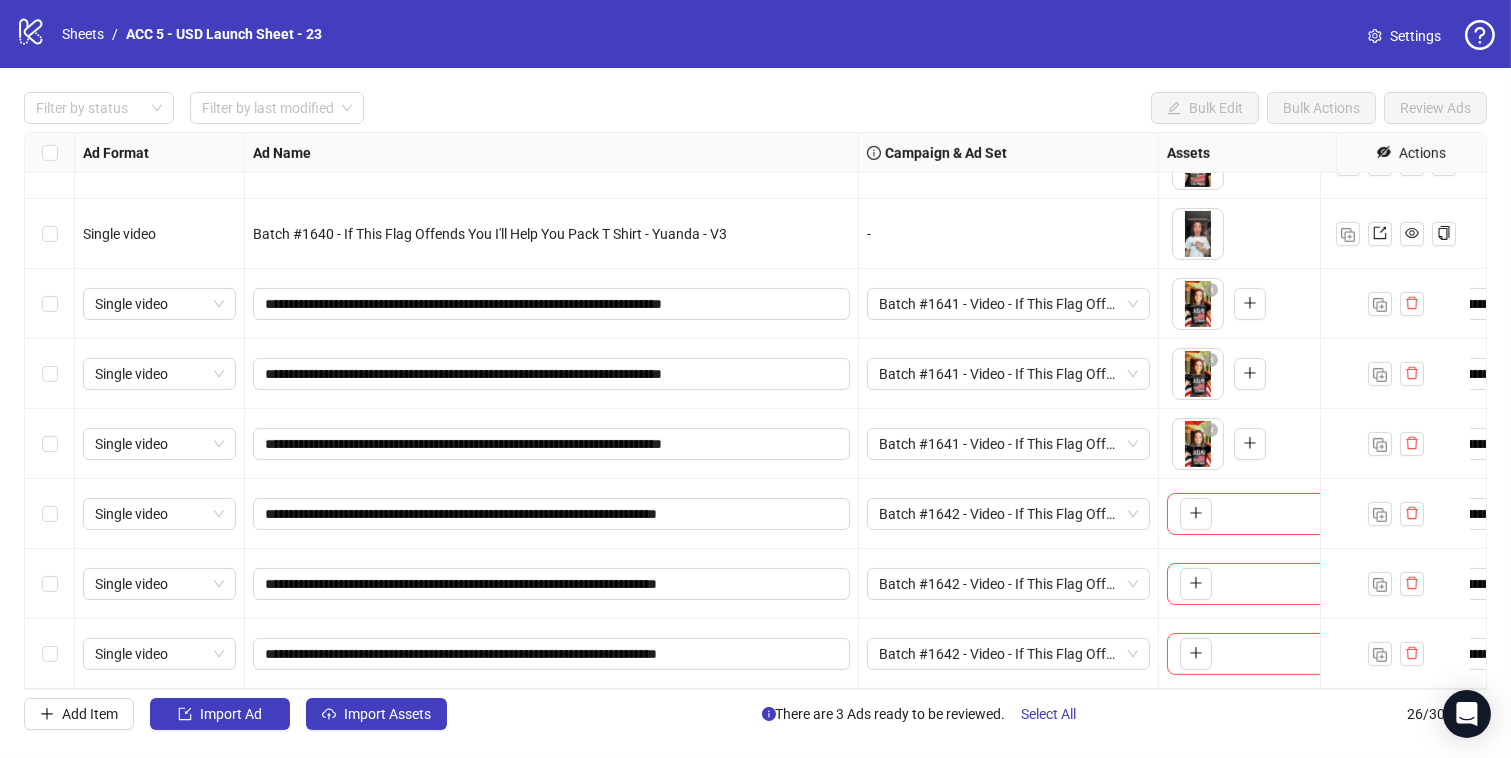 click on "To pick up a draggable item, press the space bar.
While dragging, use the arrow keys to move the item.
Press space again to drop the item in its new position, or press escape to cancel." at bounding box center (1192, 514) 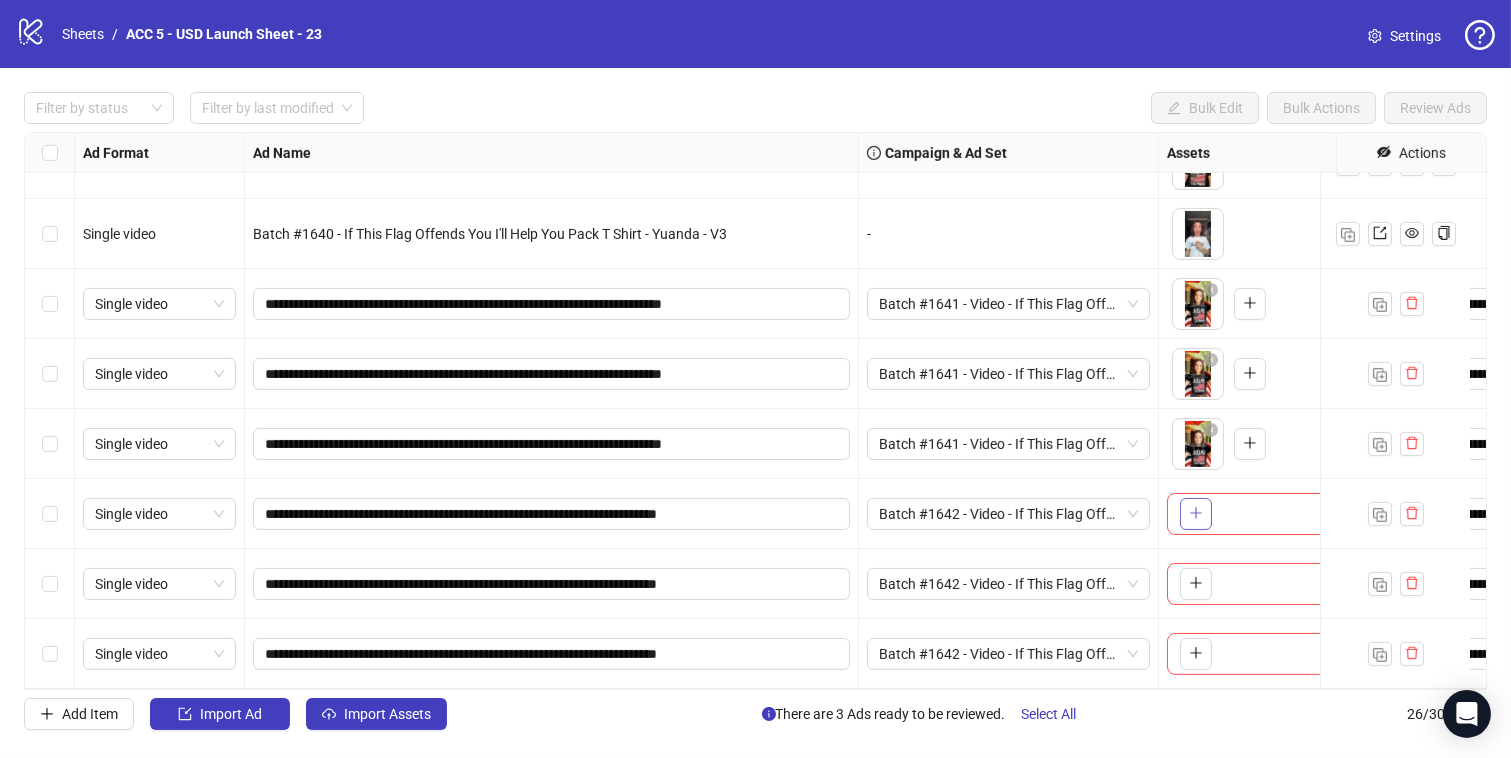 click 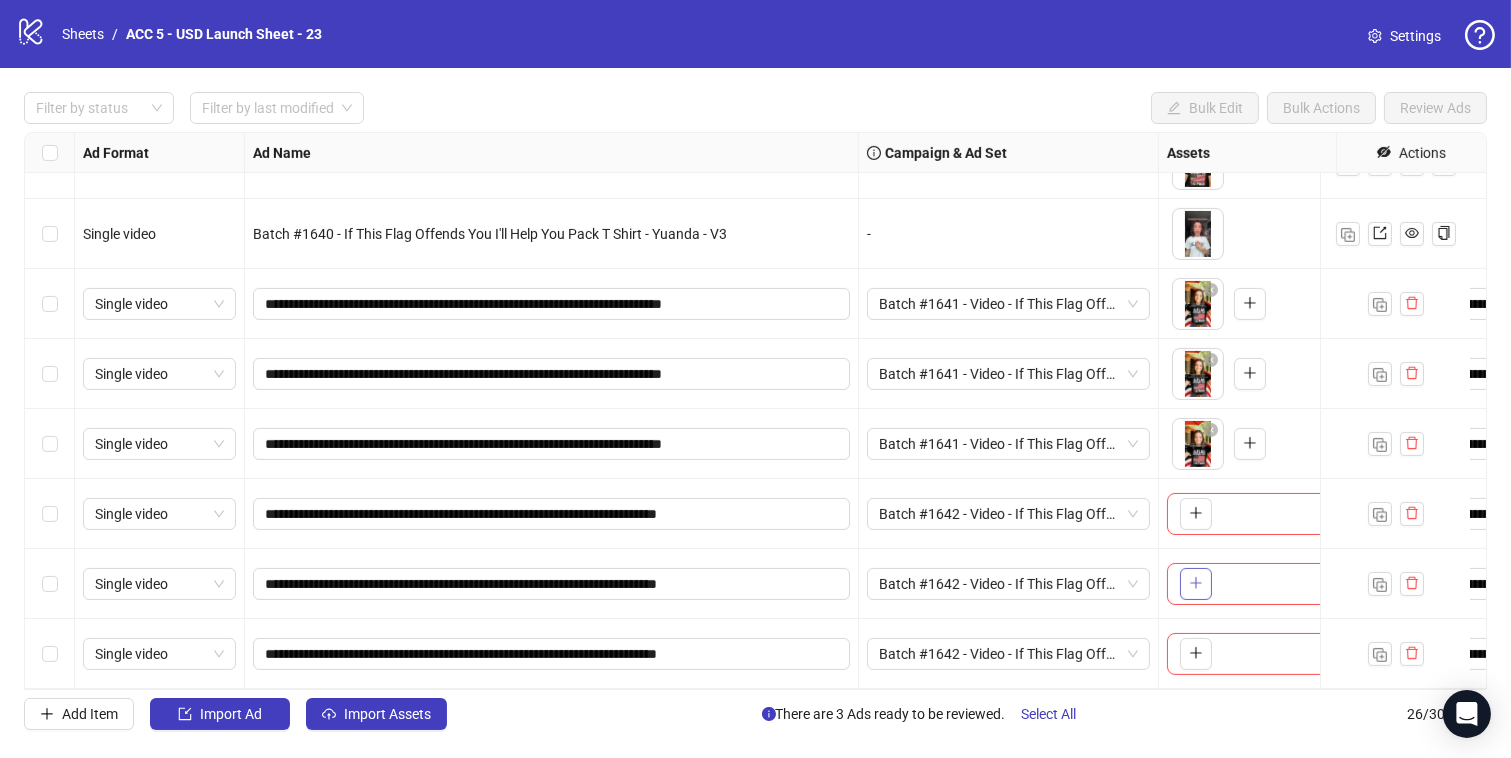 click at bounding box center (1196, 584) 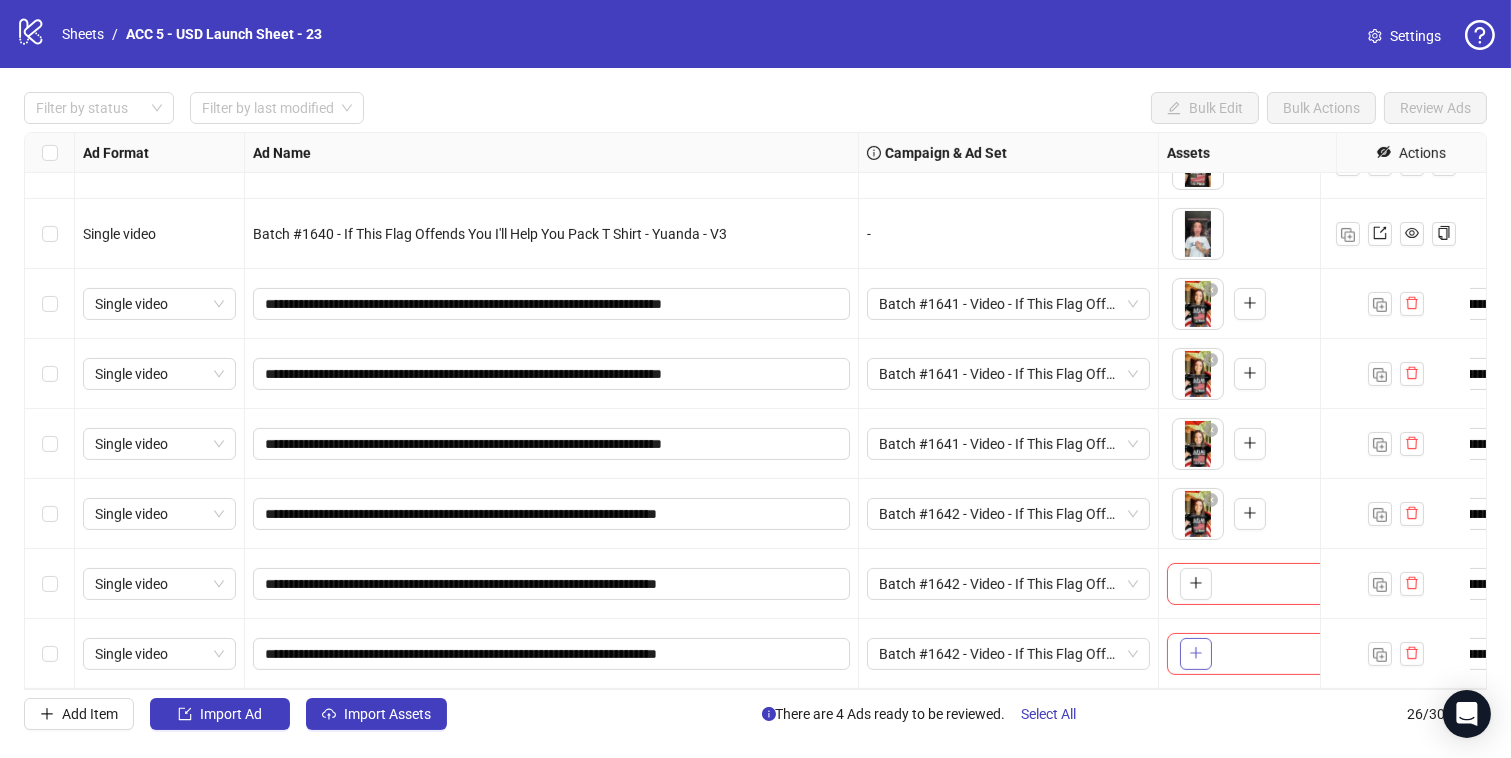 click at bounding box center [1196, 653] 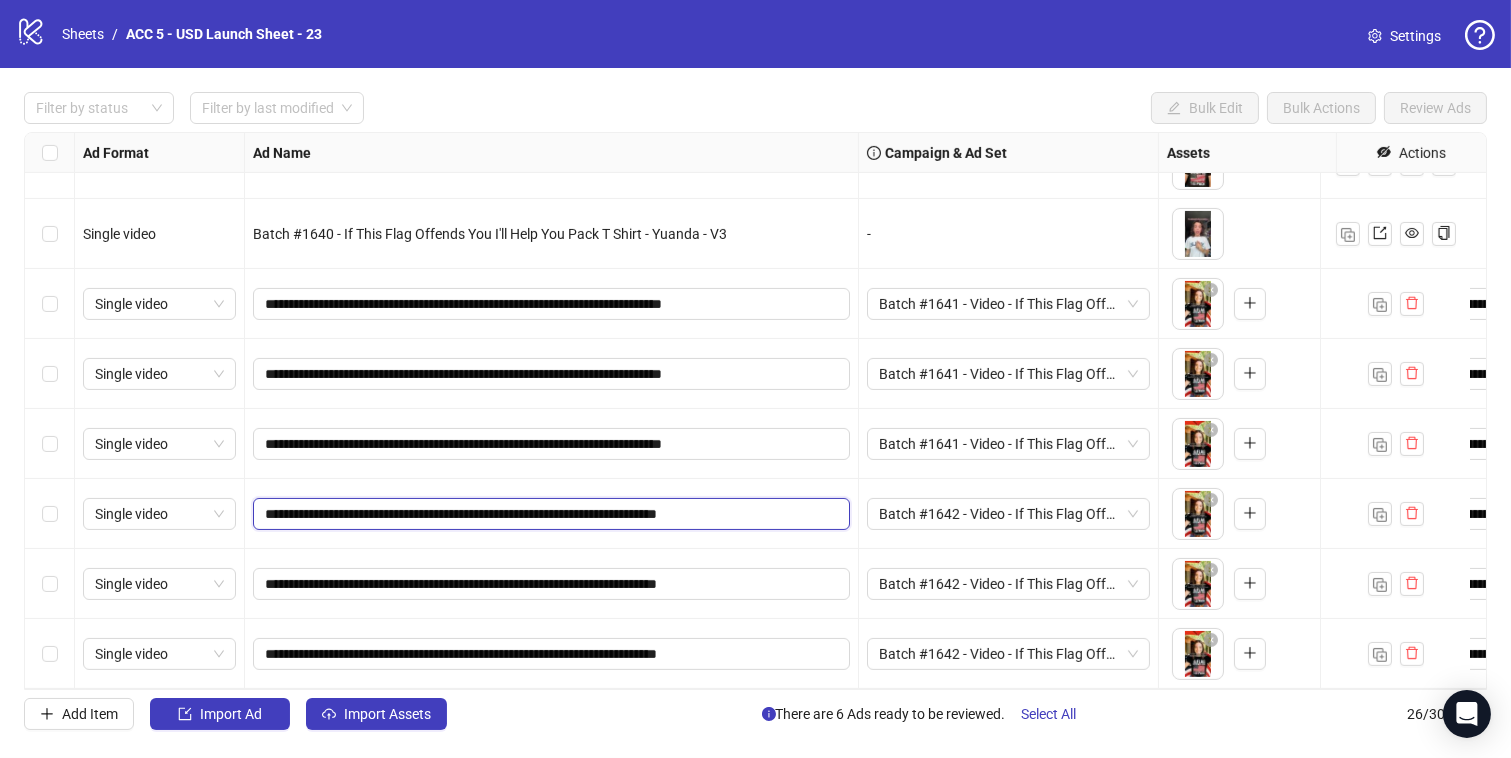 click on "**********" at bounding box center [549, 514] 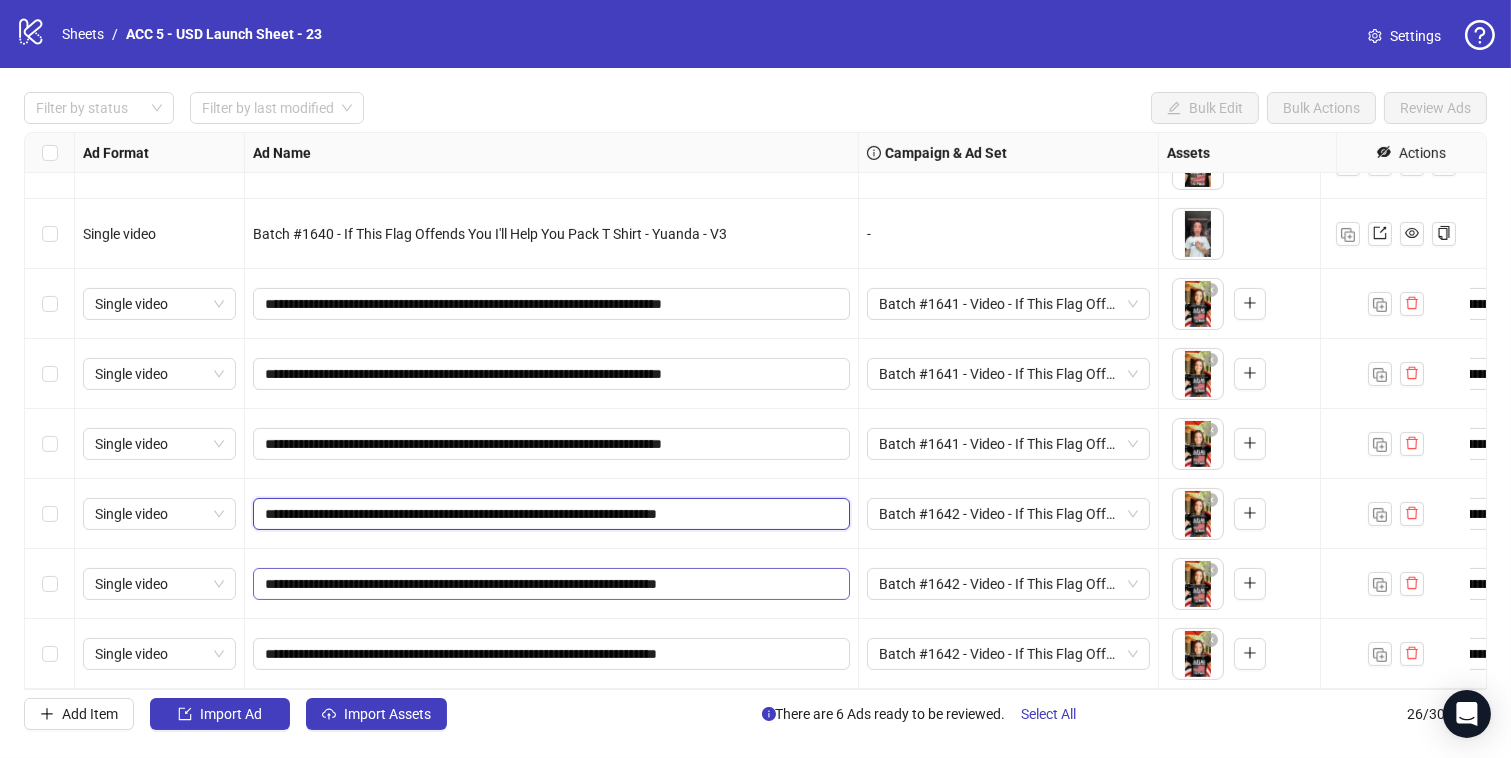 type on "**********" 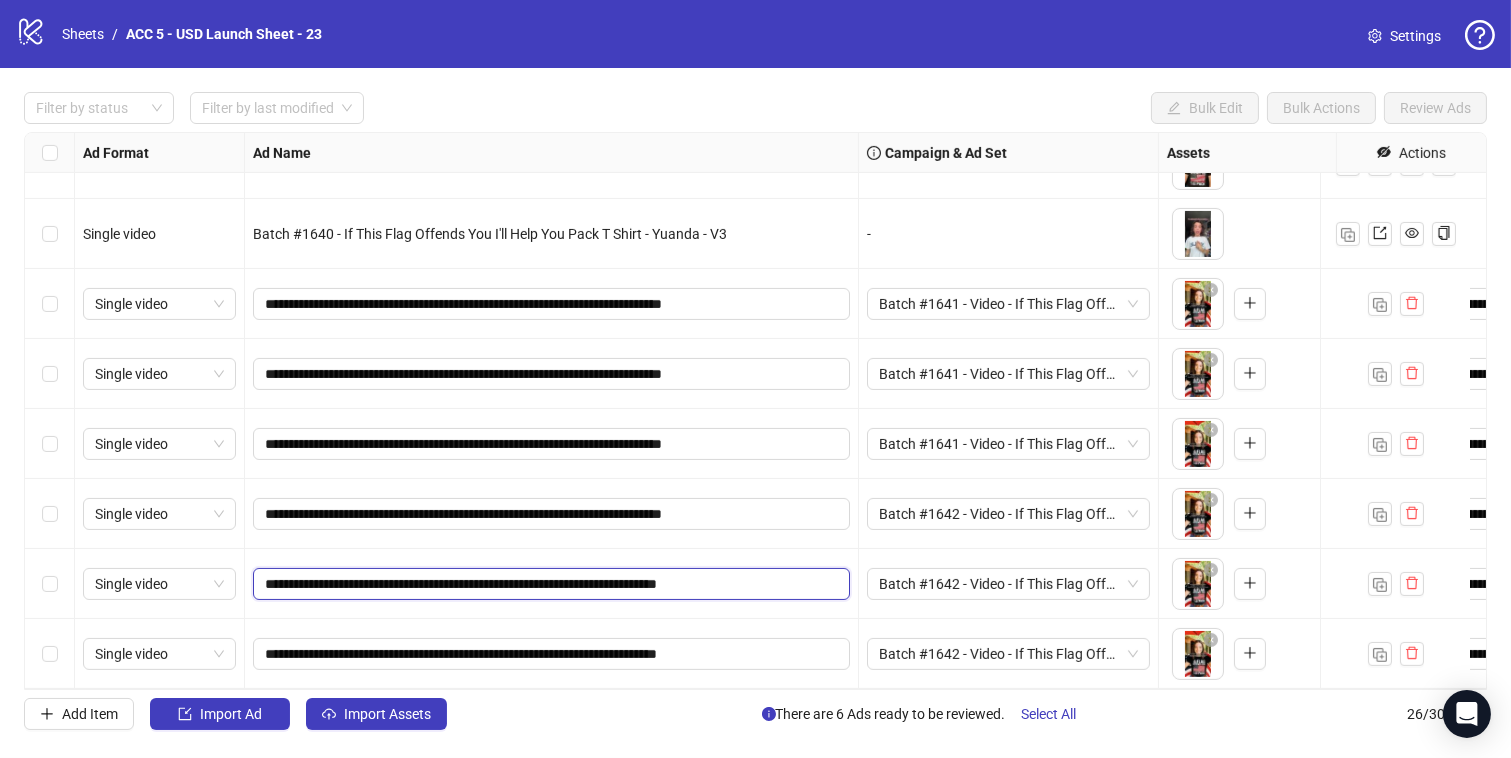 click on "**********" at bounding box center (549, 584) 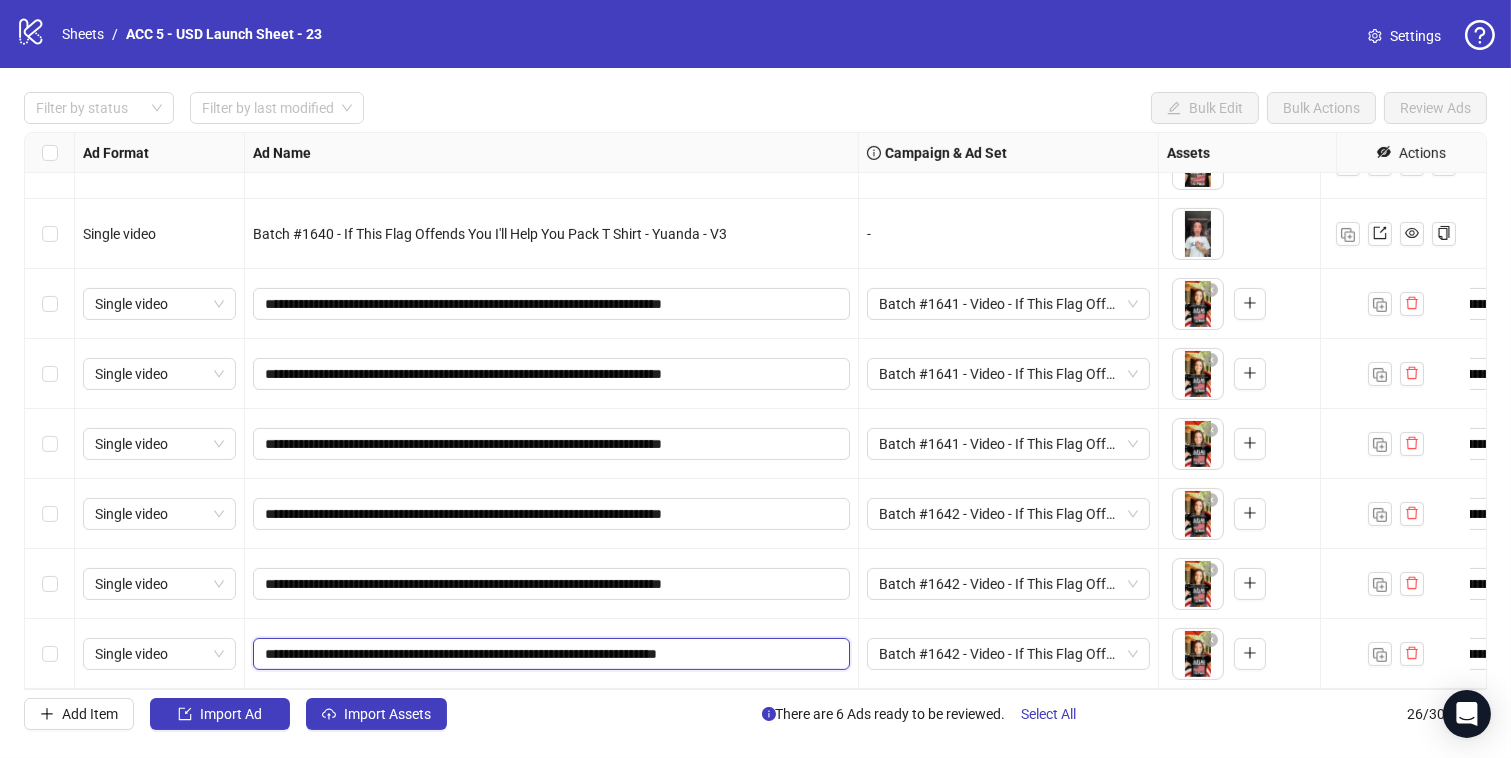 click on "**********" at bounding box center (549, 654) 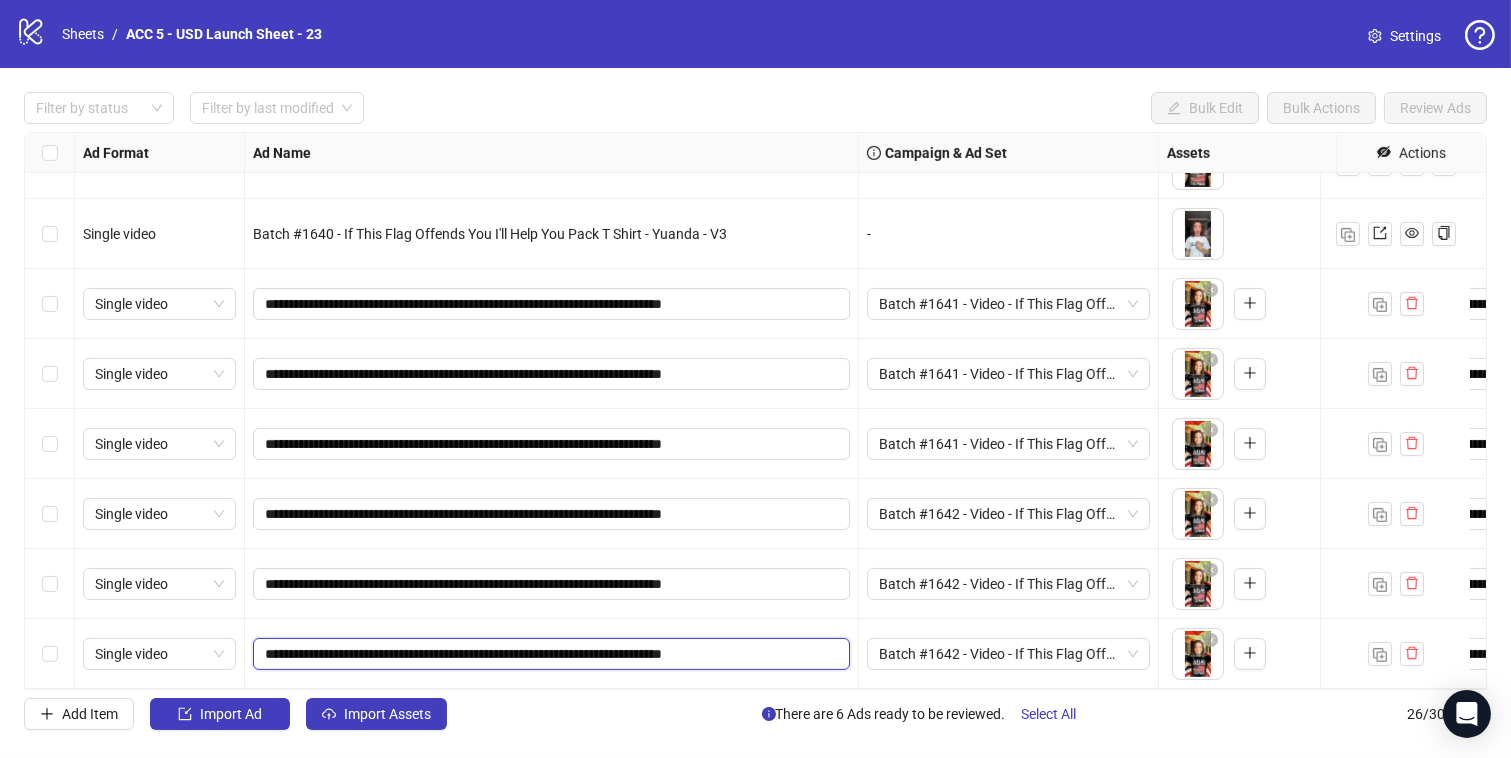 type on "**********" 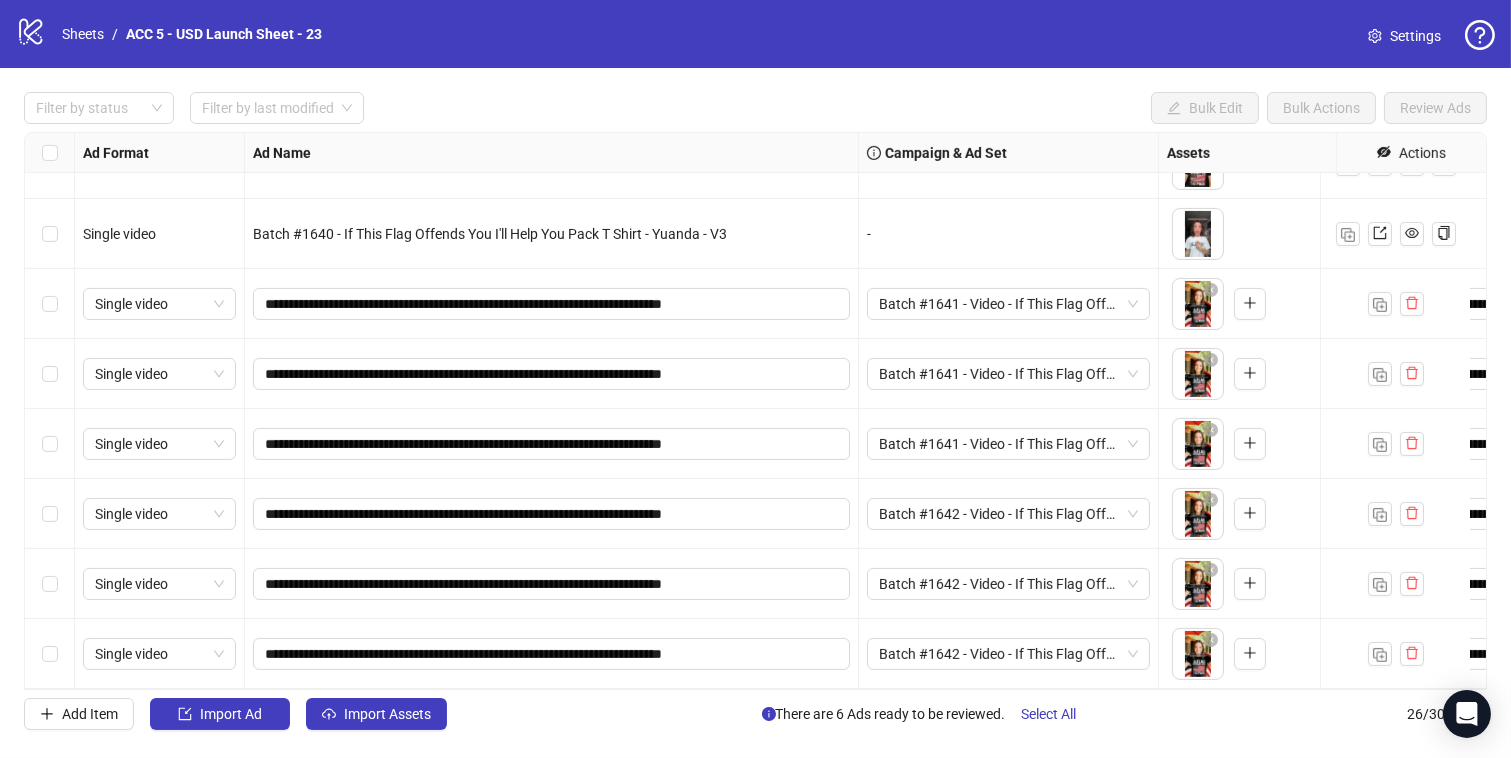 click on "**********" at bounding box center (552, 654) 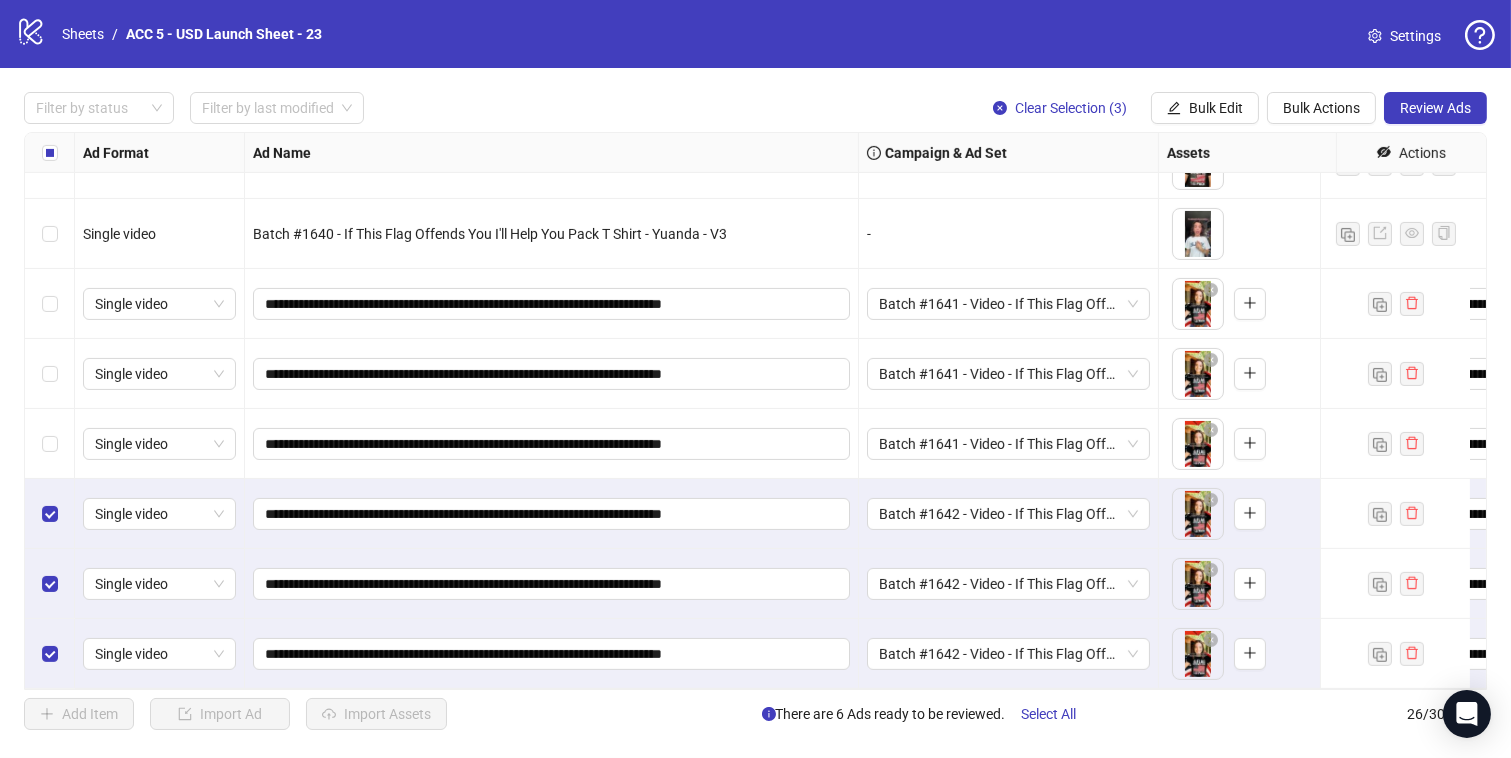 click at bounding box center [50, 444] 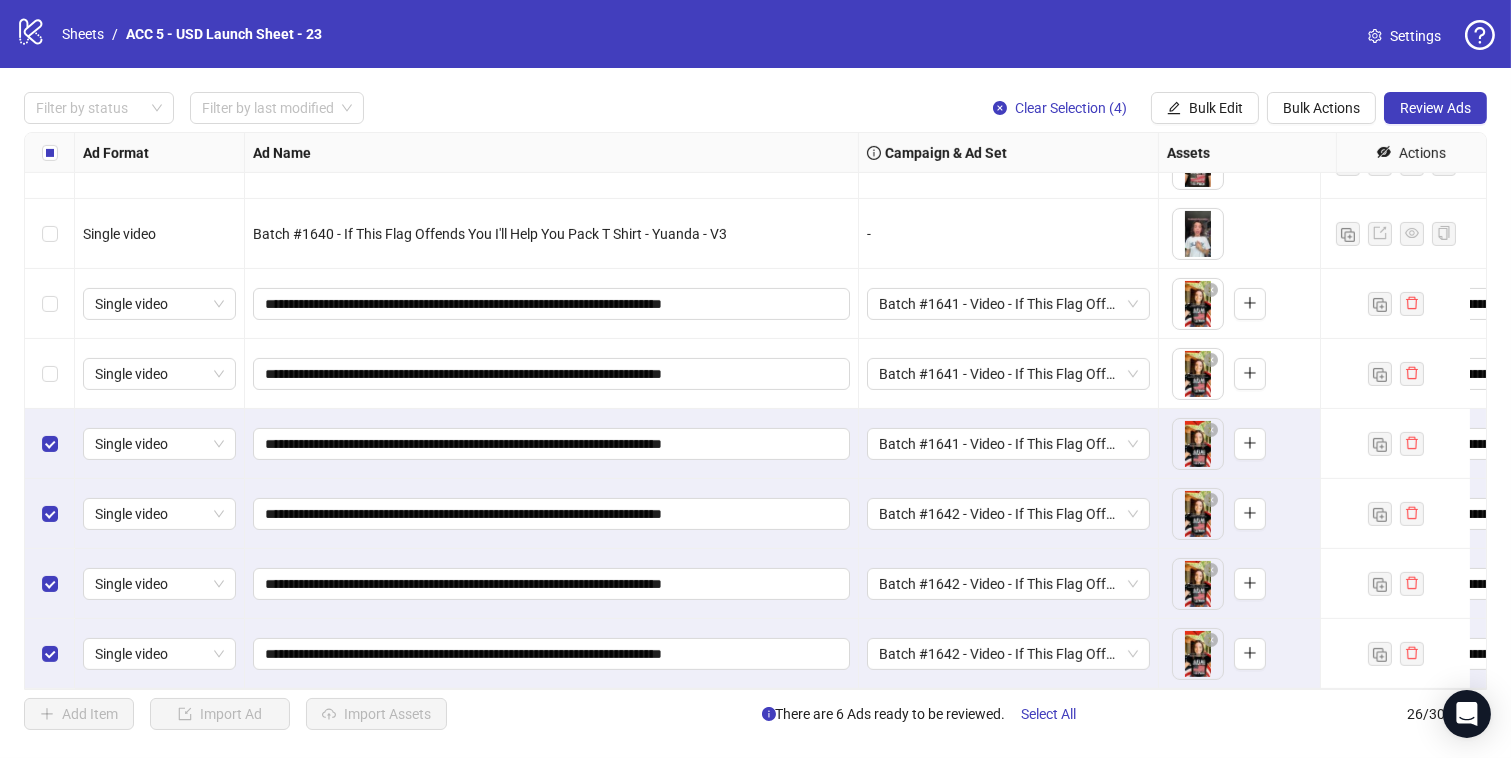 drag, startPoint x: 51, startPoint y: 375, endPoint x: 54, endPoint y: 302, distance: 73.061615 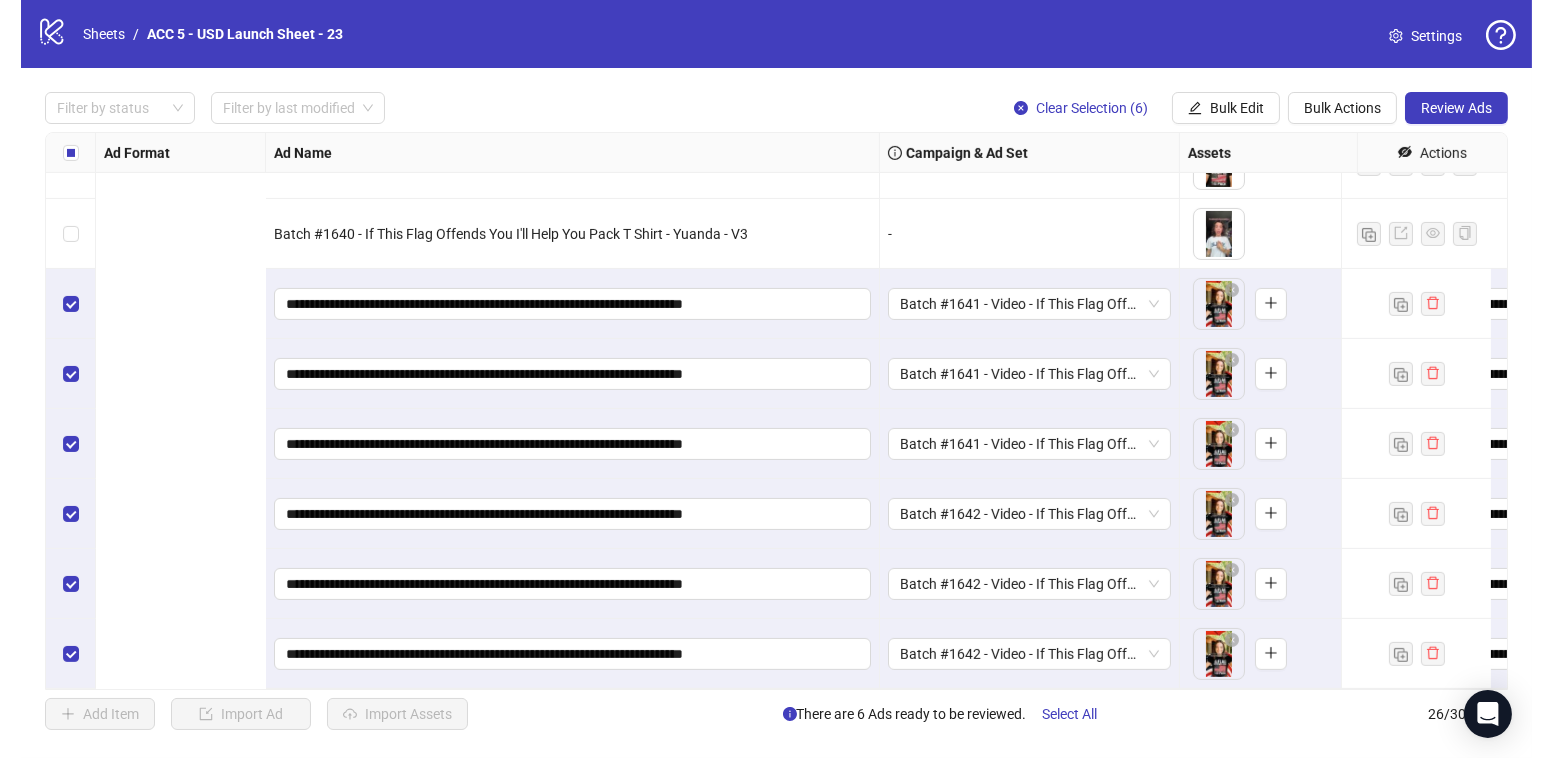scroll, scrollTop: 1320, scrollLeft: 884, axis: both 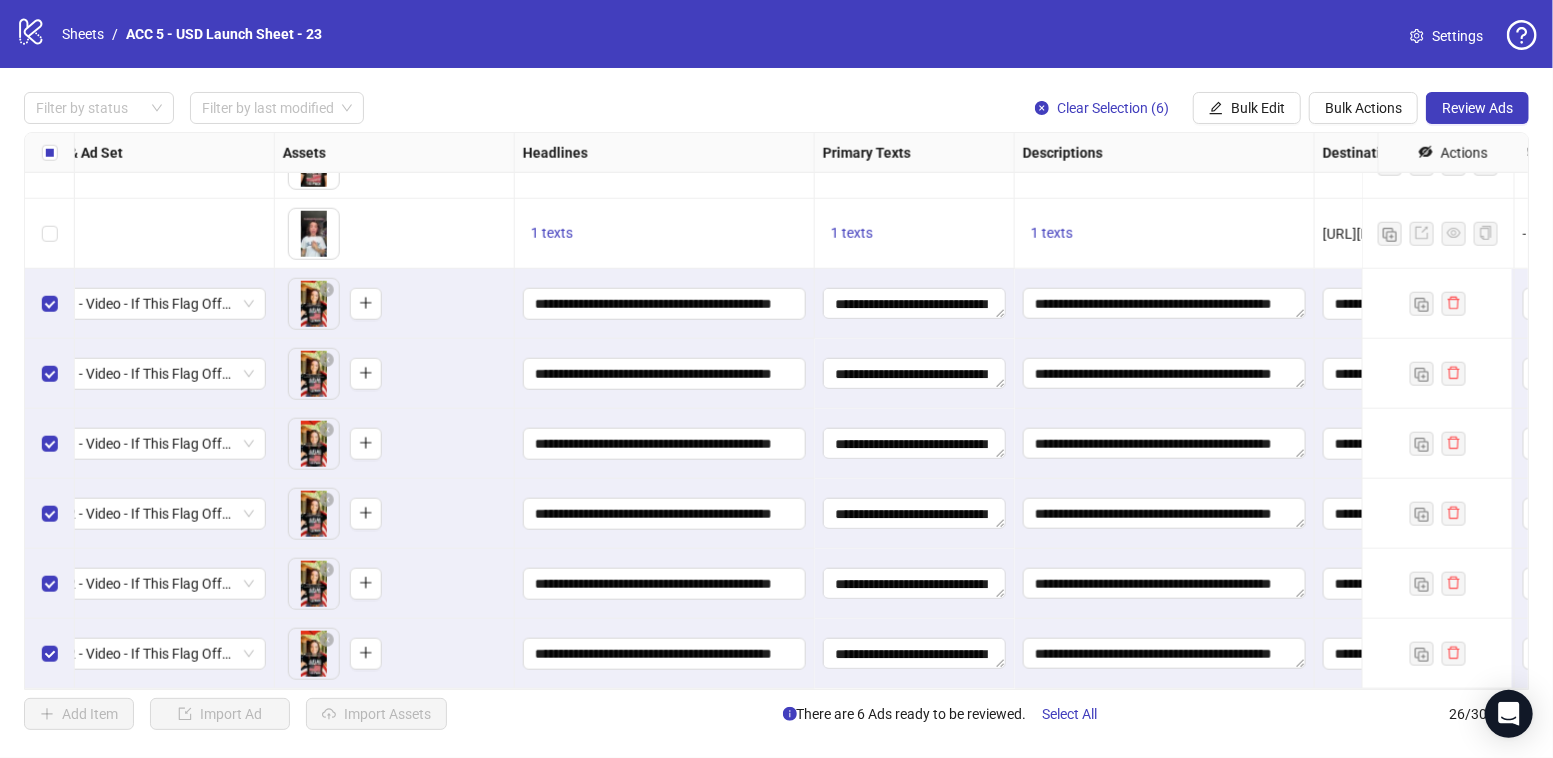 click on "Filter by status Filter by last modified Clear Selection (6) Bulk Edit Bulk Actions Review Ads Ad Format Ad Name Campaign & Ad Set Assets Headlines Primary Texts Descriptions Destination URL App Product Page ID Display URL Leadgen Form Product Set ID Call to Action Actions Batch #1640 - If This Flag Offends You I'll Help You Pack T Shirt - Yuanda - V1 -
To pick up a draggable item, press the space bar.
While dragging, use the arrow keys to move the item.
Press space again to drop the item in its new position, or press escape to cancel.
1 texts 1 texts 1 texts [URL][DOMAIN_NAME] - Batch #1640 - If This Flag Offends You I'll Help You Pack T Shirt - Yuanda - V2 -
To pick up a draggable item, press the space bar.
While dragging, use the arrow keys to move the item.
Press space again to drop the item in its new position, or press escape to cancel.
1 texts 1 texts 1 texts - - 1 texts 1 texts 1 texts - 26 /" at bounding box center [776, 411] 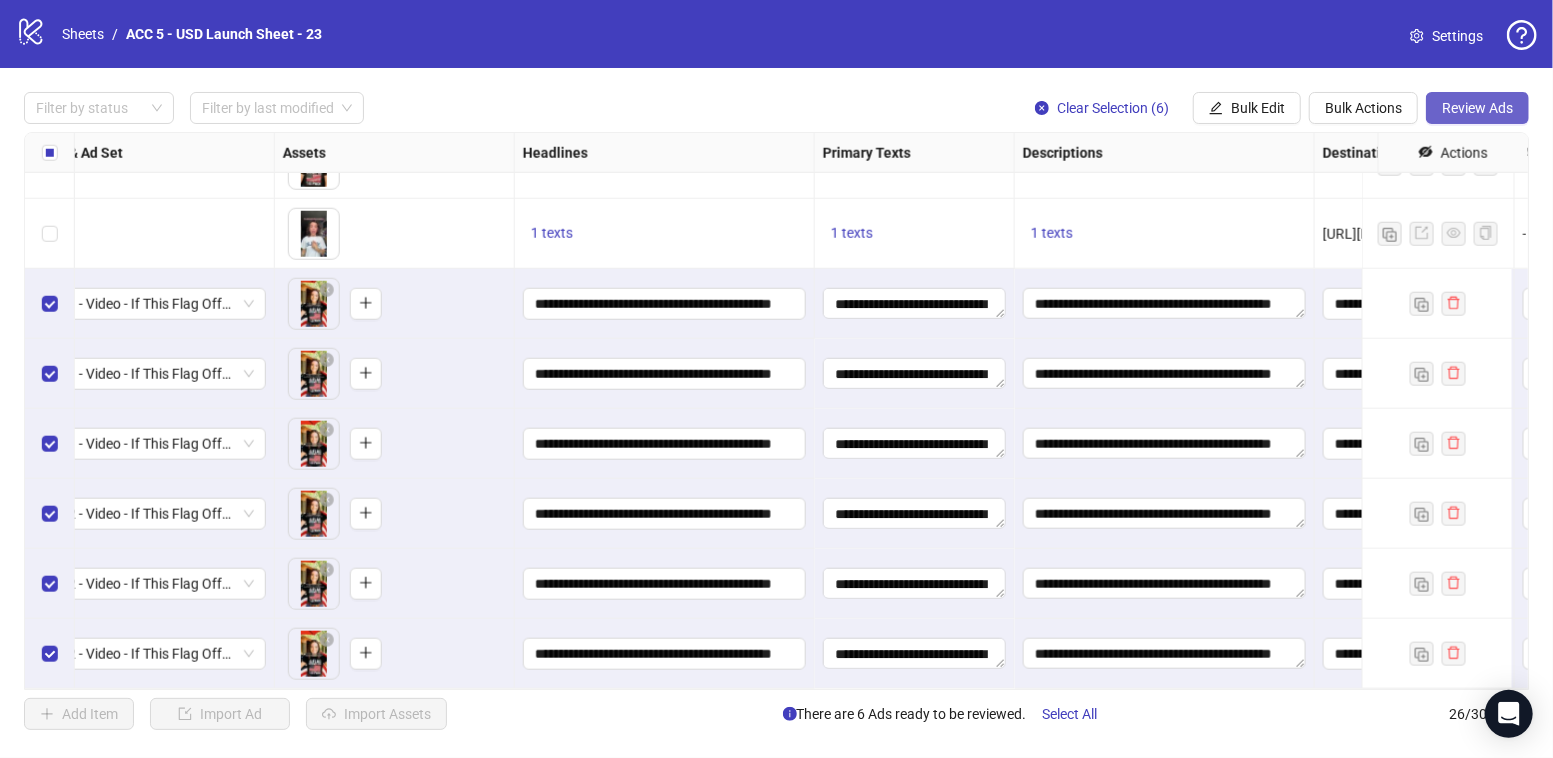 click on "Review Ads" at bounding box center (1477, 108) 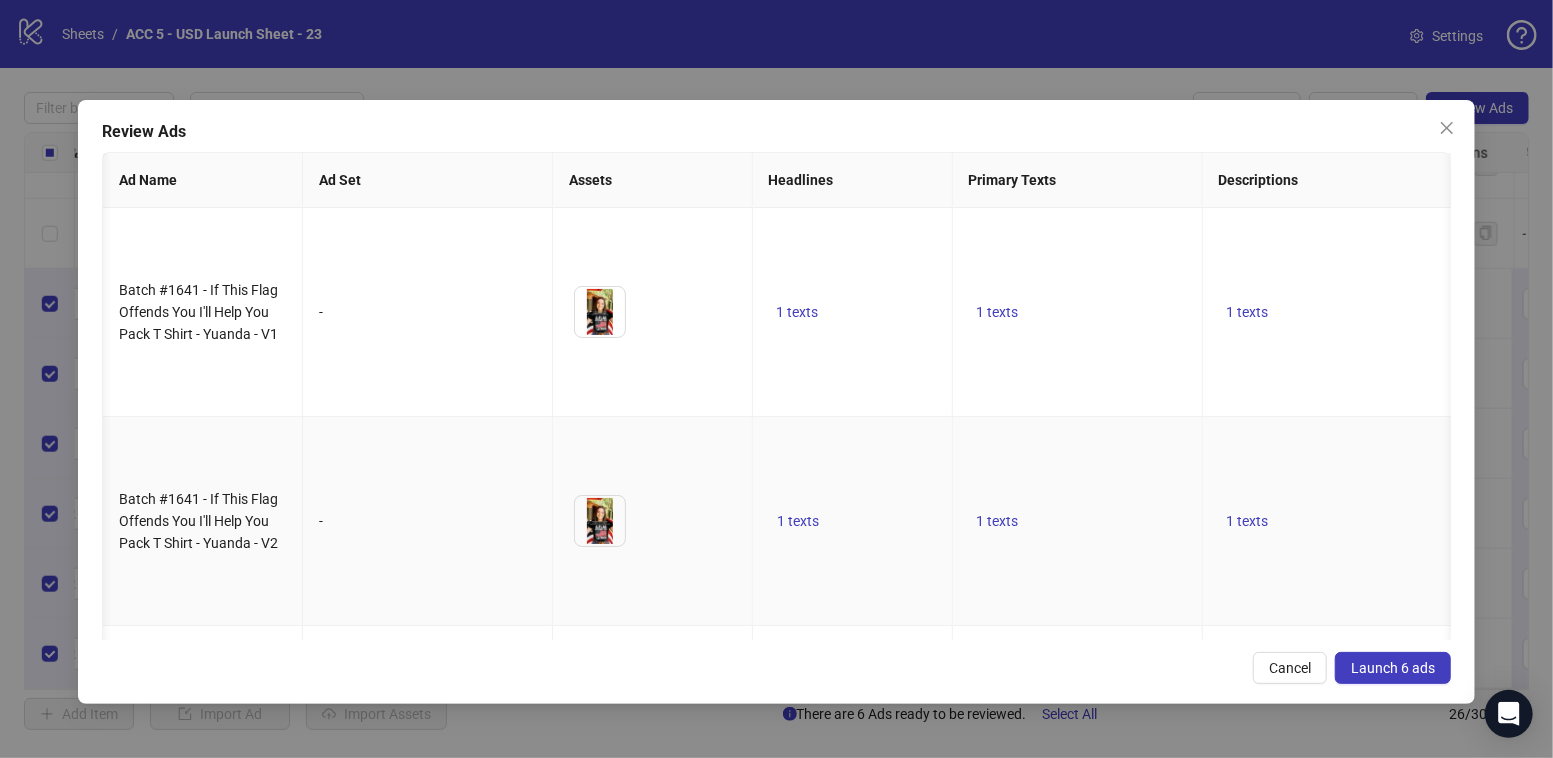scroll, scrollTop: 0, scrollLeft: 514, axis: horizontal 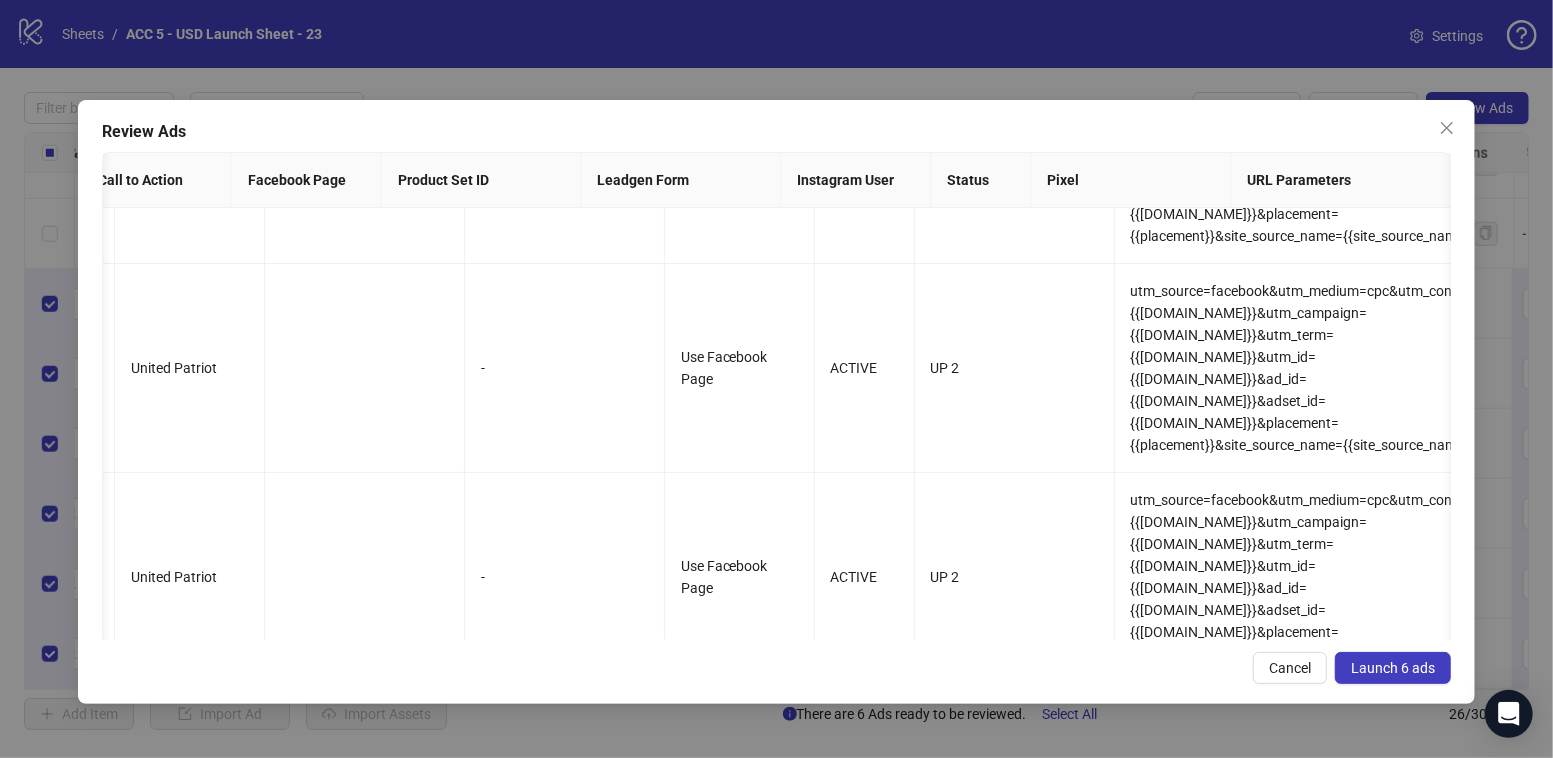click on "Launch 6 ads" at bounding box center (1393, 668) 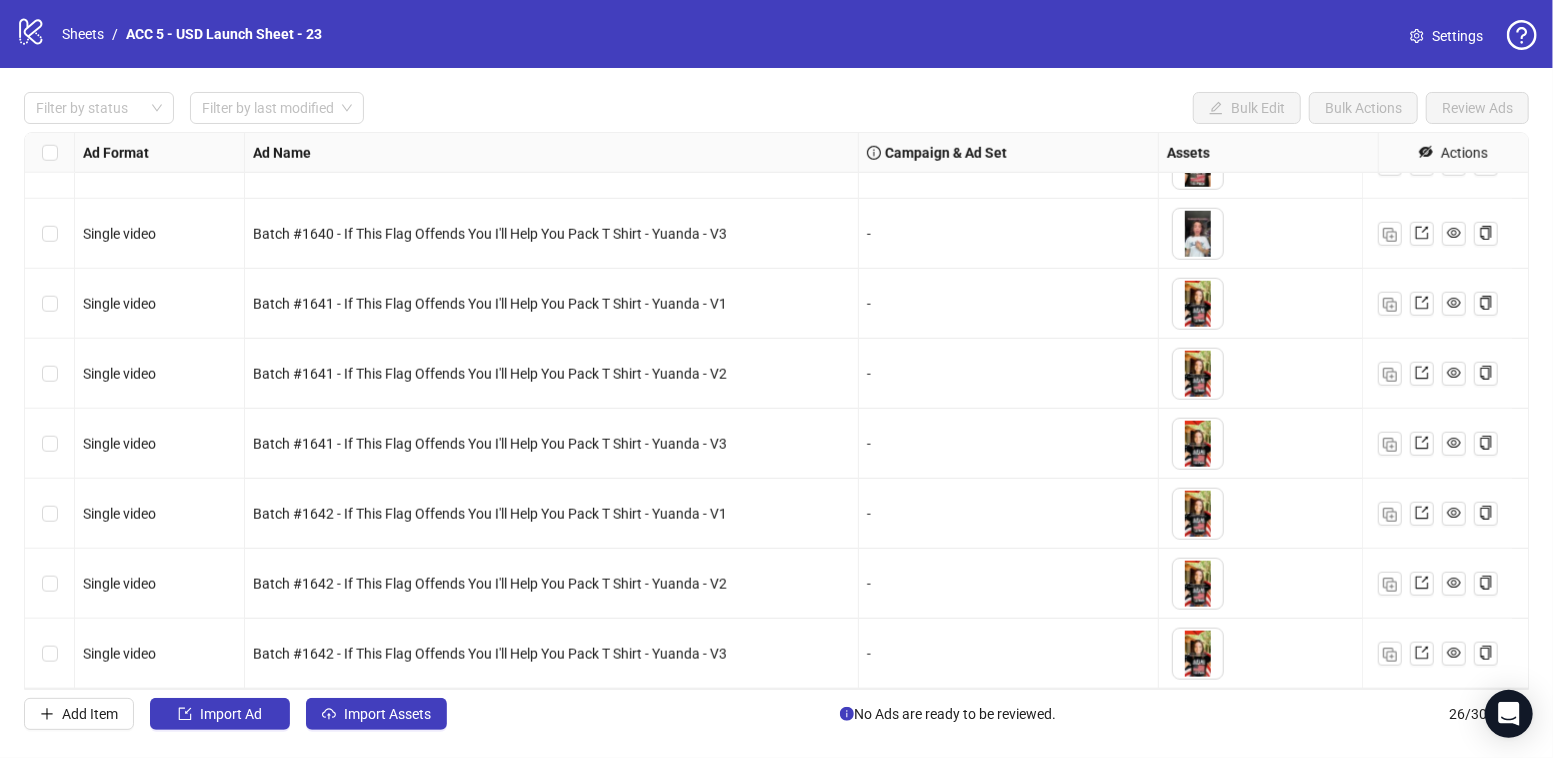 scroll, scrollTop: 1320, scrollLeft: 0, axis: vertical 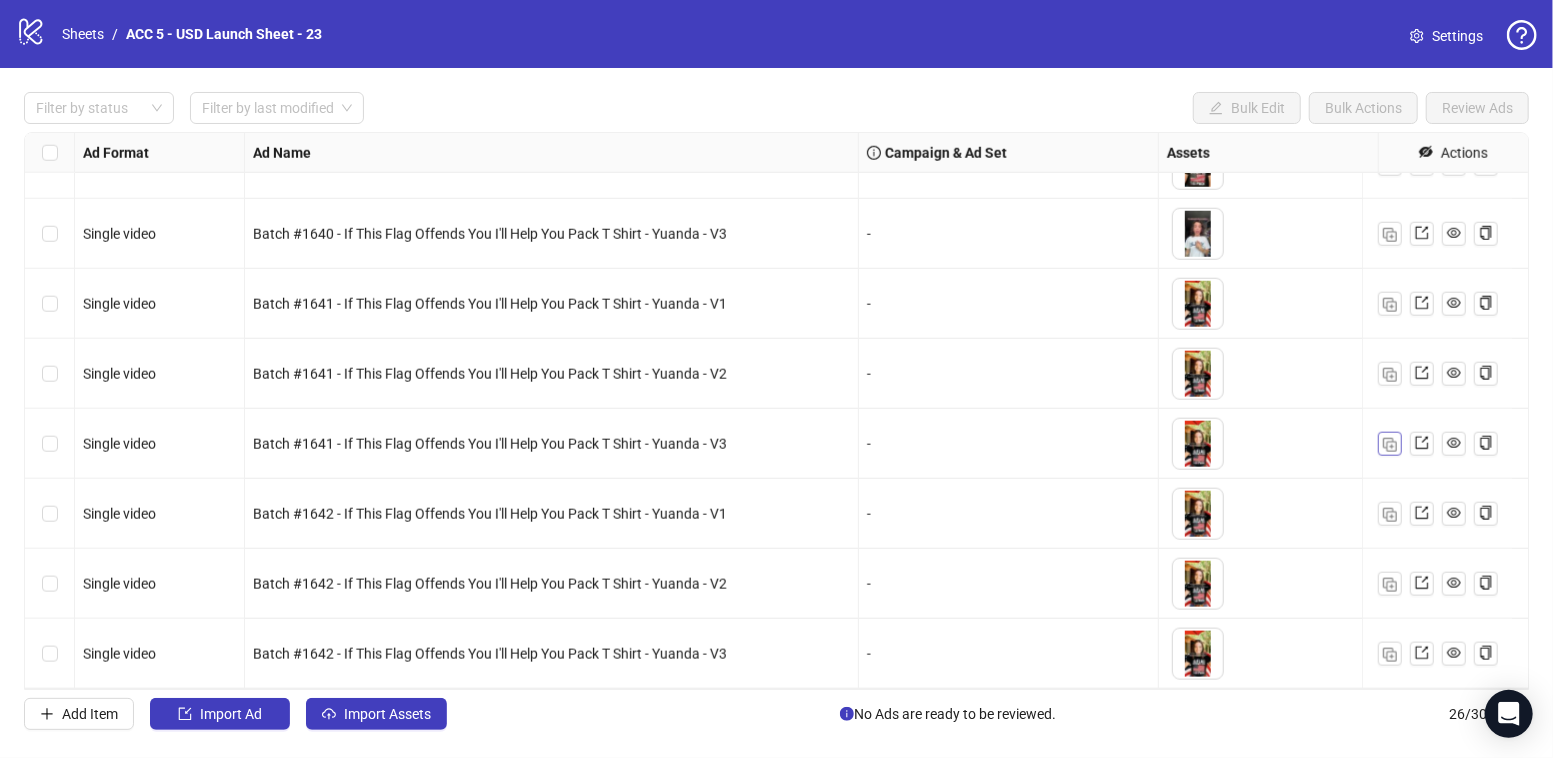 click at bounding box center [1390, 445] 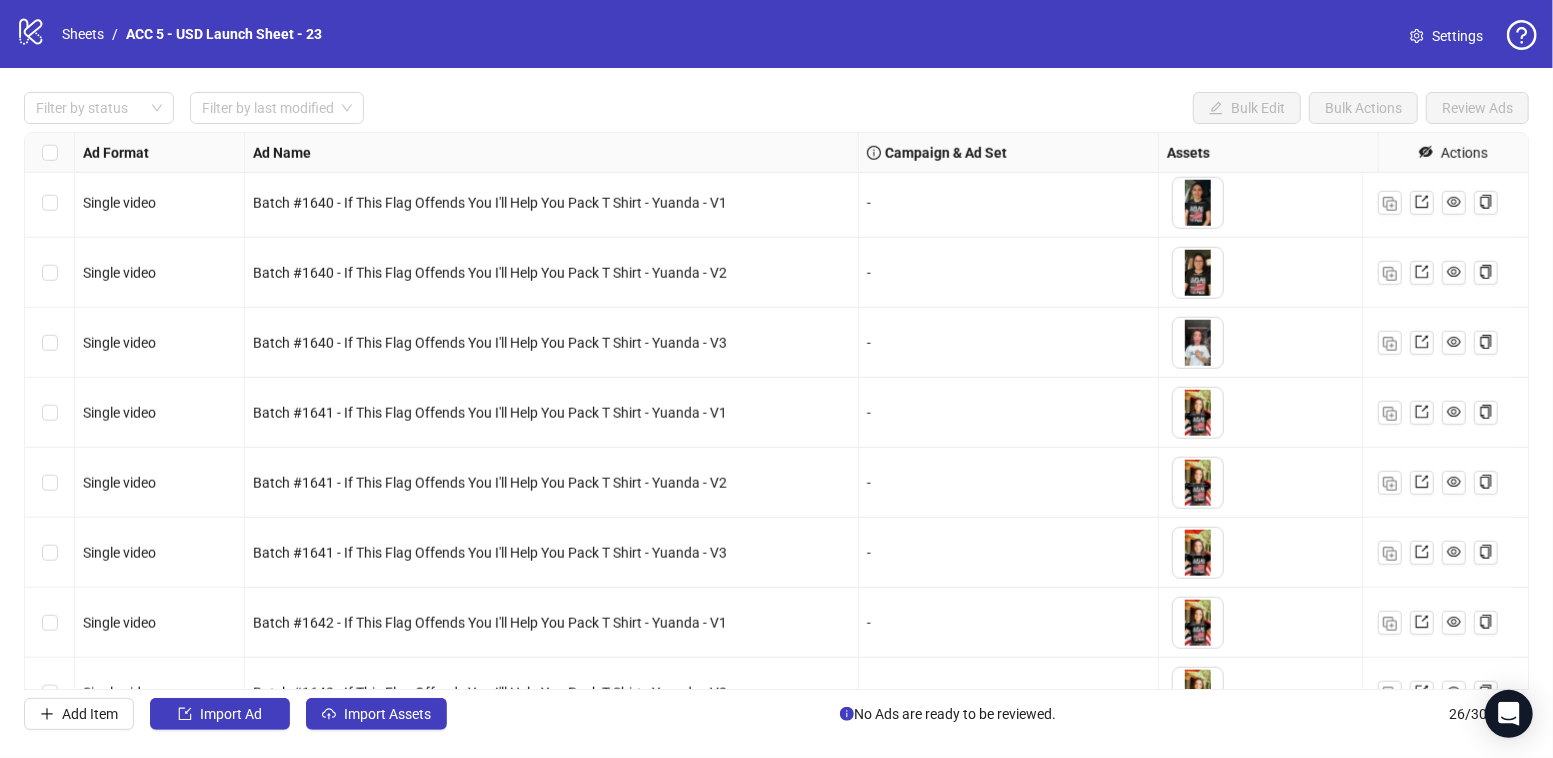 scroll, scrollTop: 1190, scrollLeft: 0, axis: vertical 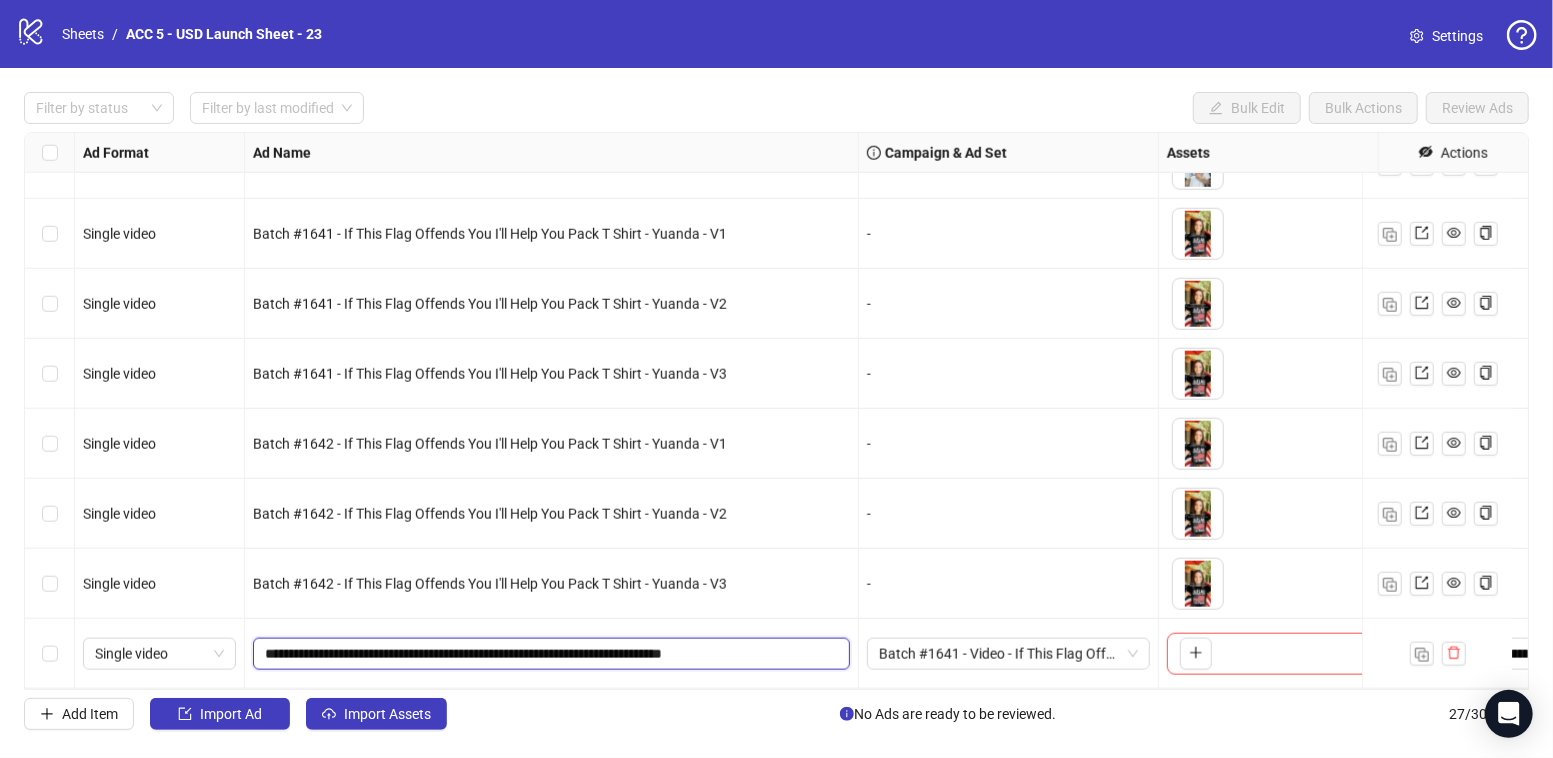 click on "**********" at bounding box center (549, 654) 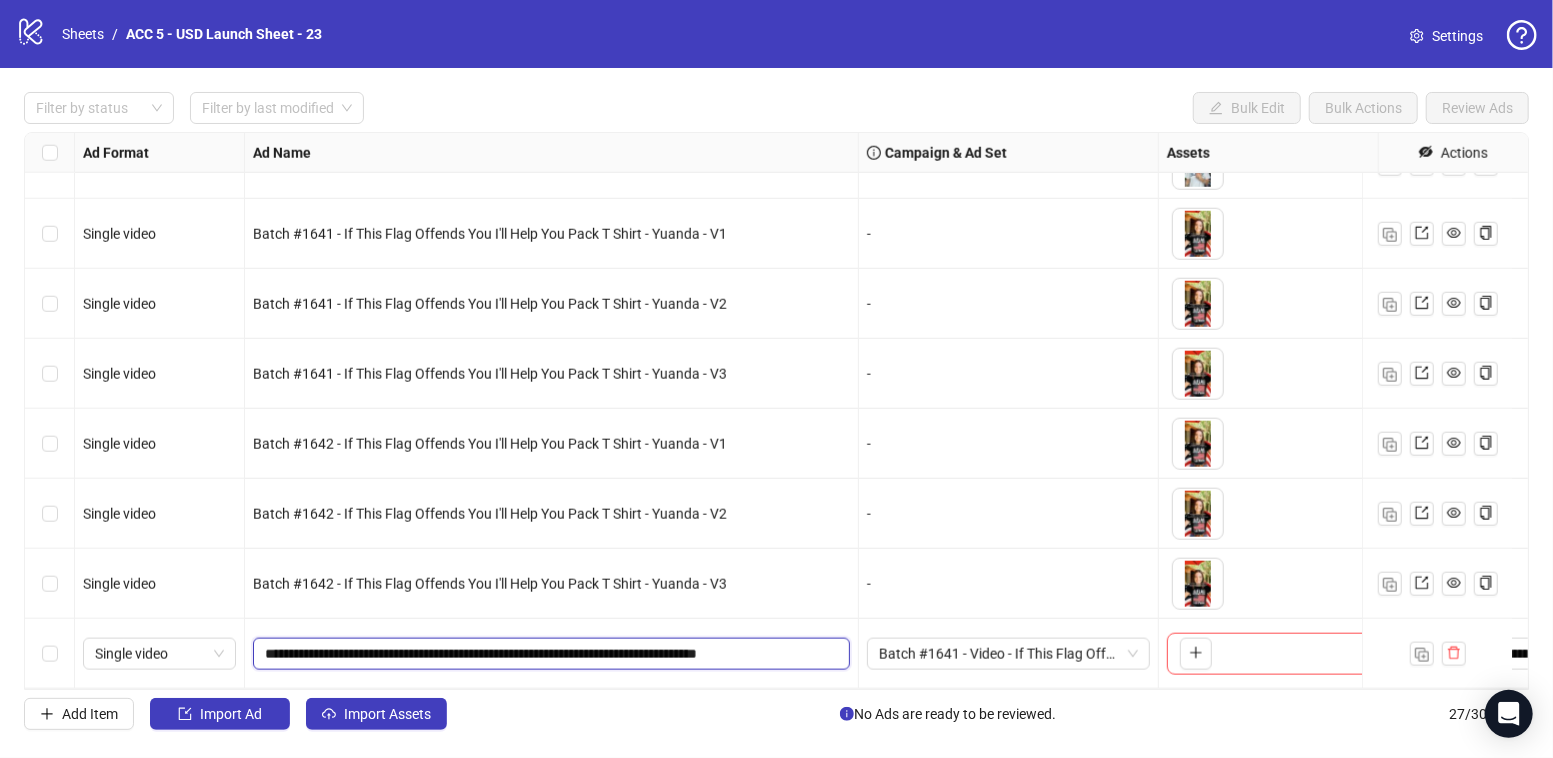 drag, startPoint x: 767, startPoint y: 636, endPoint x: 953, endPoint y: 670, distance: 189.08199 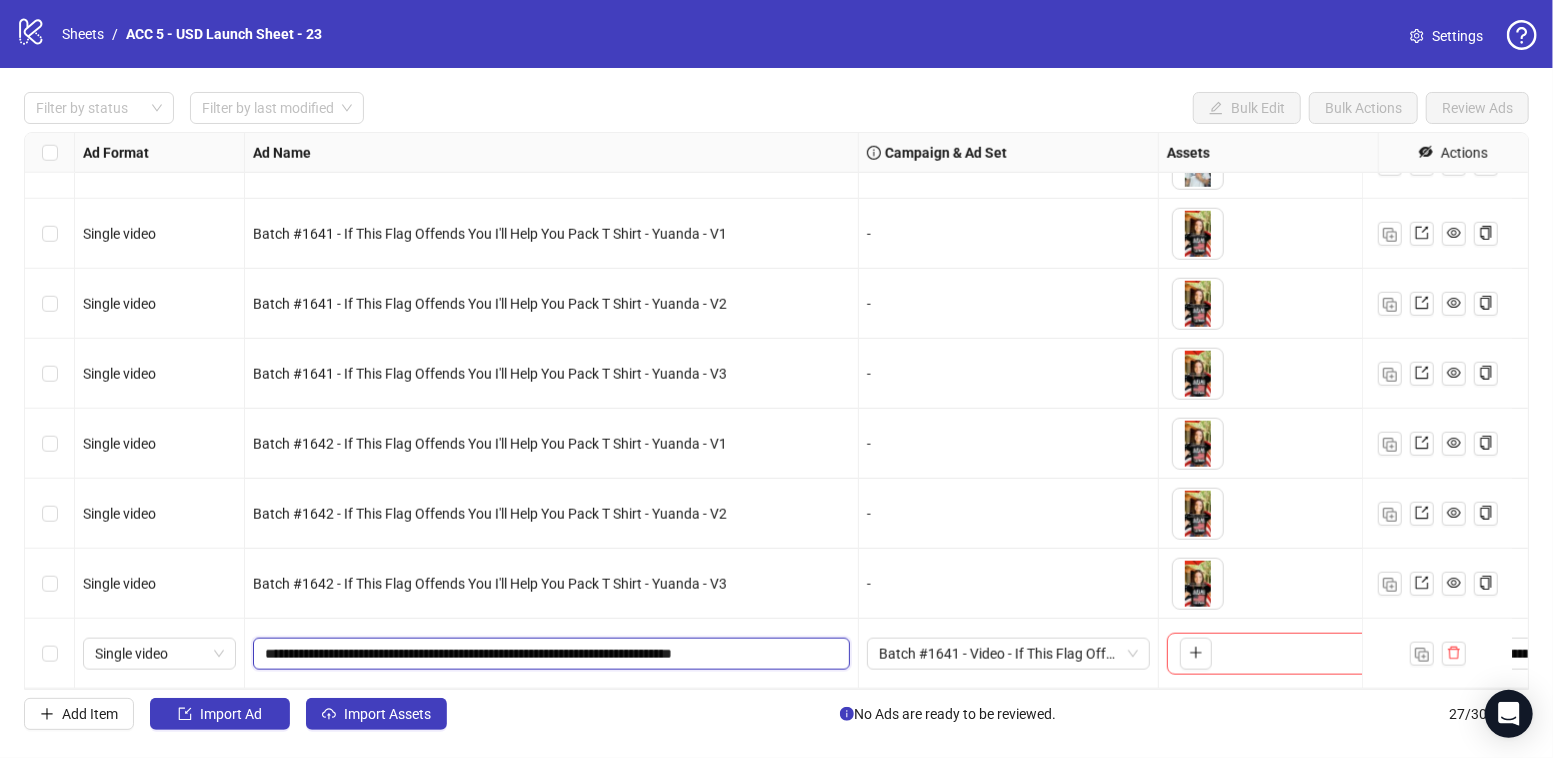 drag, startPoint x: 391, startPoint y: 636, endPoint x: 341, endPoint y: 630, distance: 50.358715 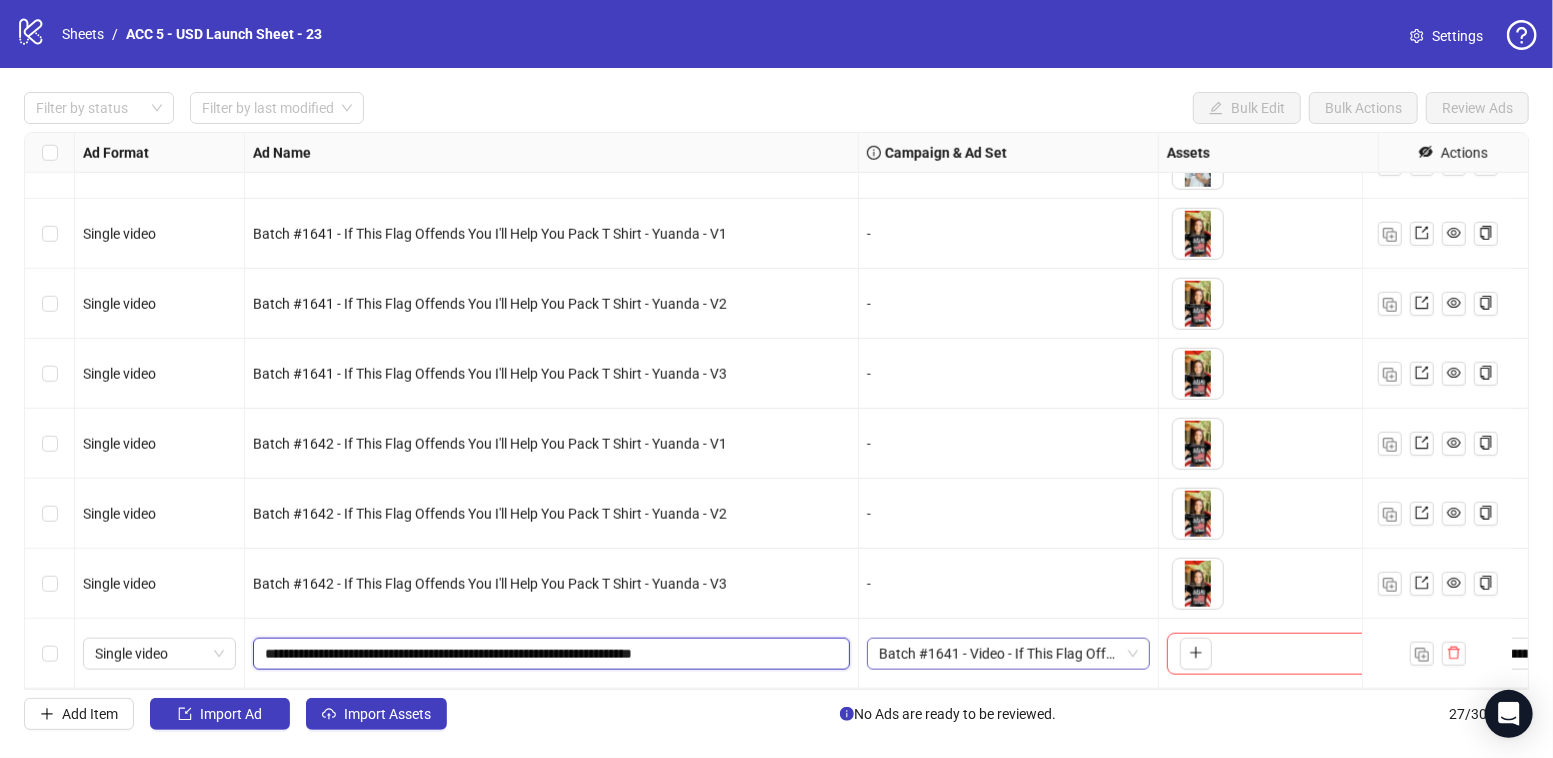 click on "Batch #1641 - Video - If This Flag Offends You I'll Help You Pack T Shirt - Yuanda - [DATE]" at bounding box center (1008, 654) 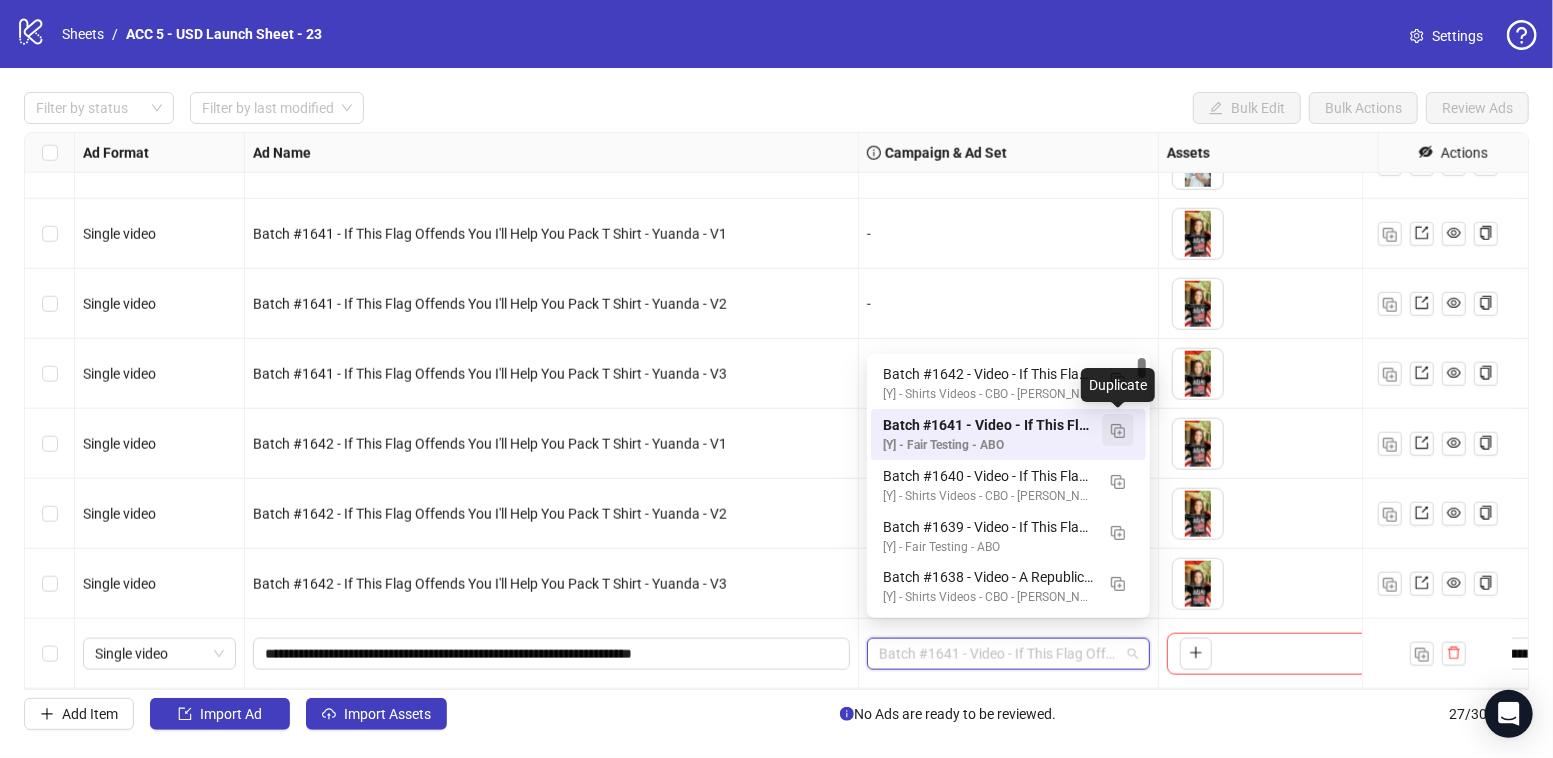 click at bounding box center (1118, 431) 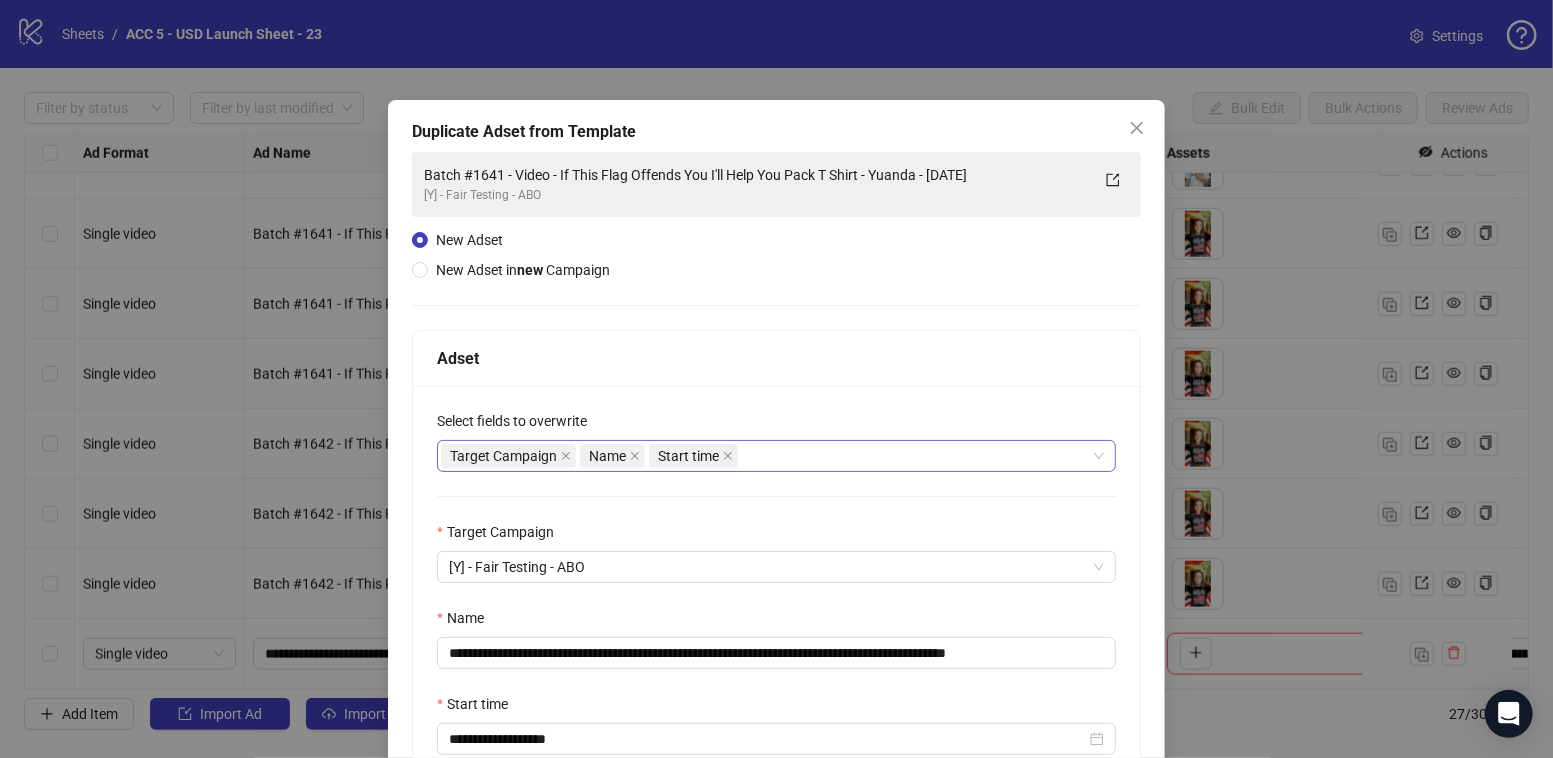 click on "Target Campaign Name Start time" at bounding box center [766, 456] 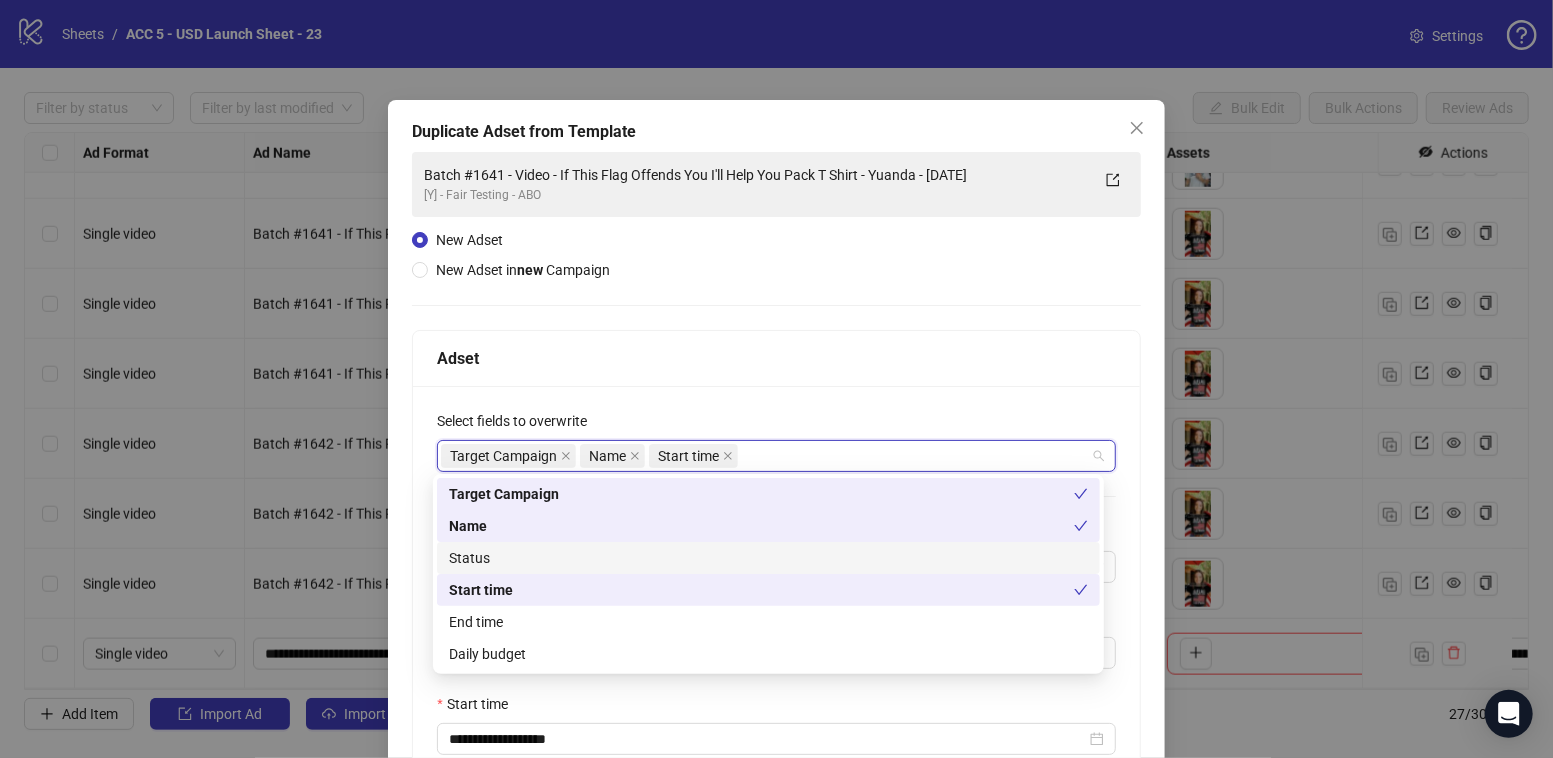 click on "Status" at bounding box center (768, 558) 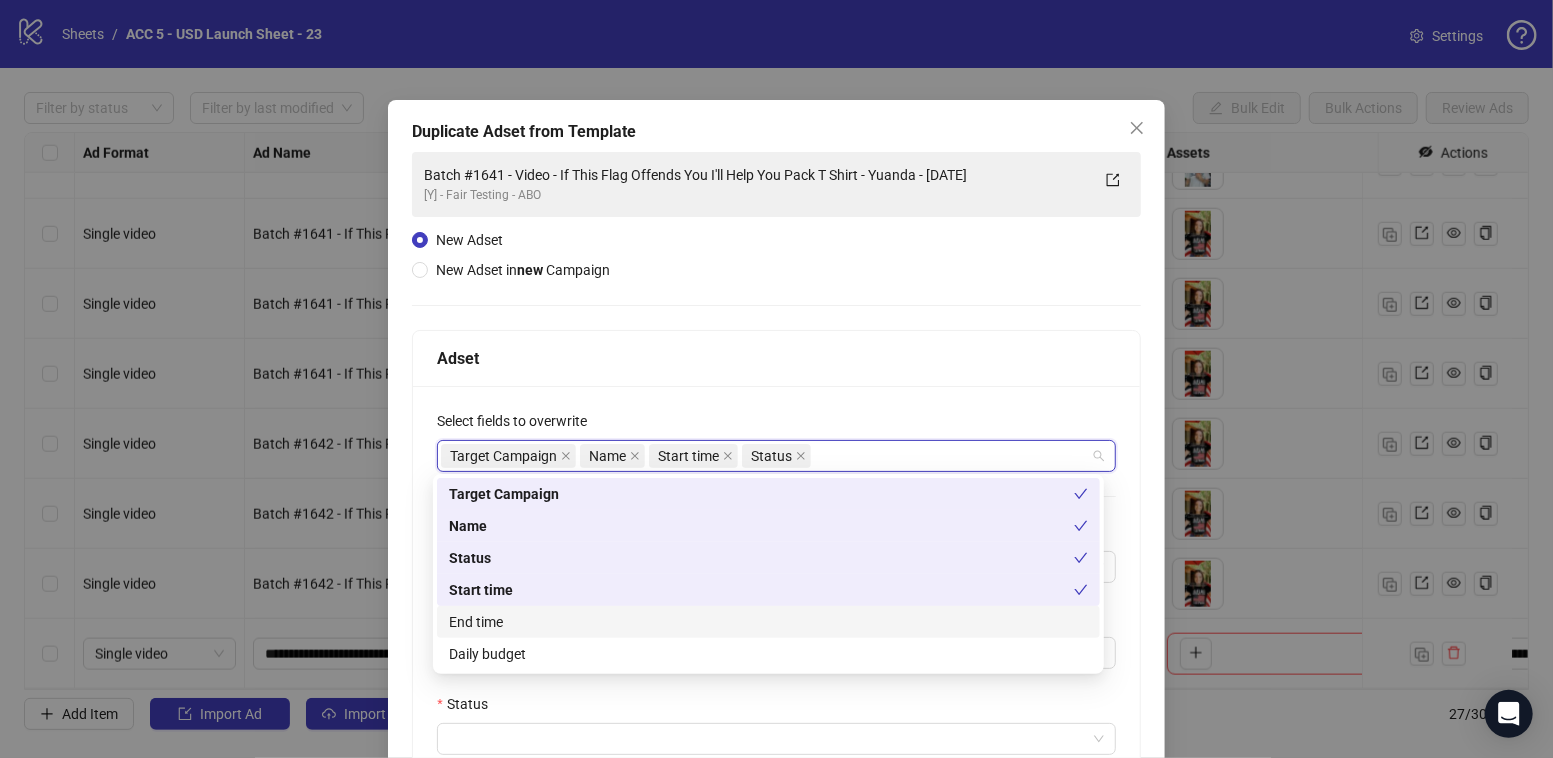 click on "End time" at bounding box center [768, 622] 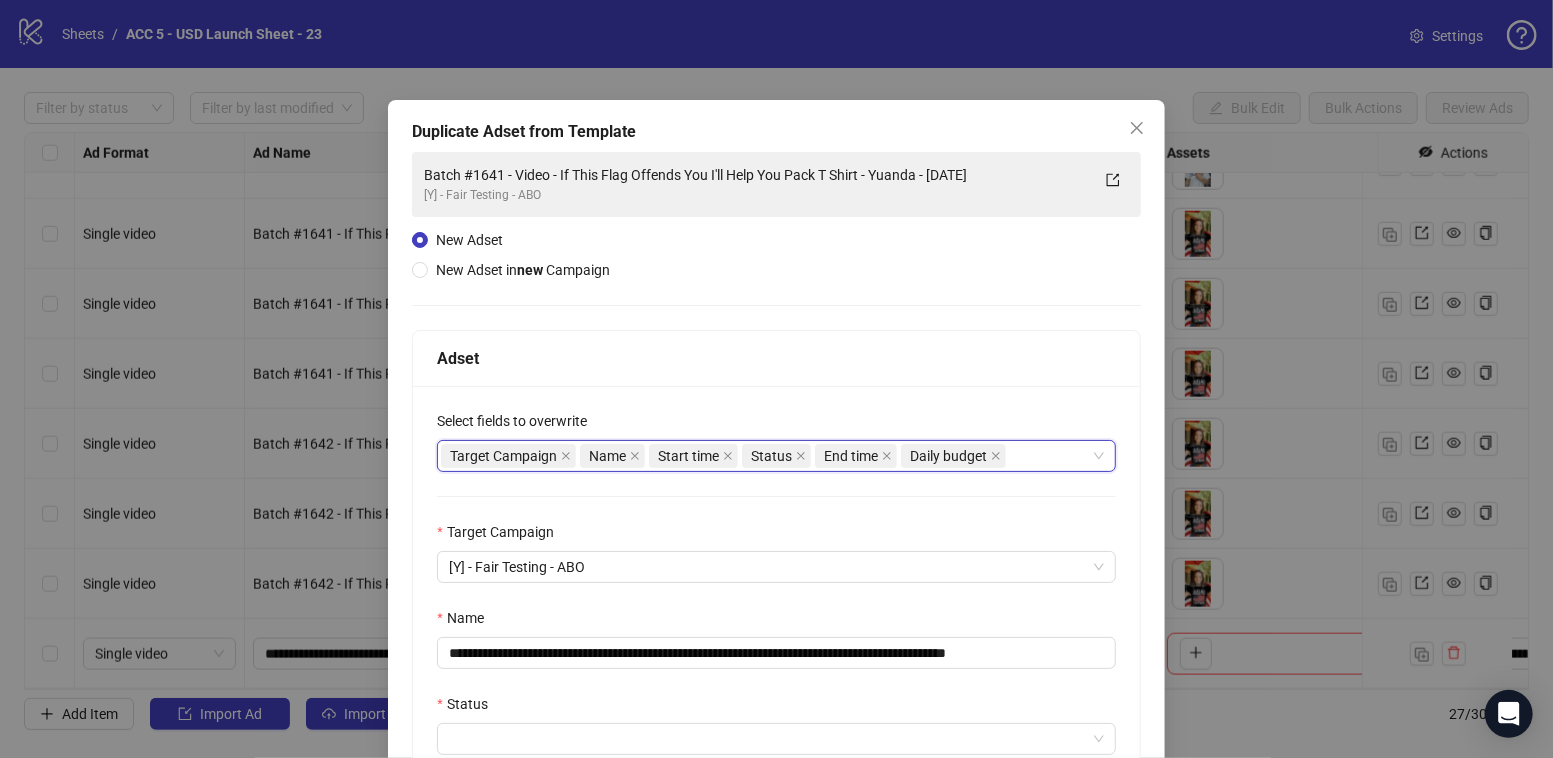 click on "Status" at bounding box center [776, 708] 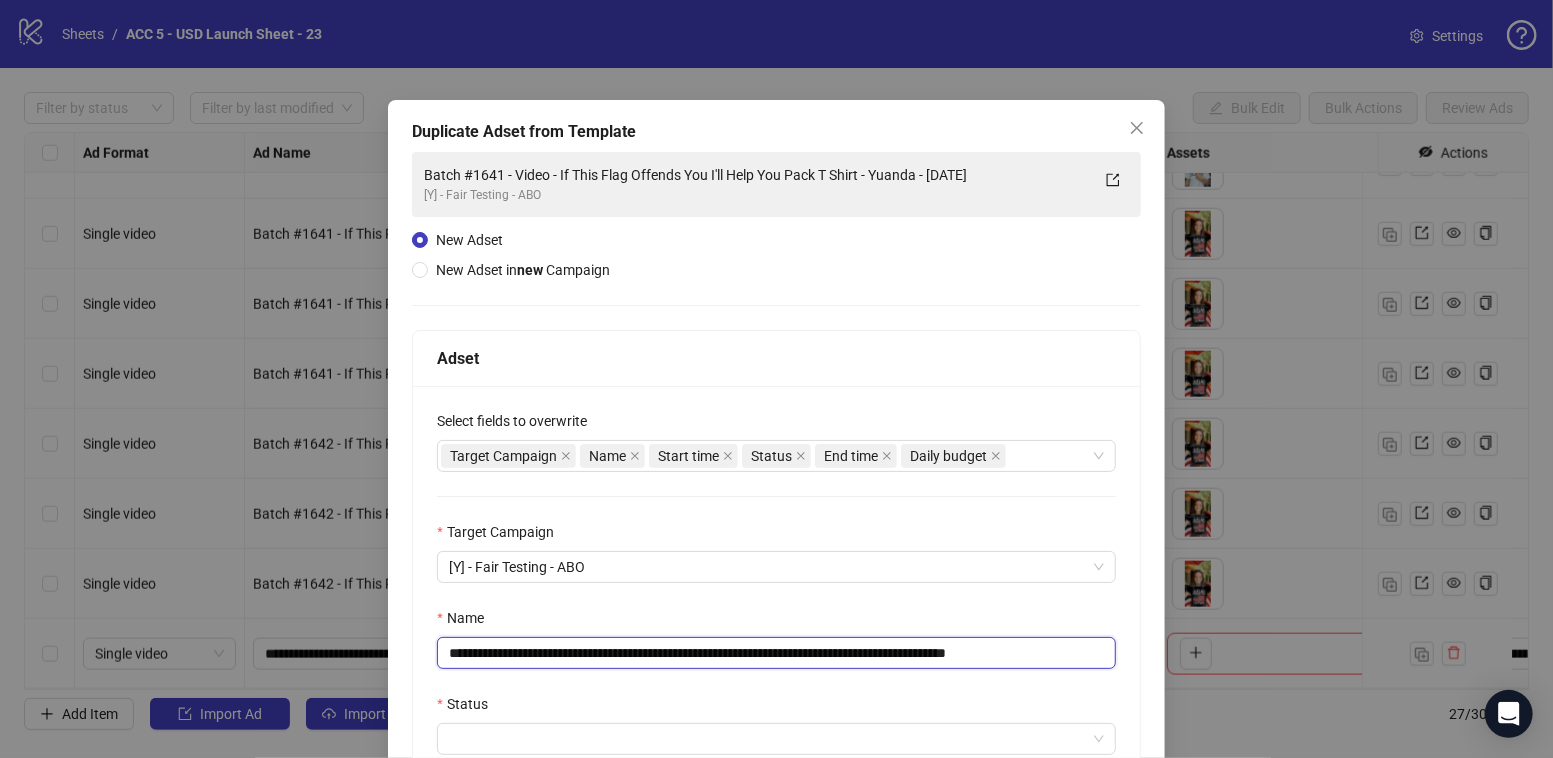 click on "**********" at bounding box center [776, 653] 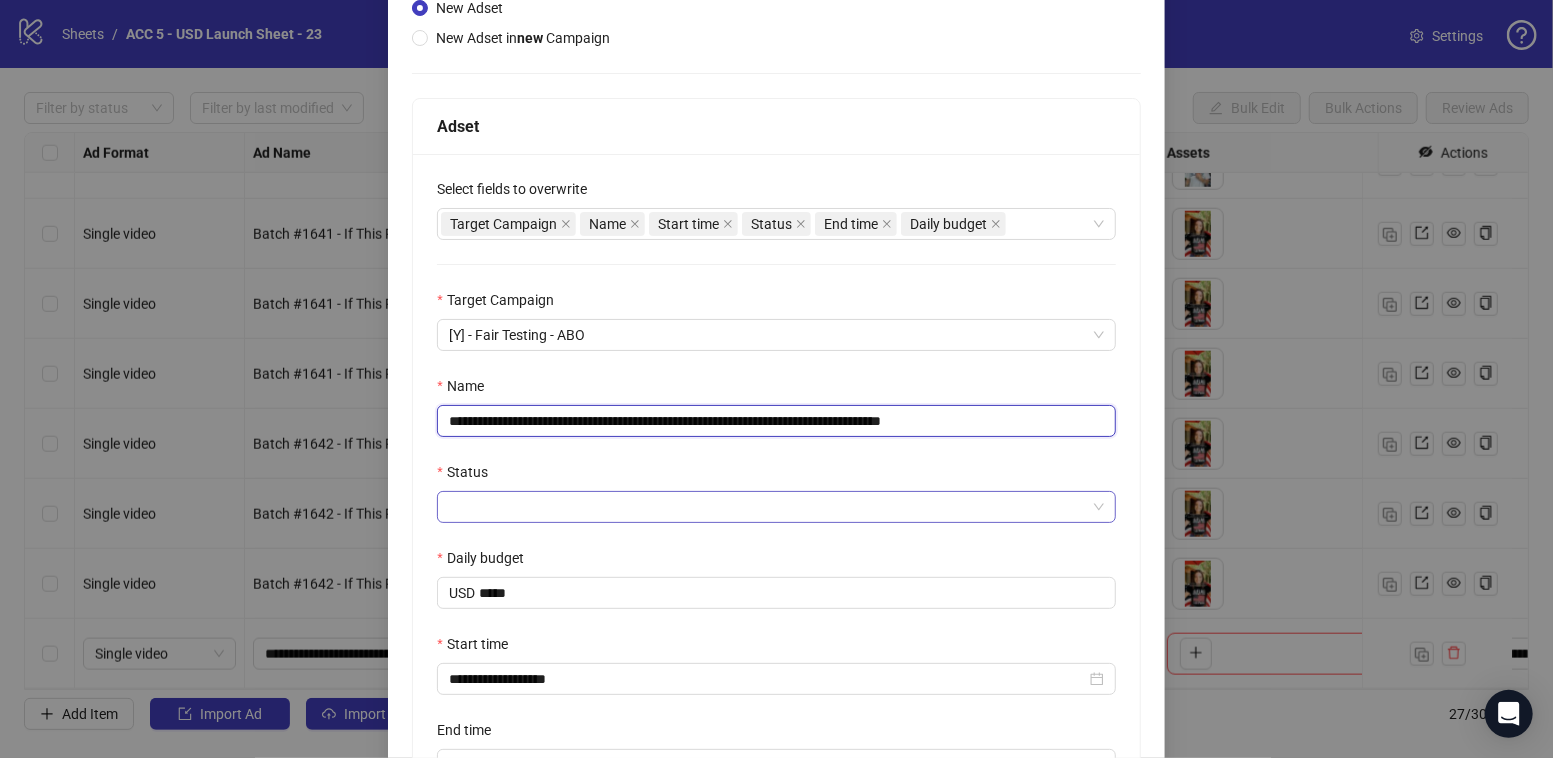 scroll, scrollTop: 266, scrollLeft: 0, axis: vertical 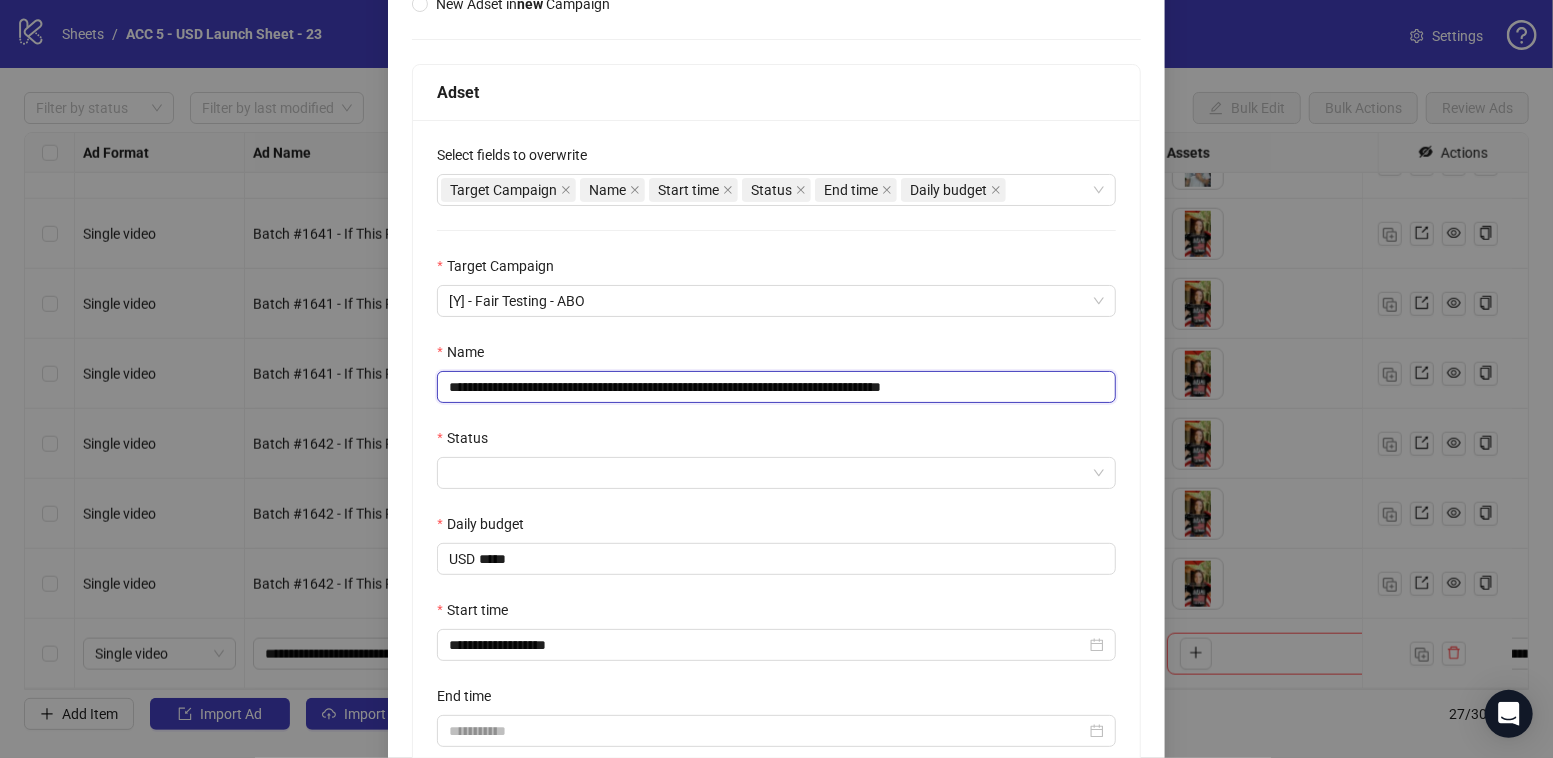 type on "**********" 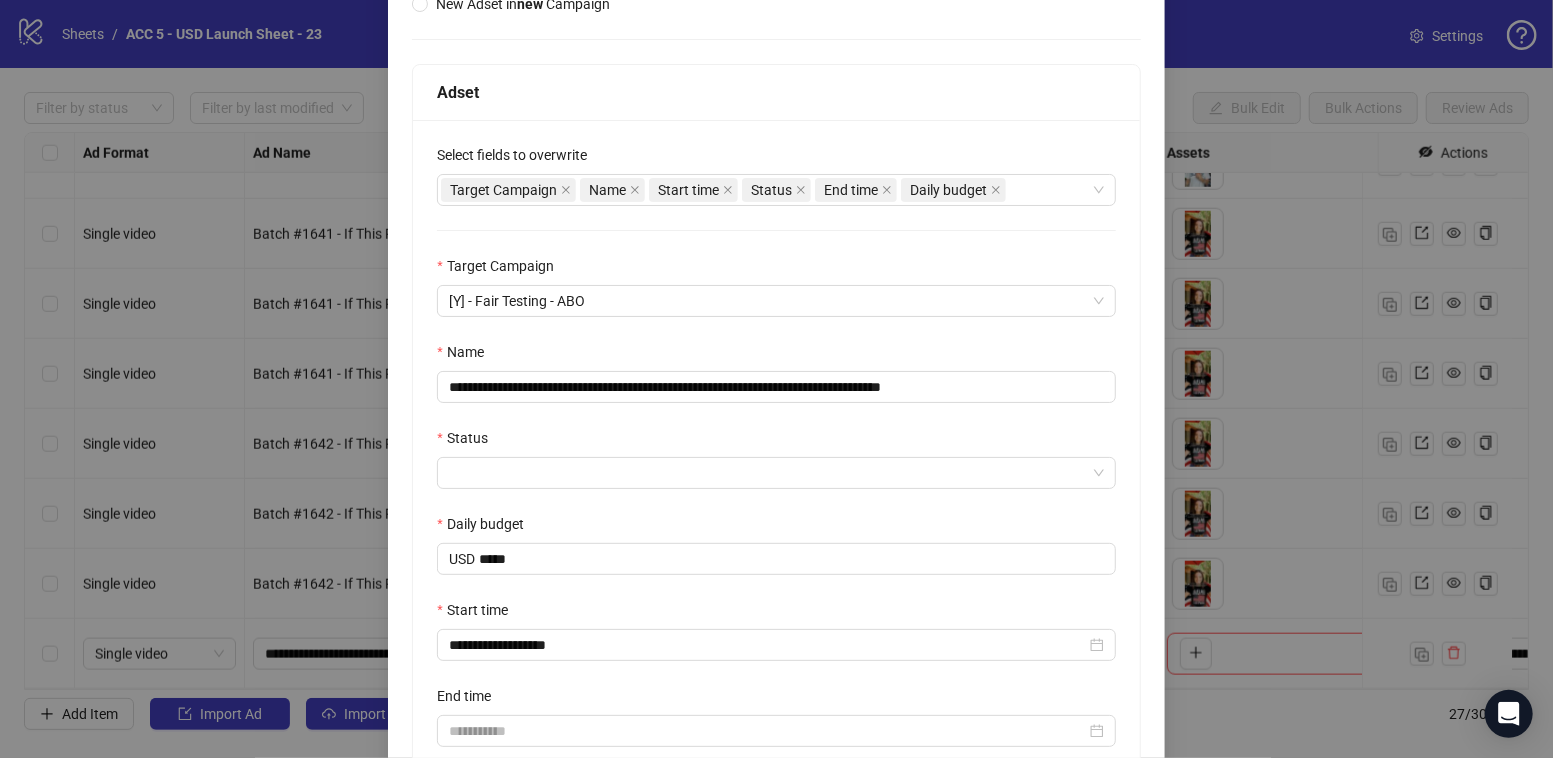 click on "Status" at bounding box center (776, 442) 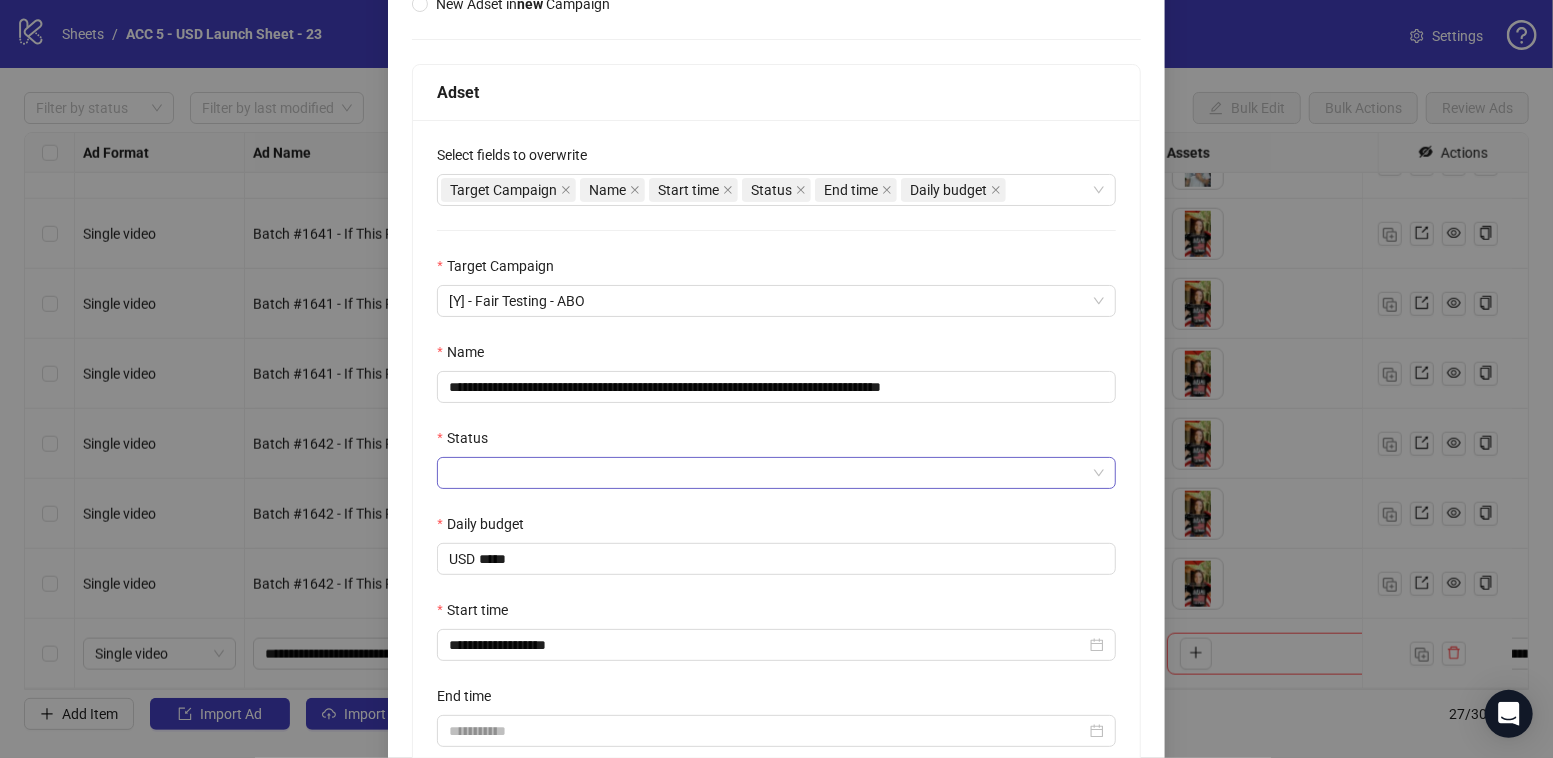 click on "Status" at bounding box center (767, 473) 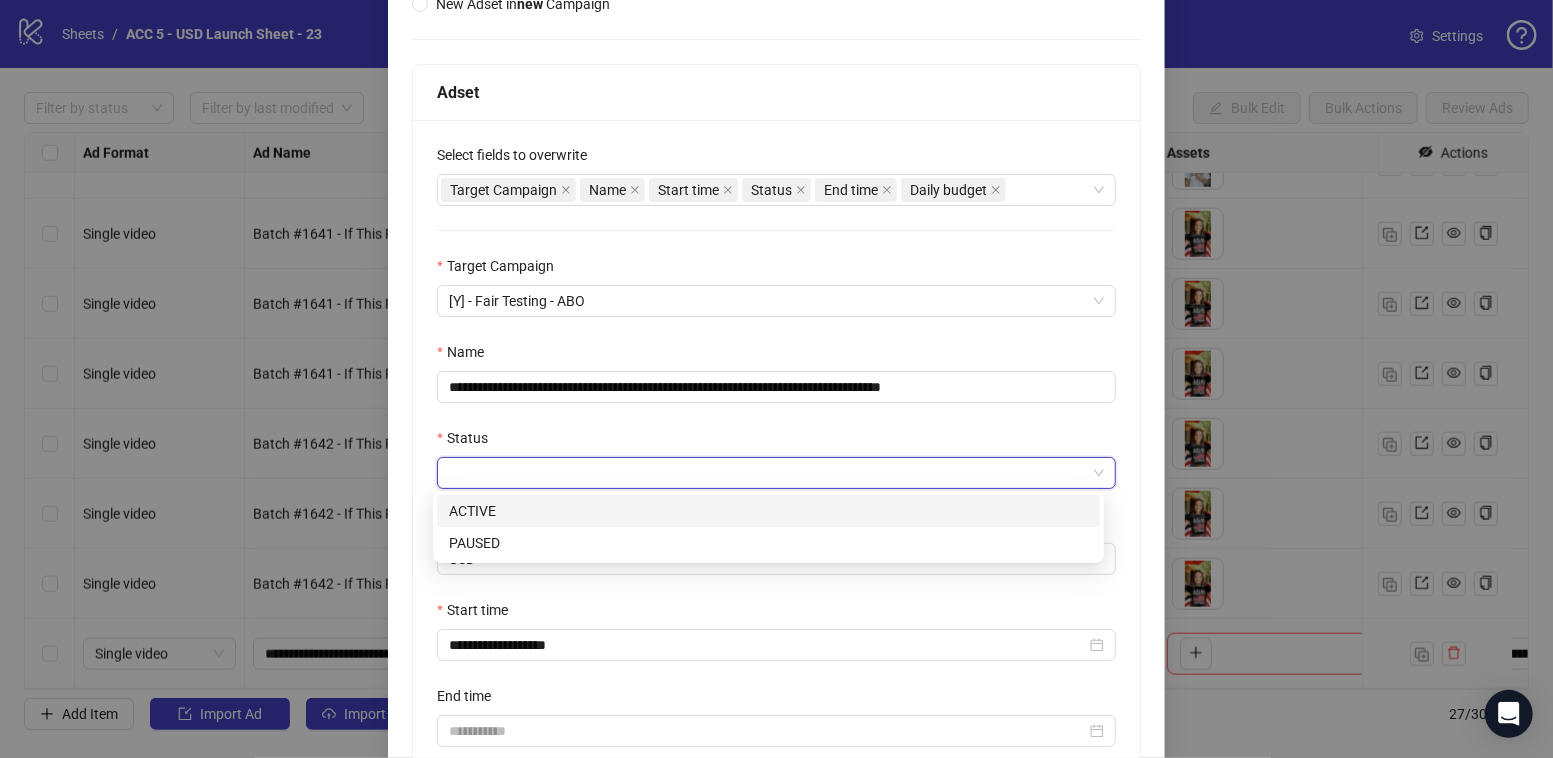 click on "ACTIVE" at bounding box center [768, 511] 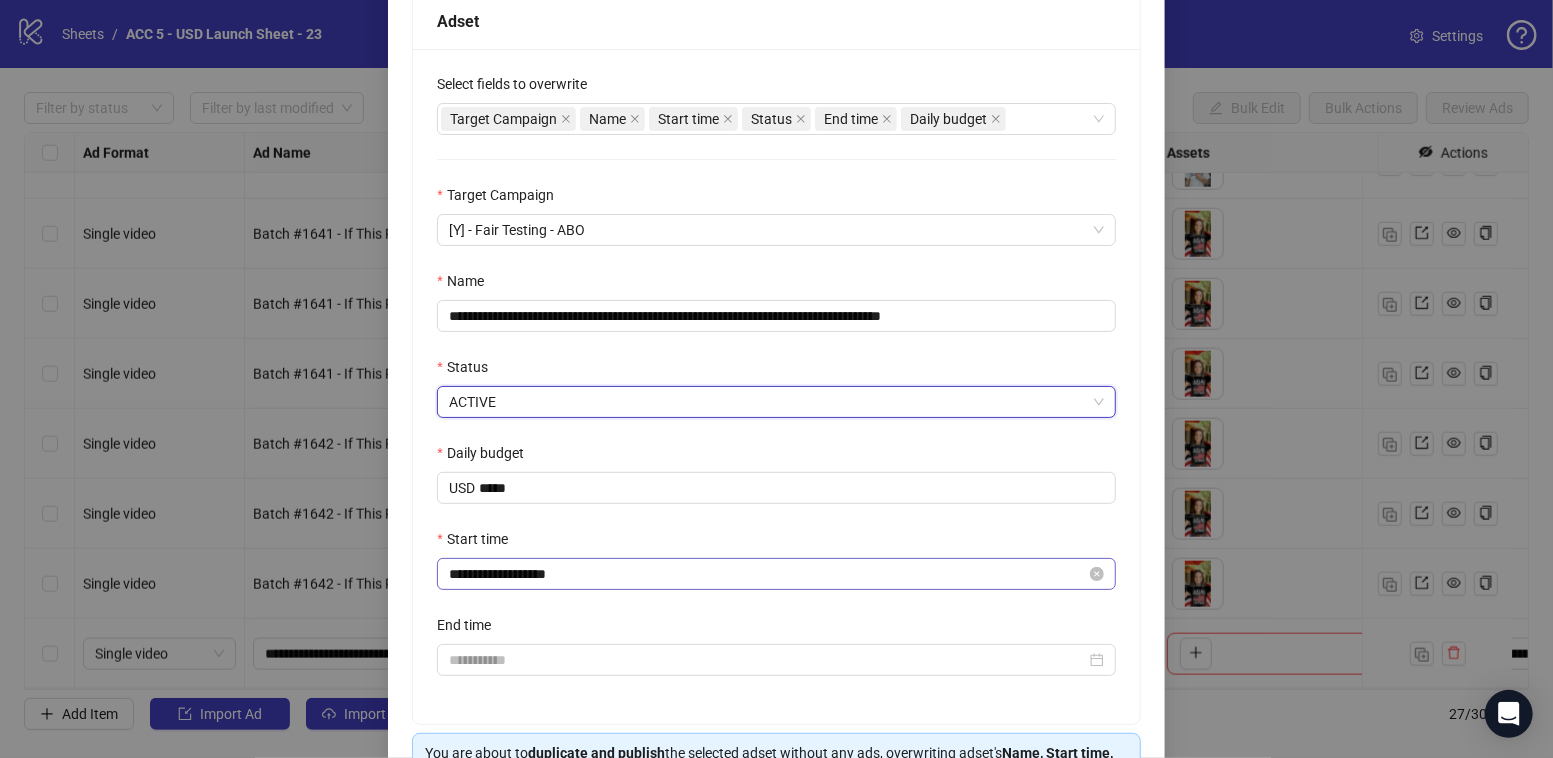 scroll, scrollTop: 338, scrollLeft: 0, axis: vertical 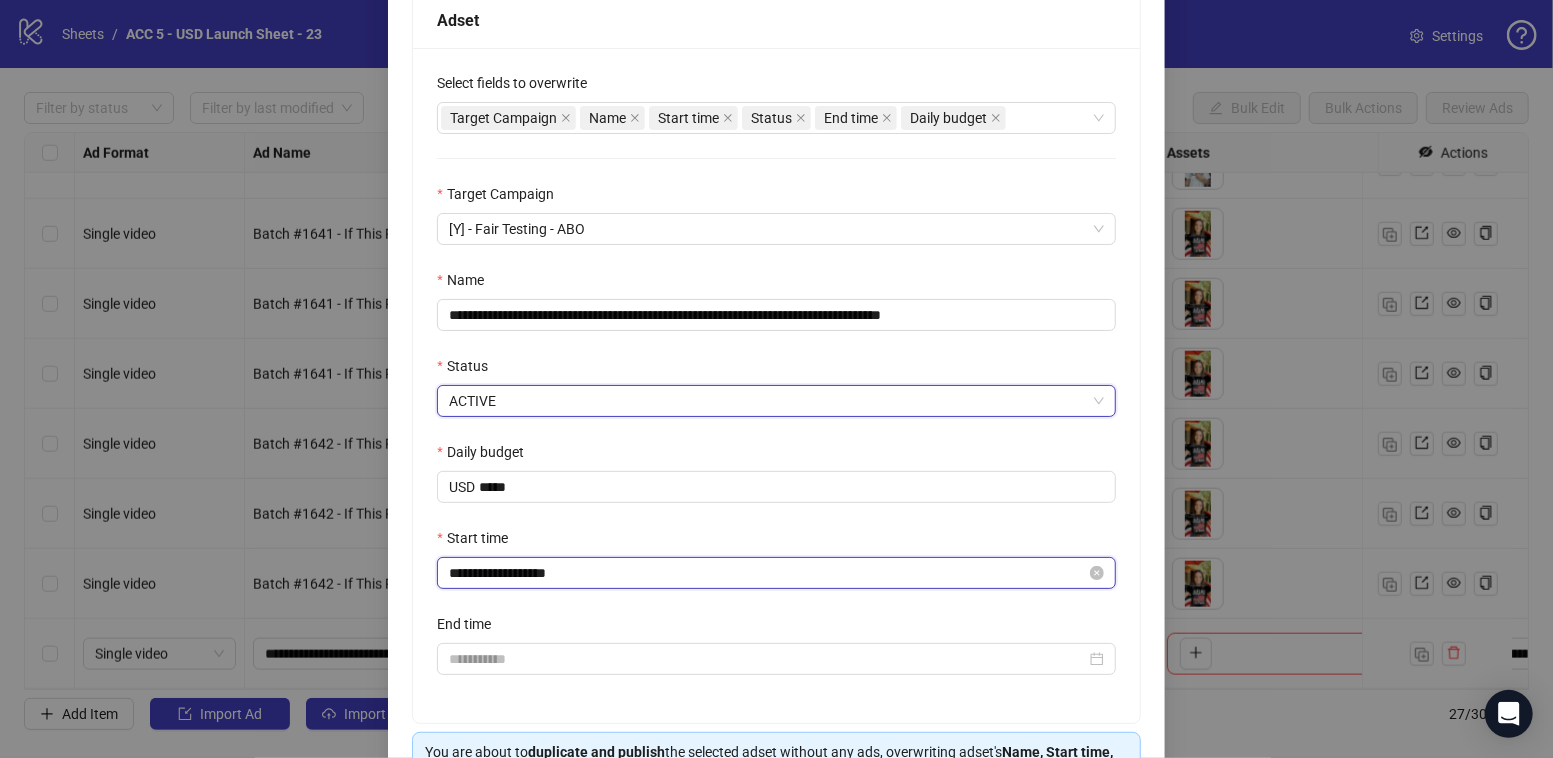 click on "**********" at bounding box center (767, 573) 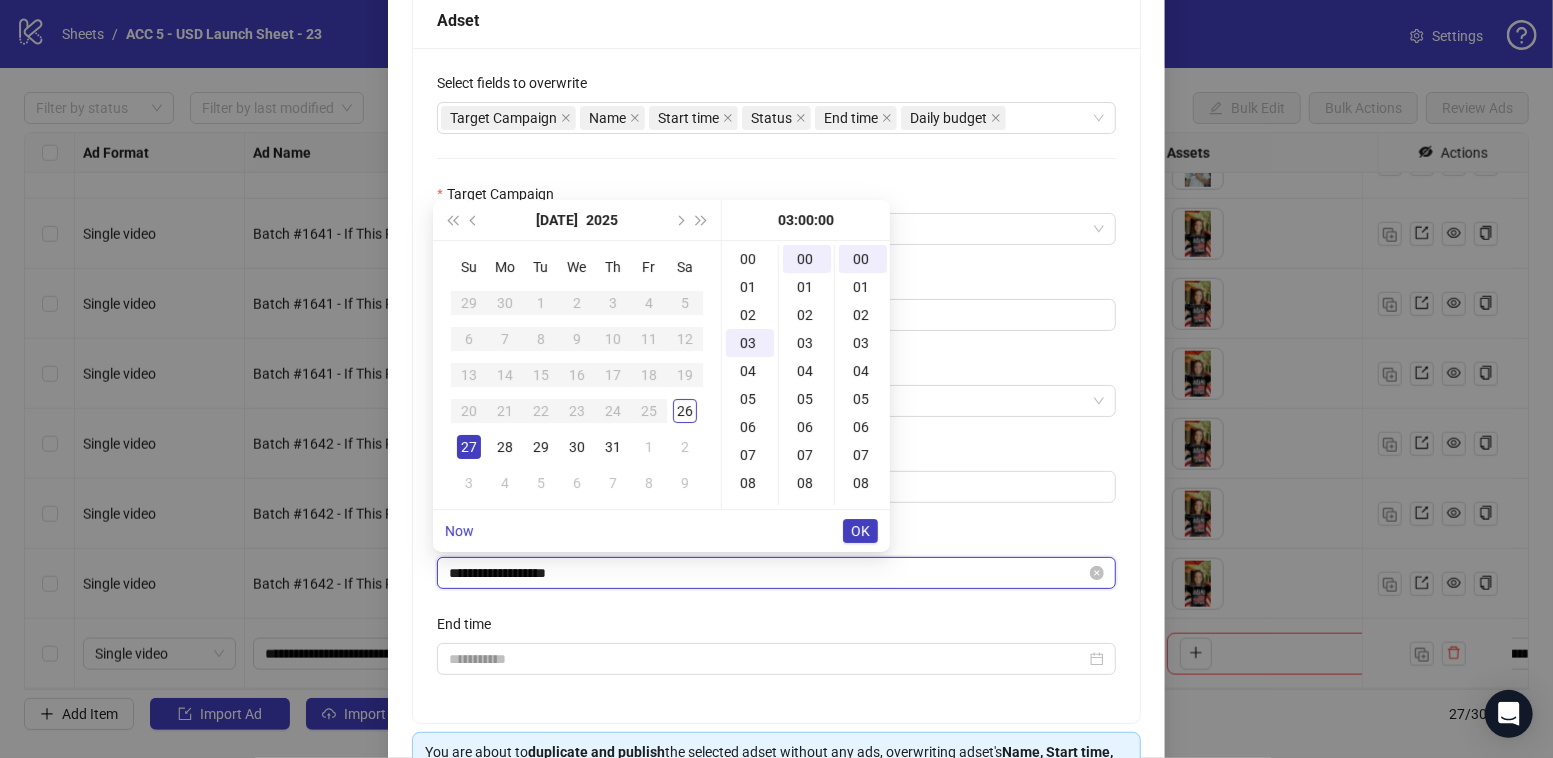 scroll, scrollTop: 83, scrollLeft: 0, axis: vertical 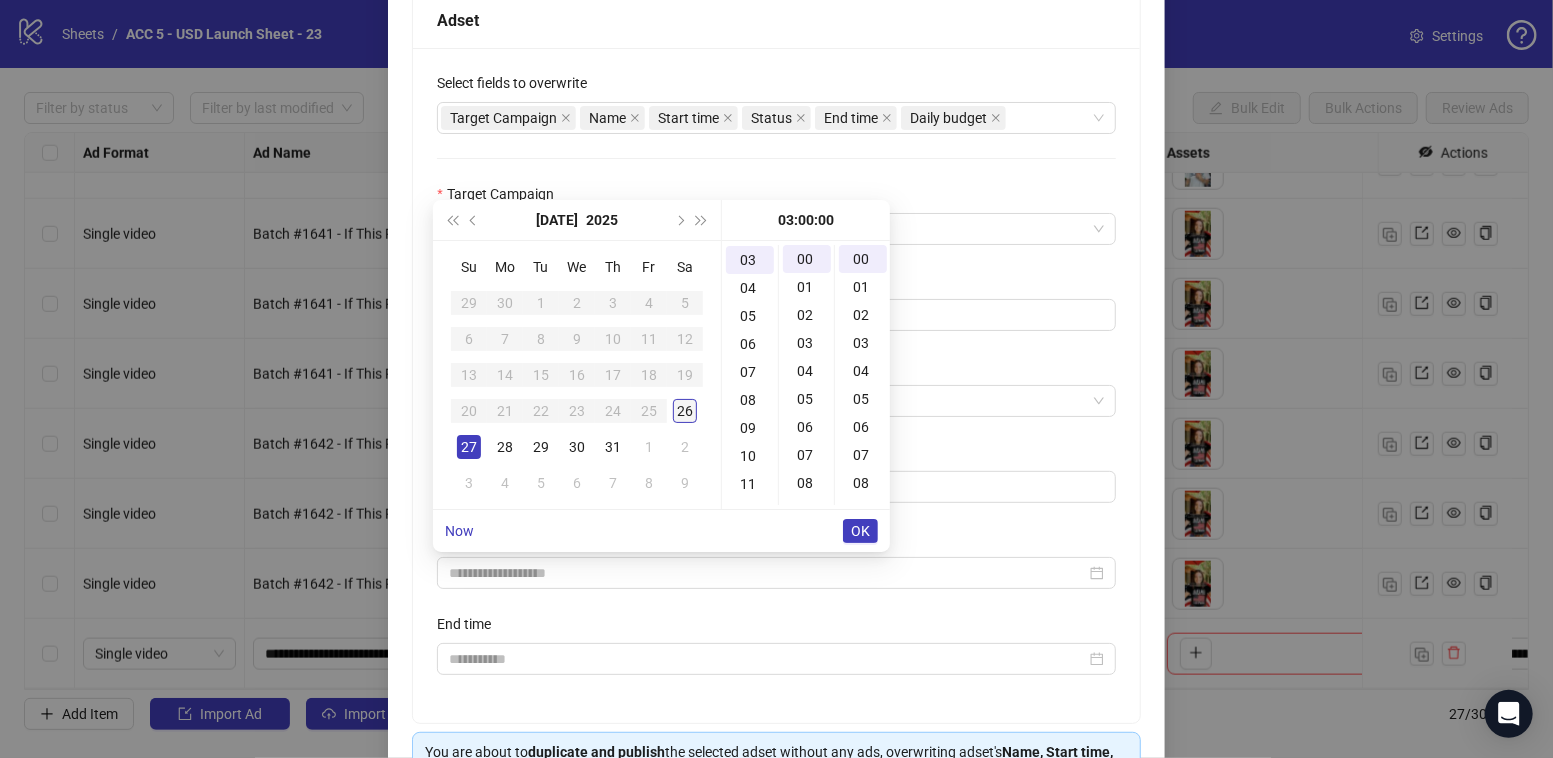 click on "26" at bounding box center (685, 411) 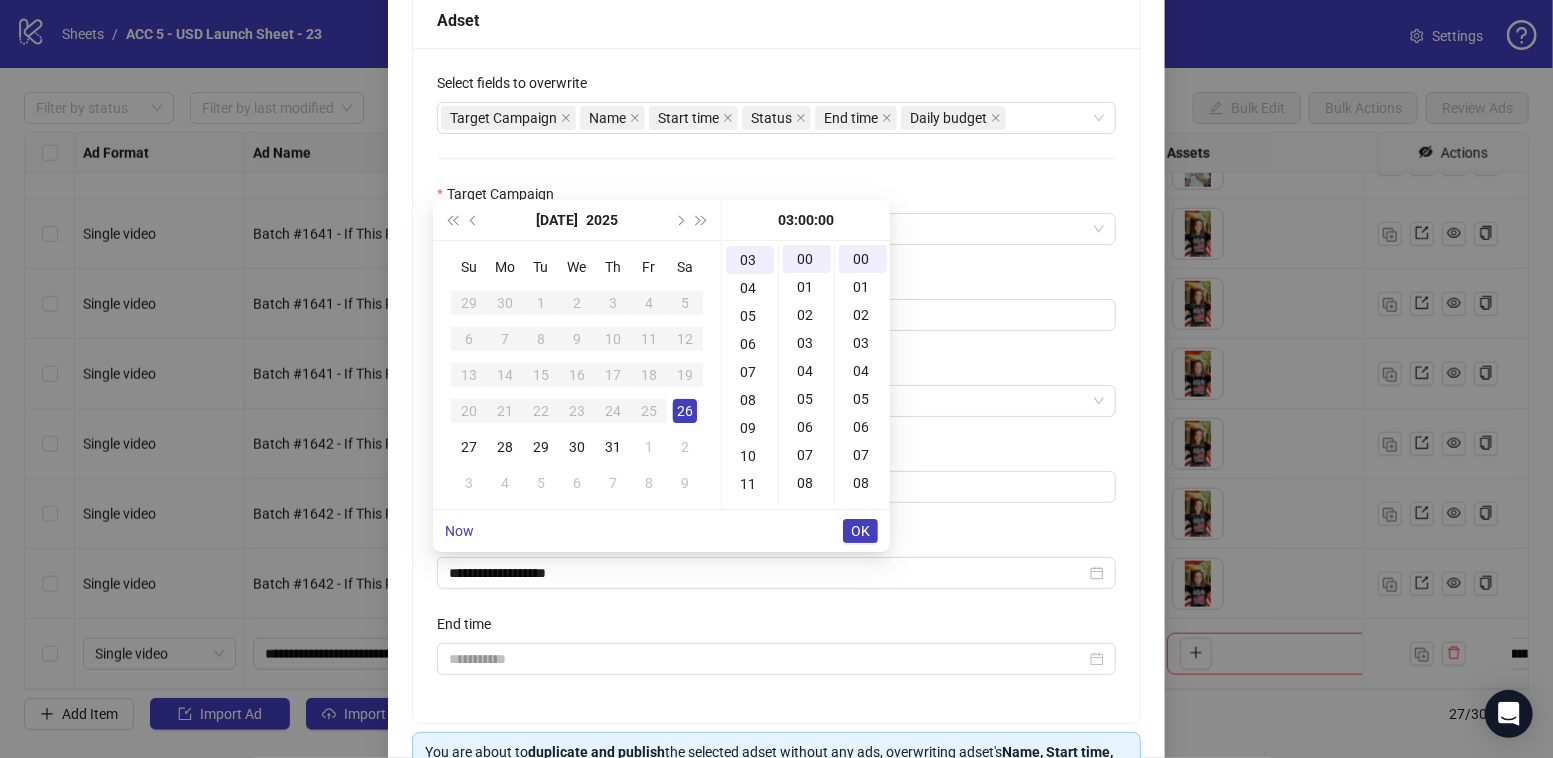 type on "**********" 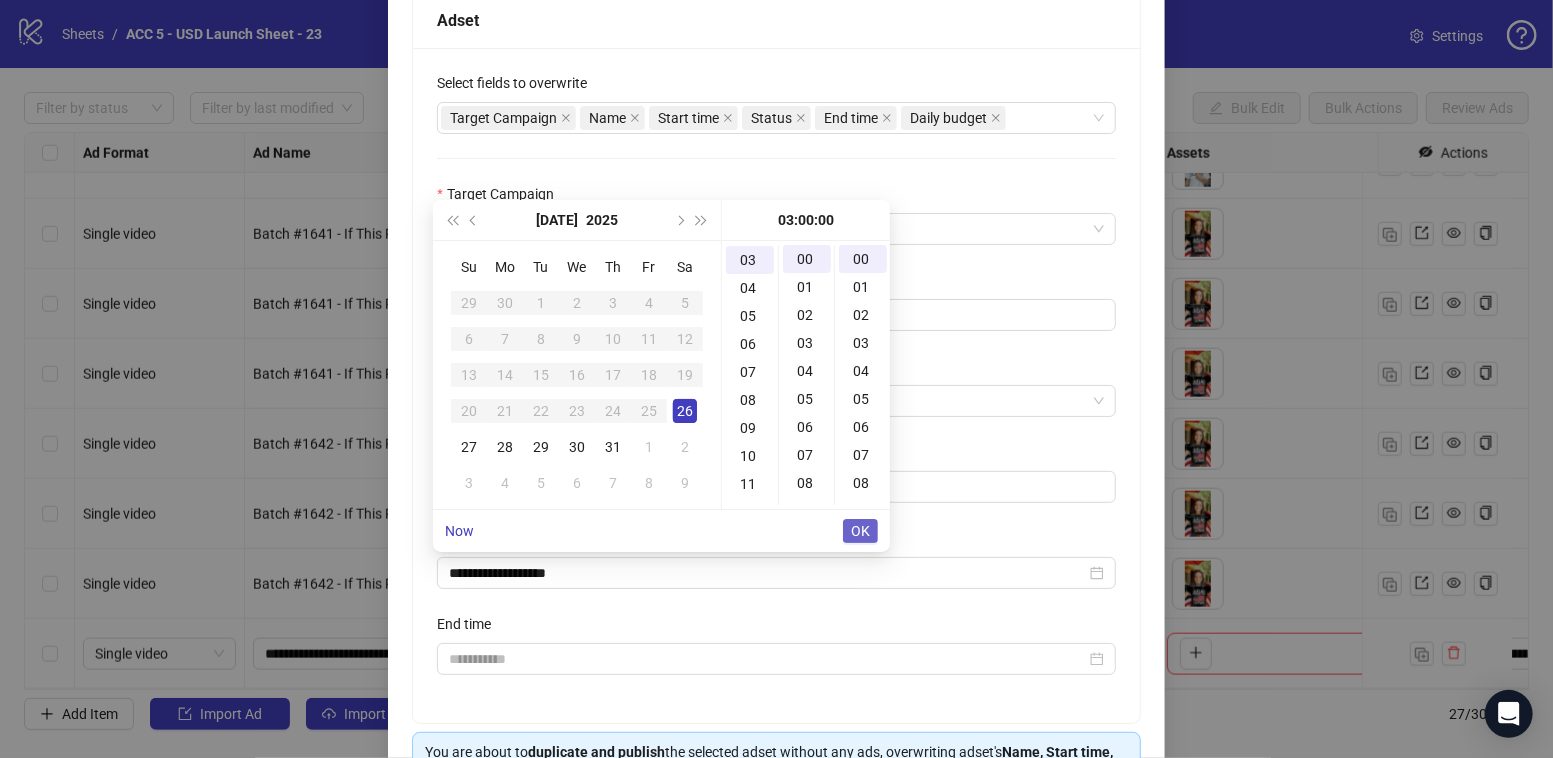 click on "OK" at bounding box center [860, 531] 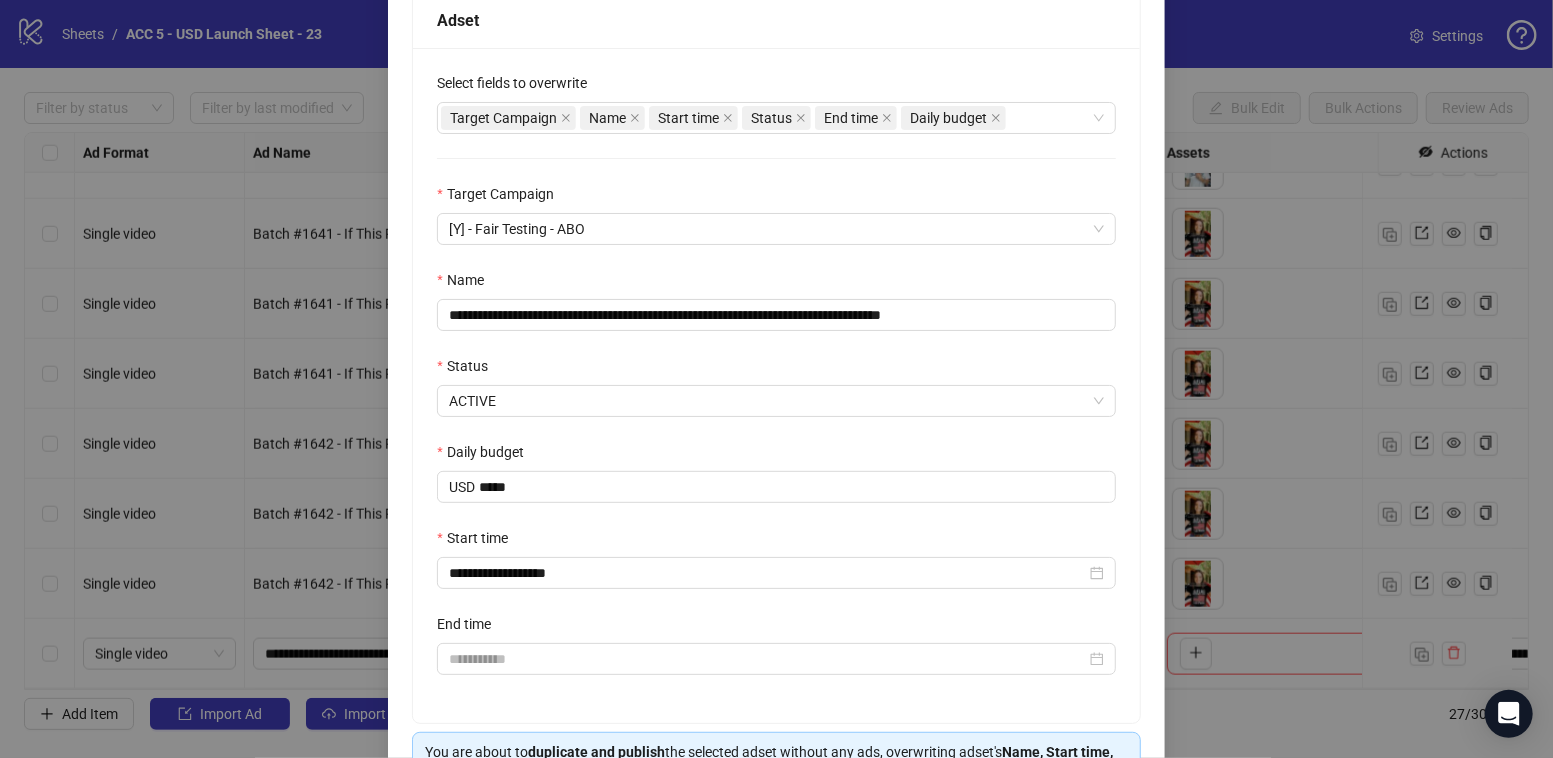 scroll, scrollTop: 459, scrollLeft: 0, axis: vertical 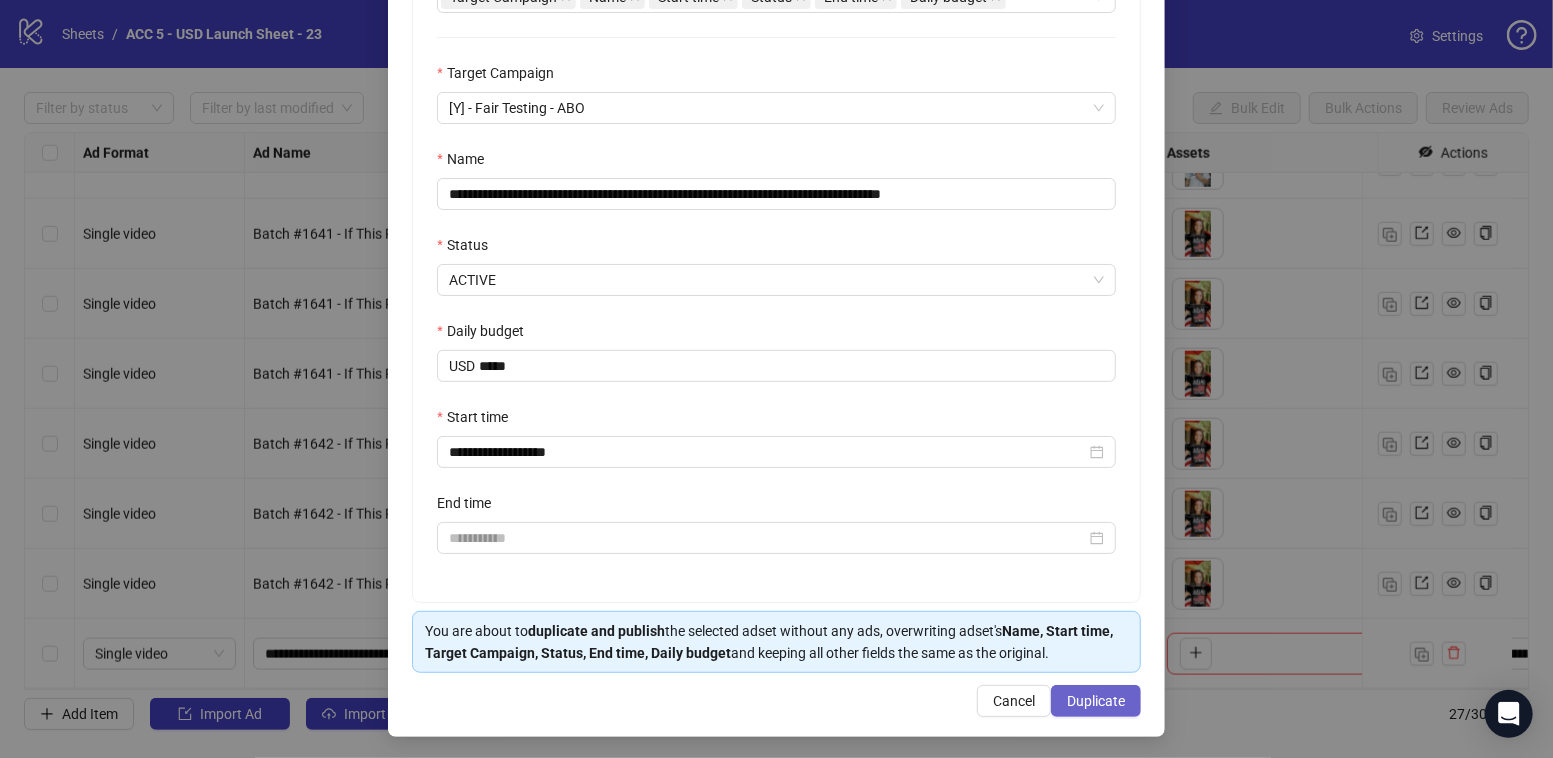click on "Duplicate" at bounding box center [1096, 701] 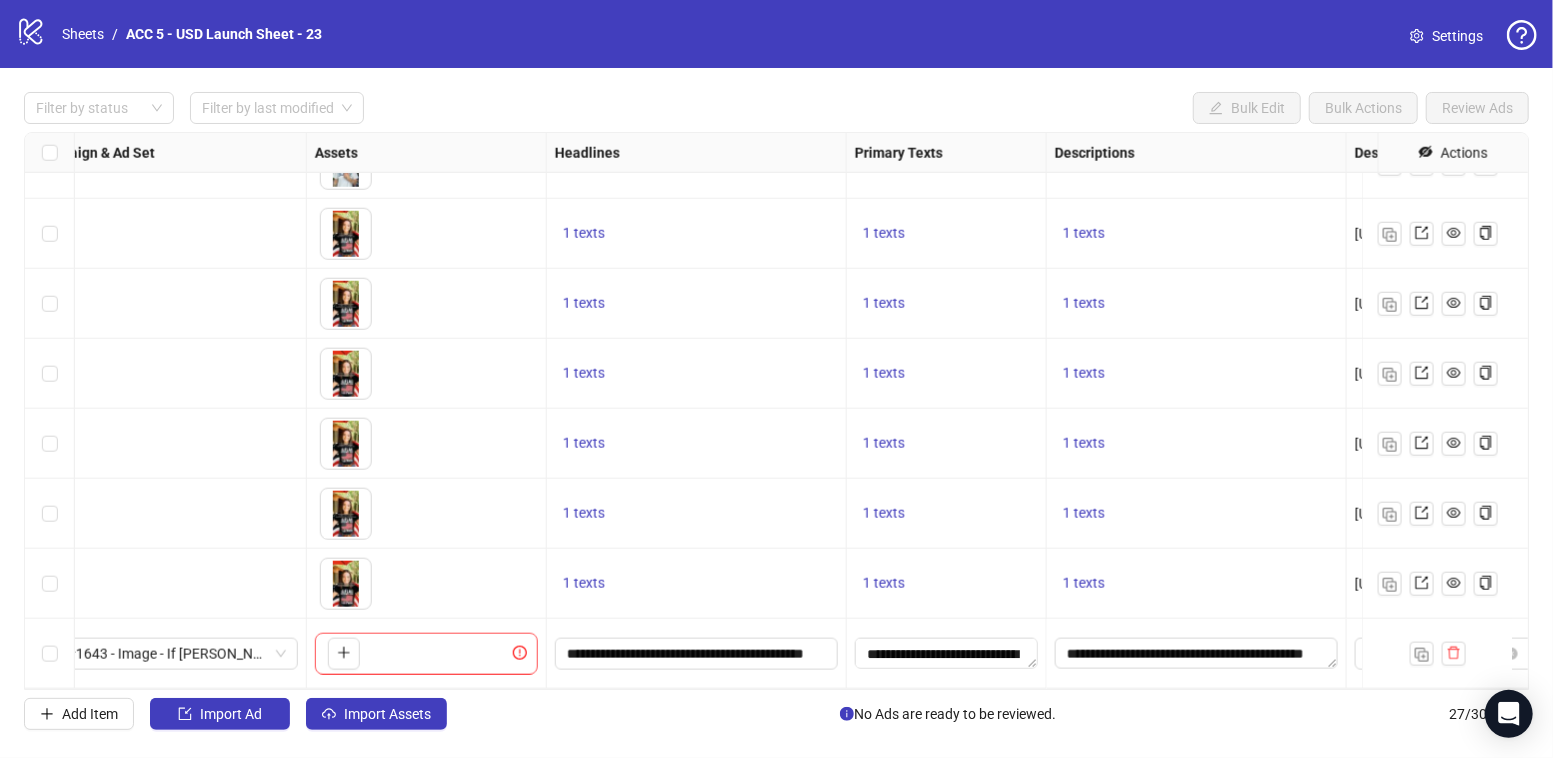 scroll, scrollTop: 1390, scrollLeft: 1194, axis: both 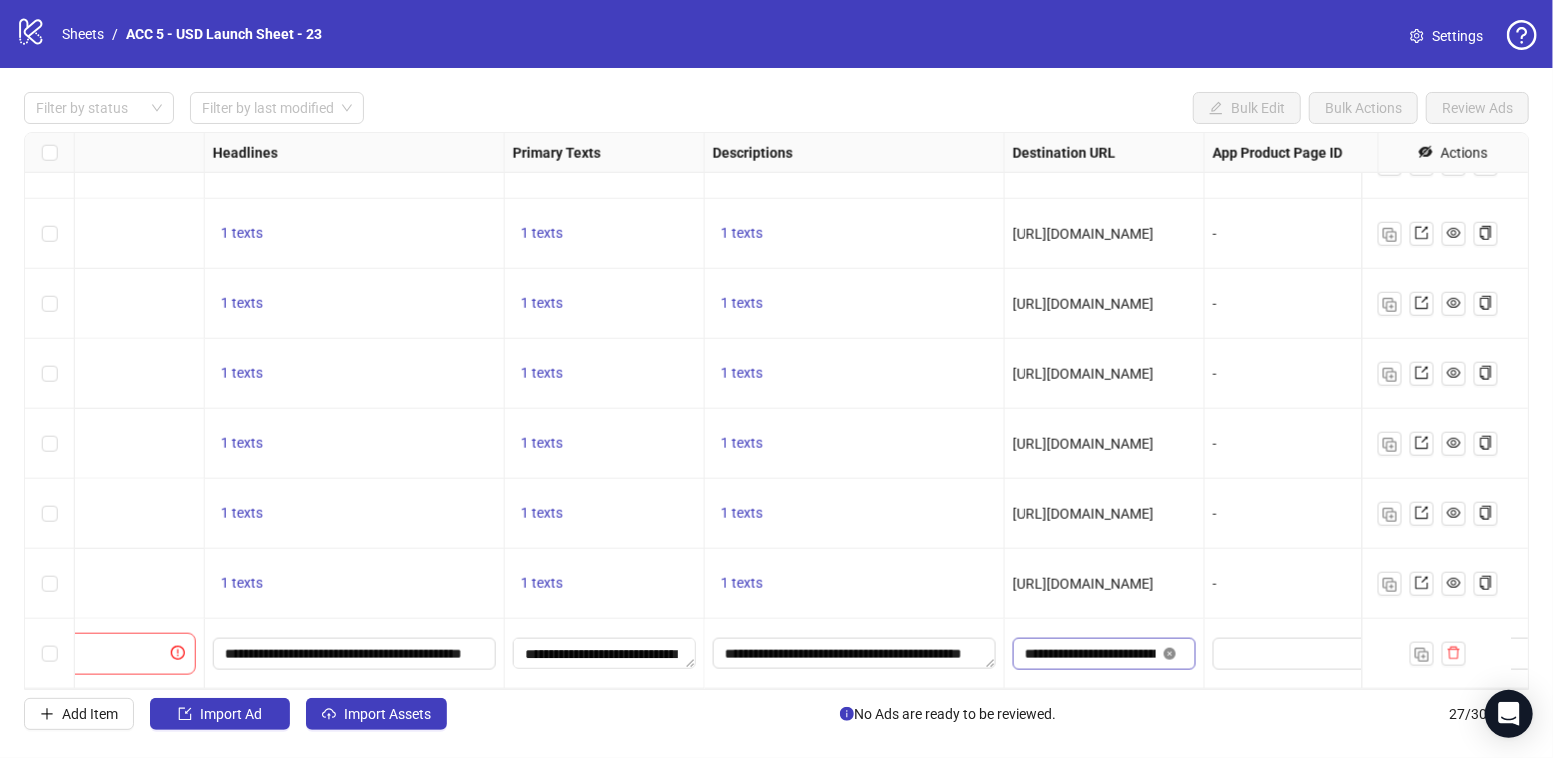 click 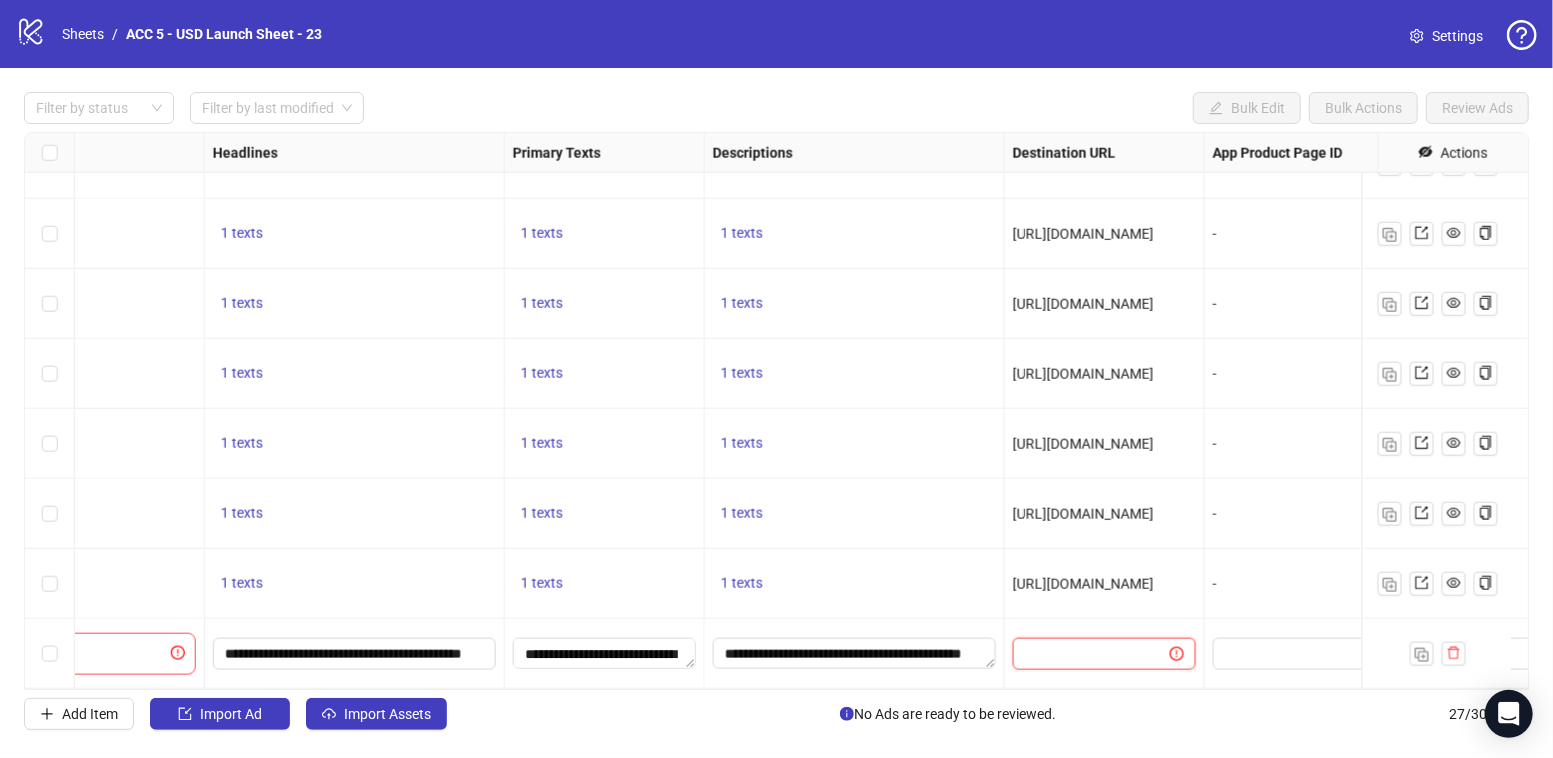 scroll, scrollTop: 0, scrollLeft: 0, axis: both 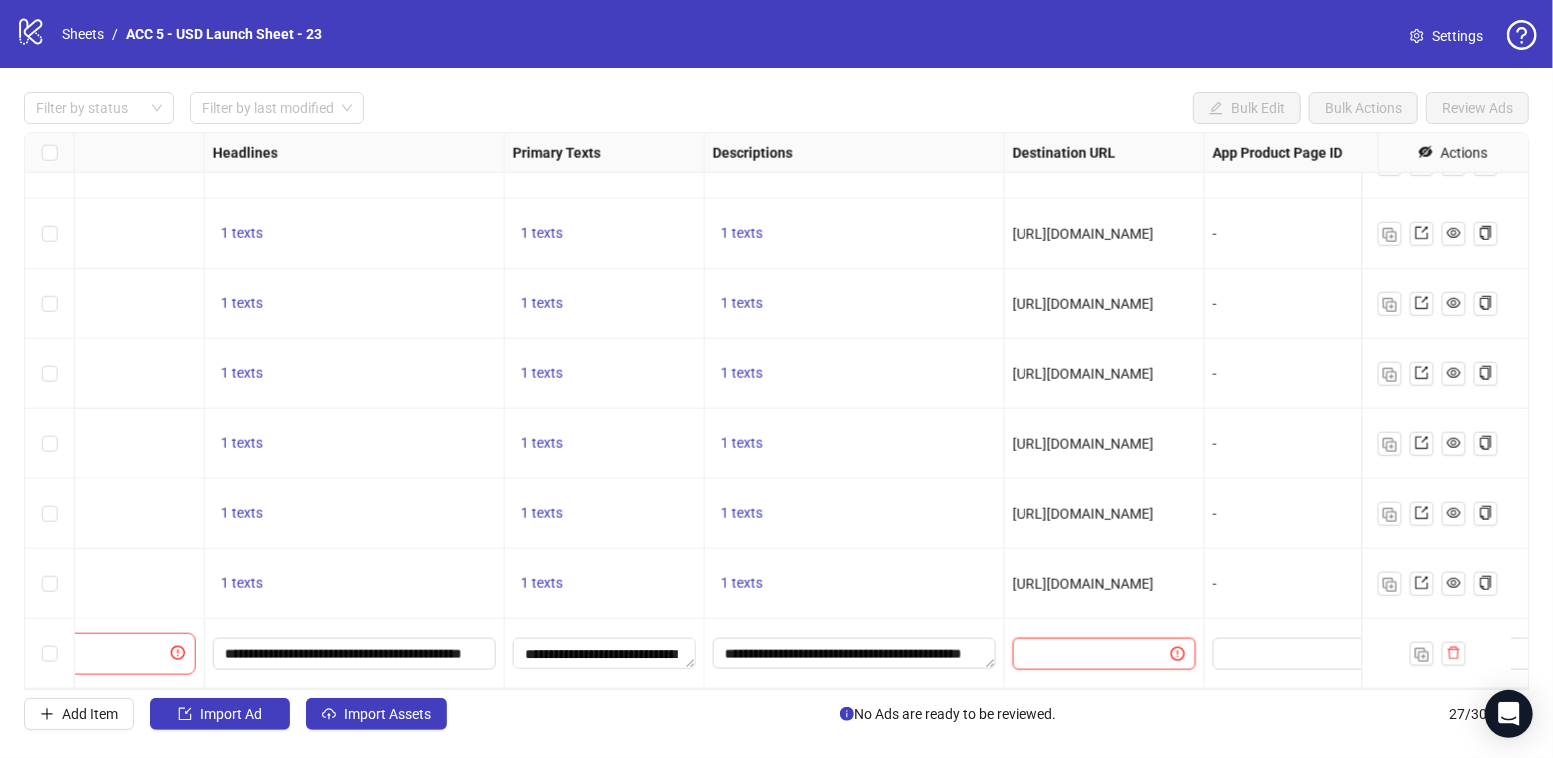 click at bounding box center (1084, 654) 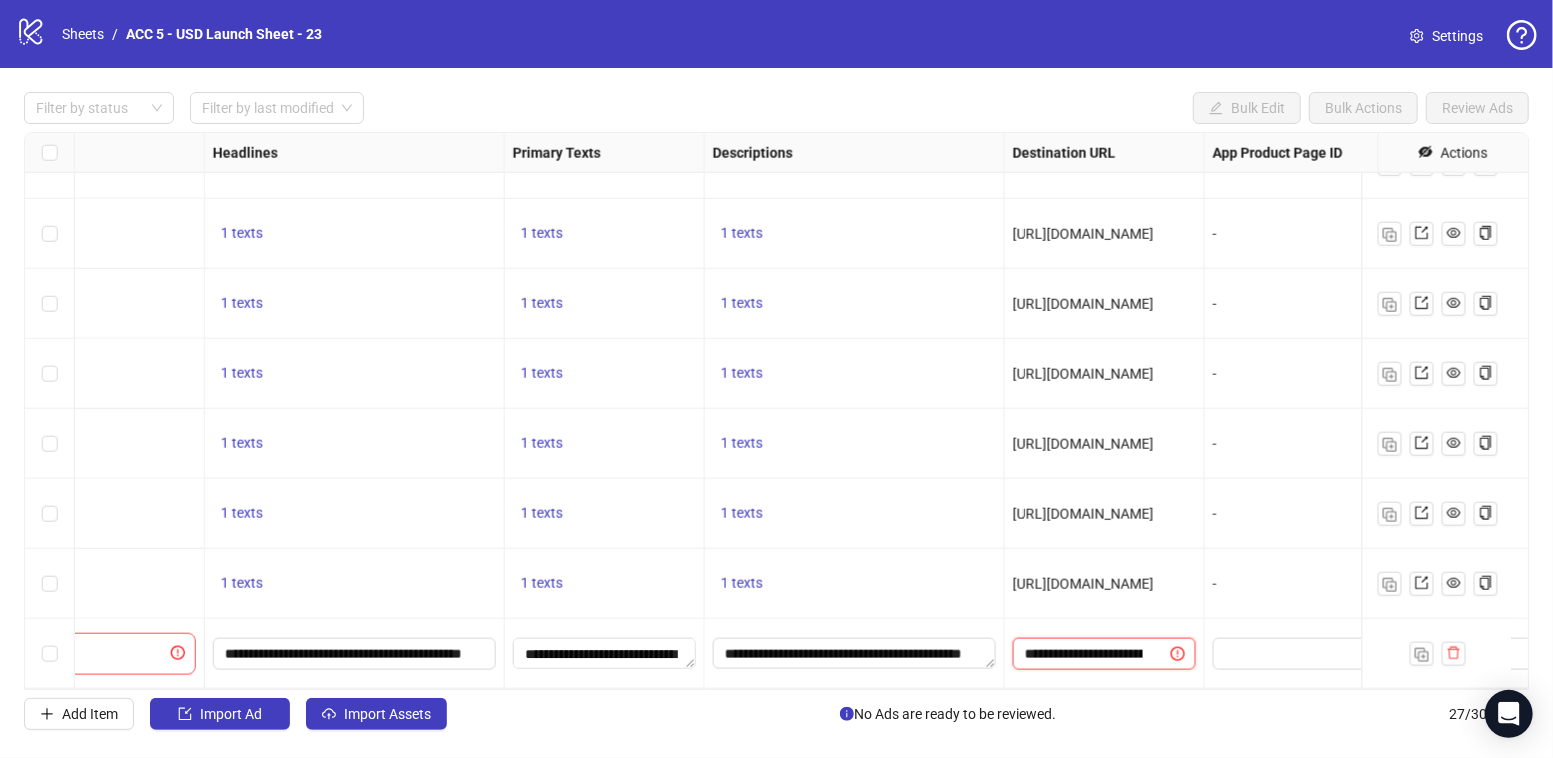 scroll, scrollTop: 0, scrollLeft: 418, axis: horizontal 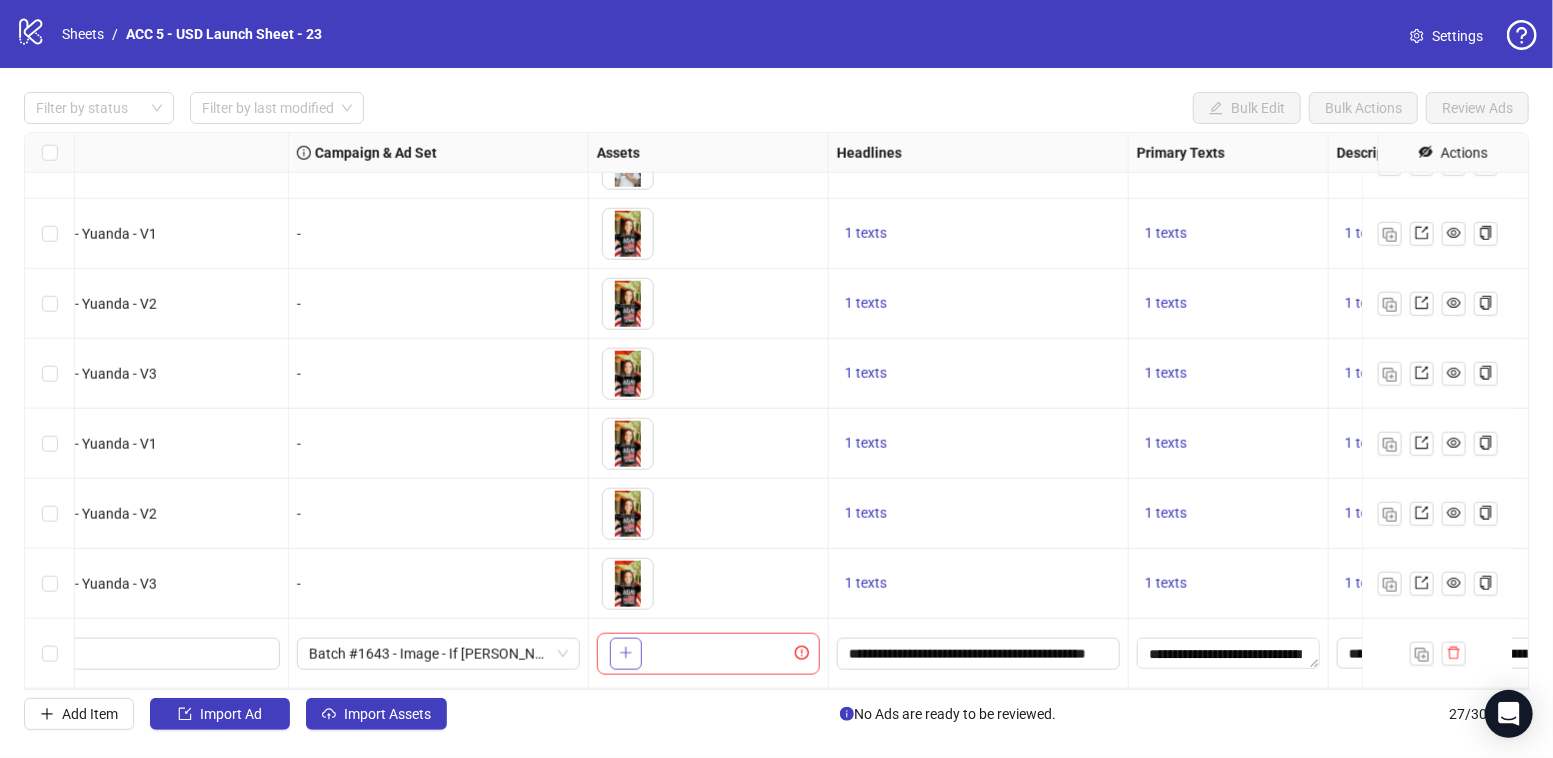 click 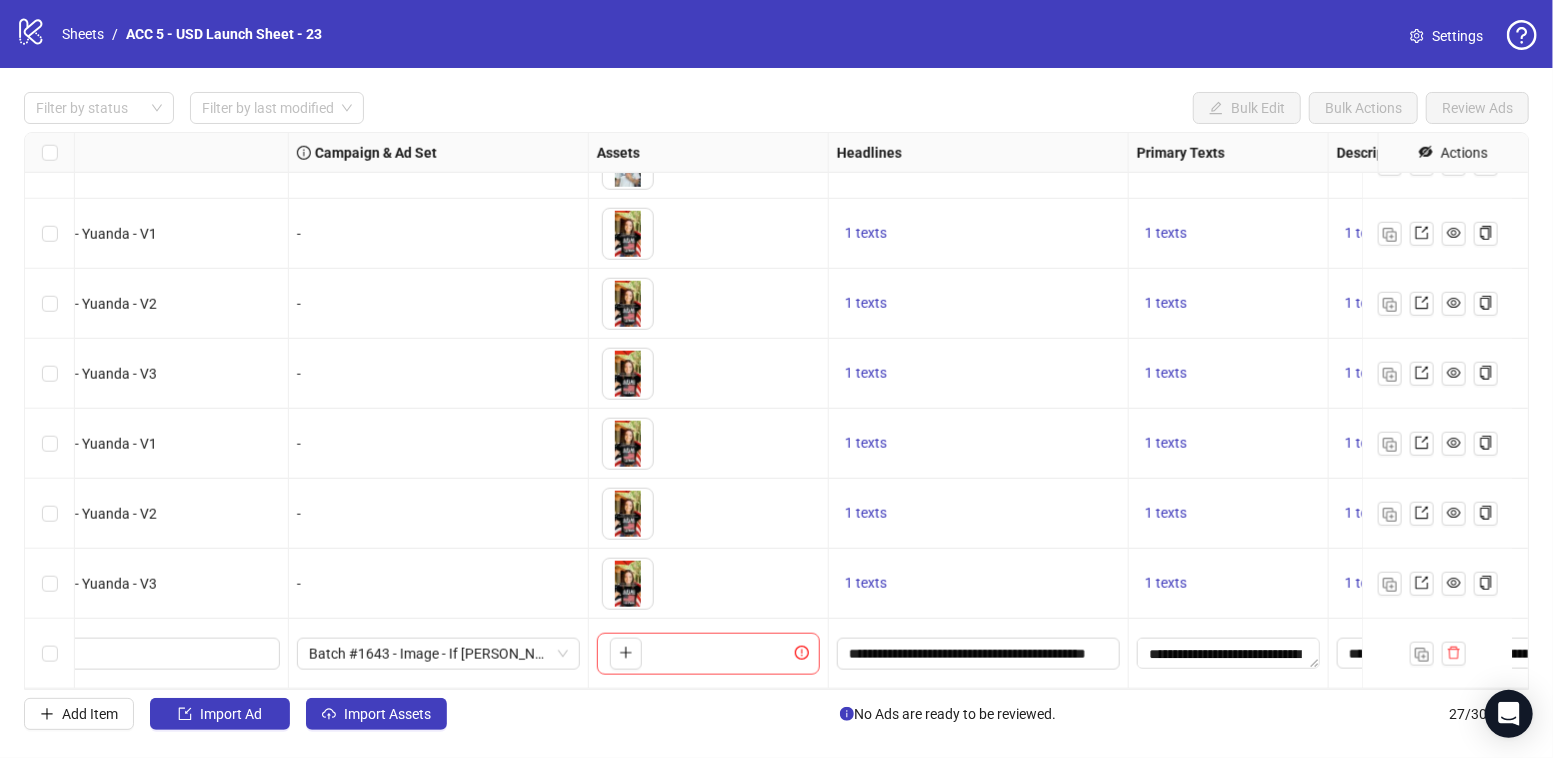 type 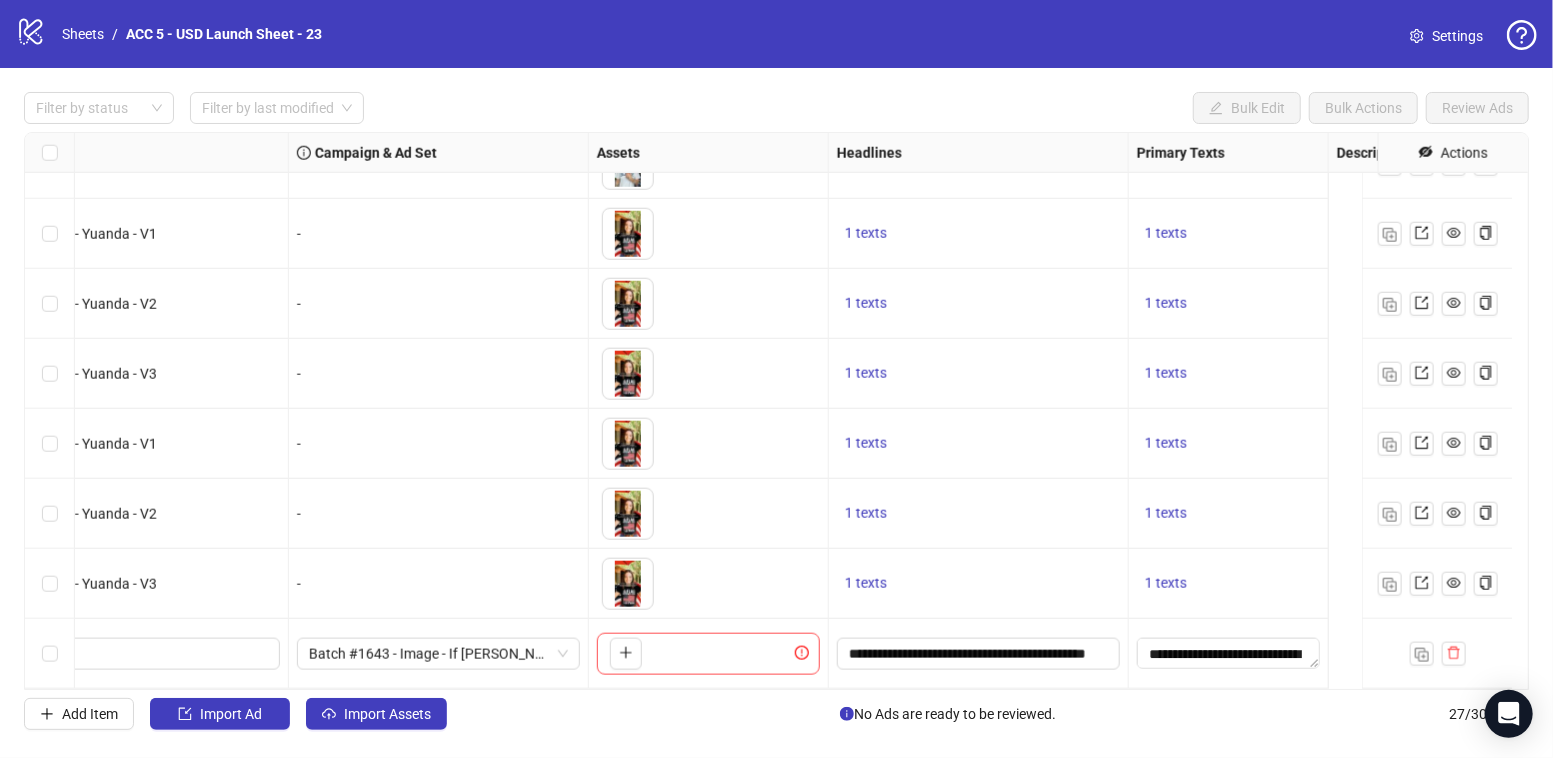 scroll, scrollTop: 1390, scrollLeft: 0, axis: vertical 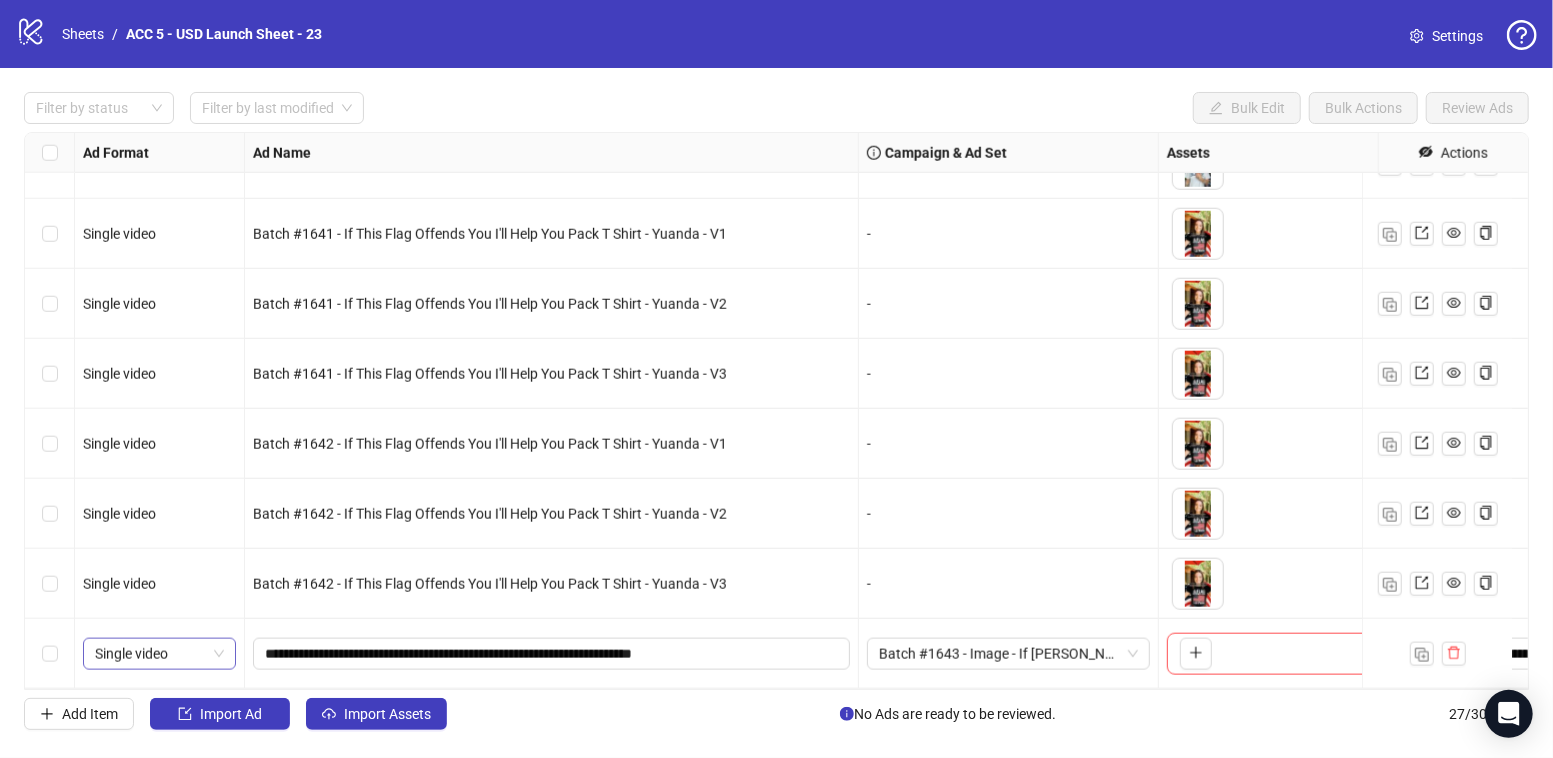 click on "Single video" at bounding box center [159, 654] 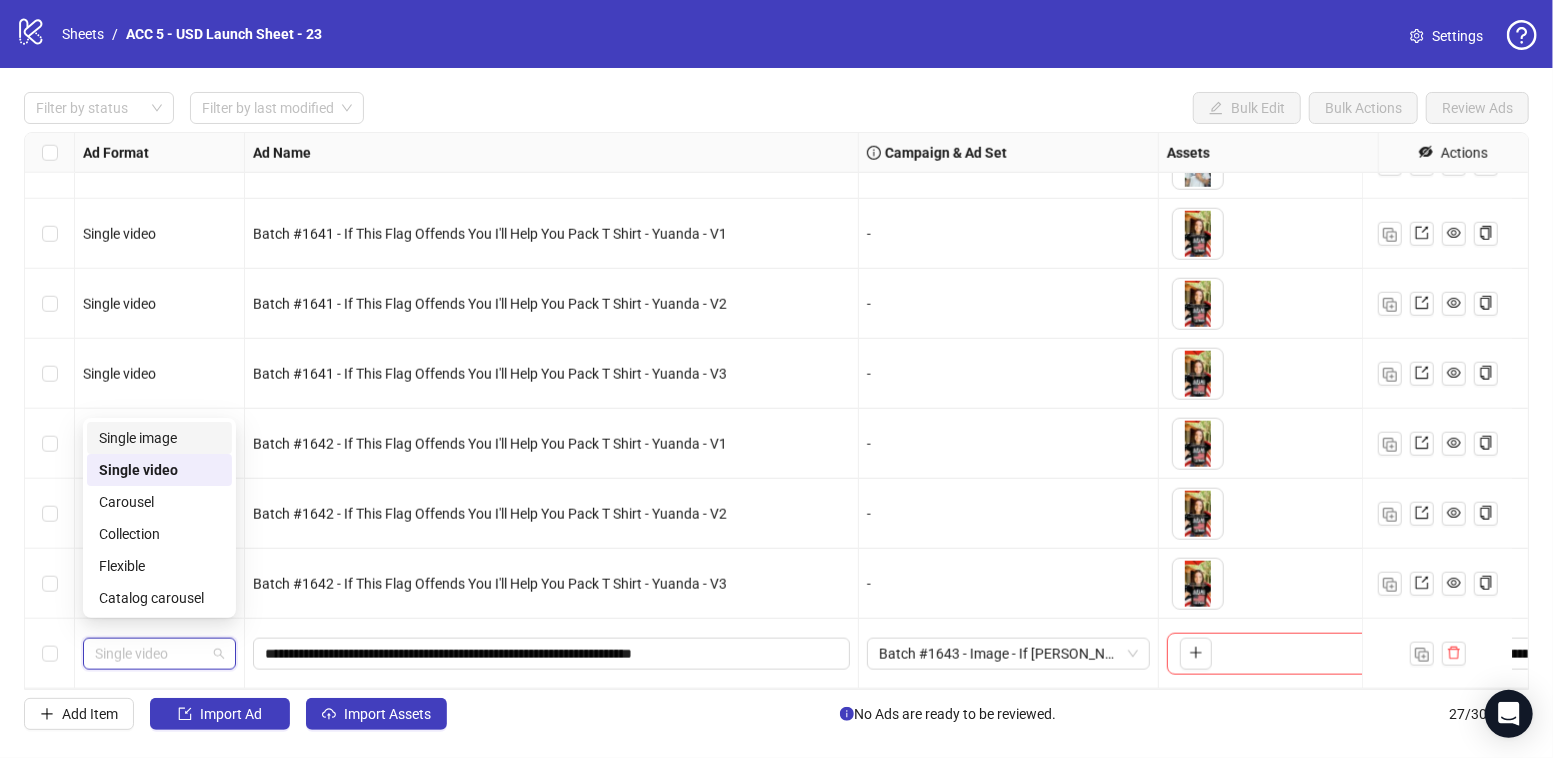 click on "Single image" at bounding box center (159, 438) 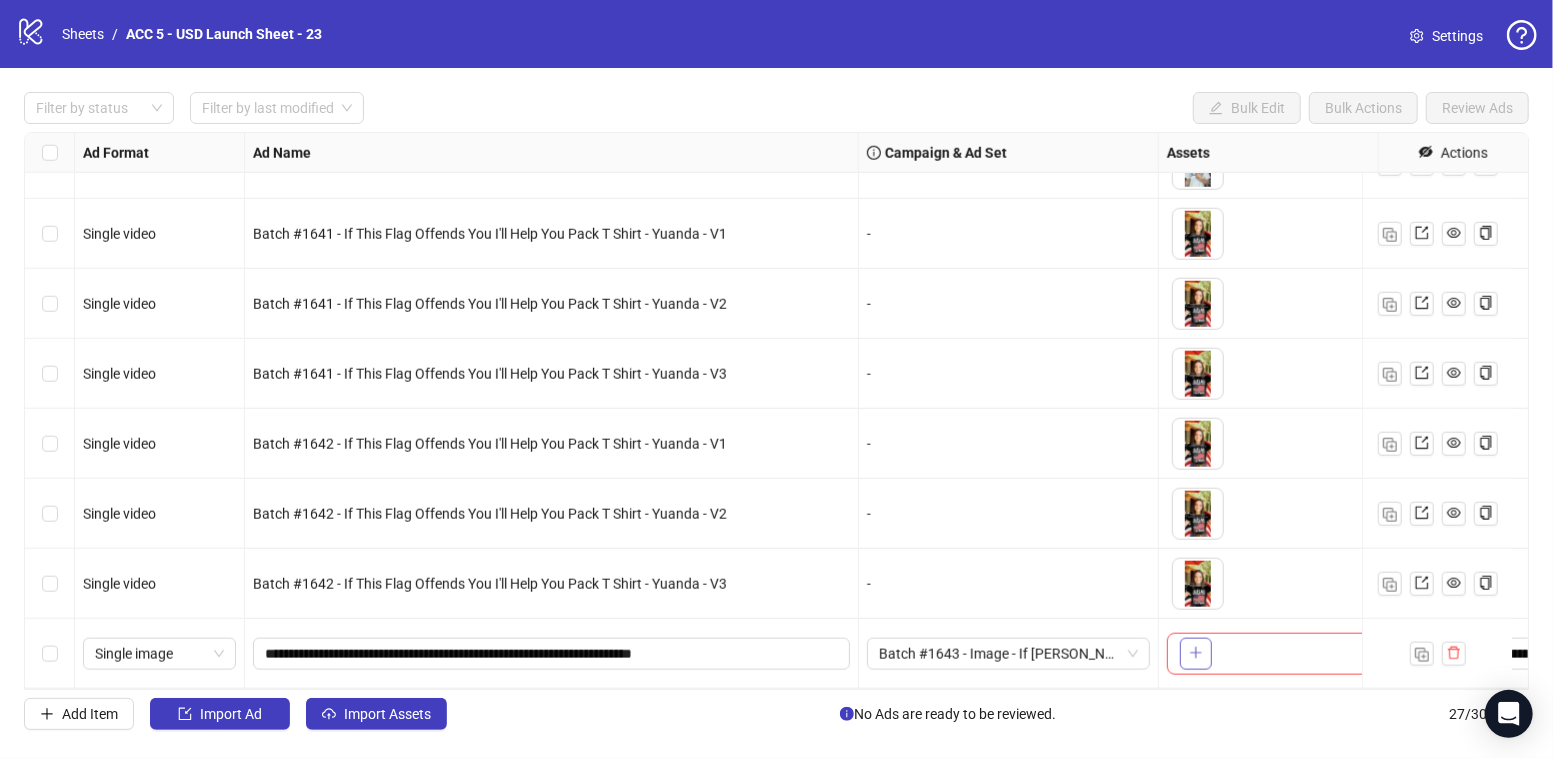 click 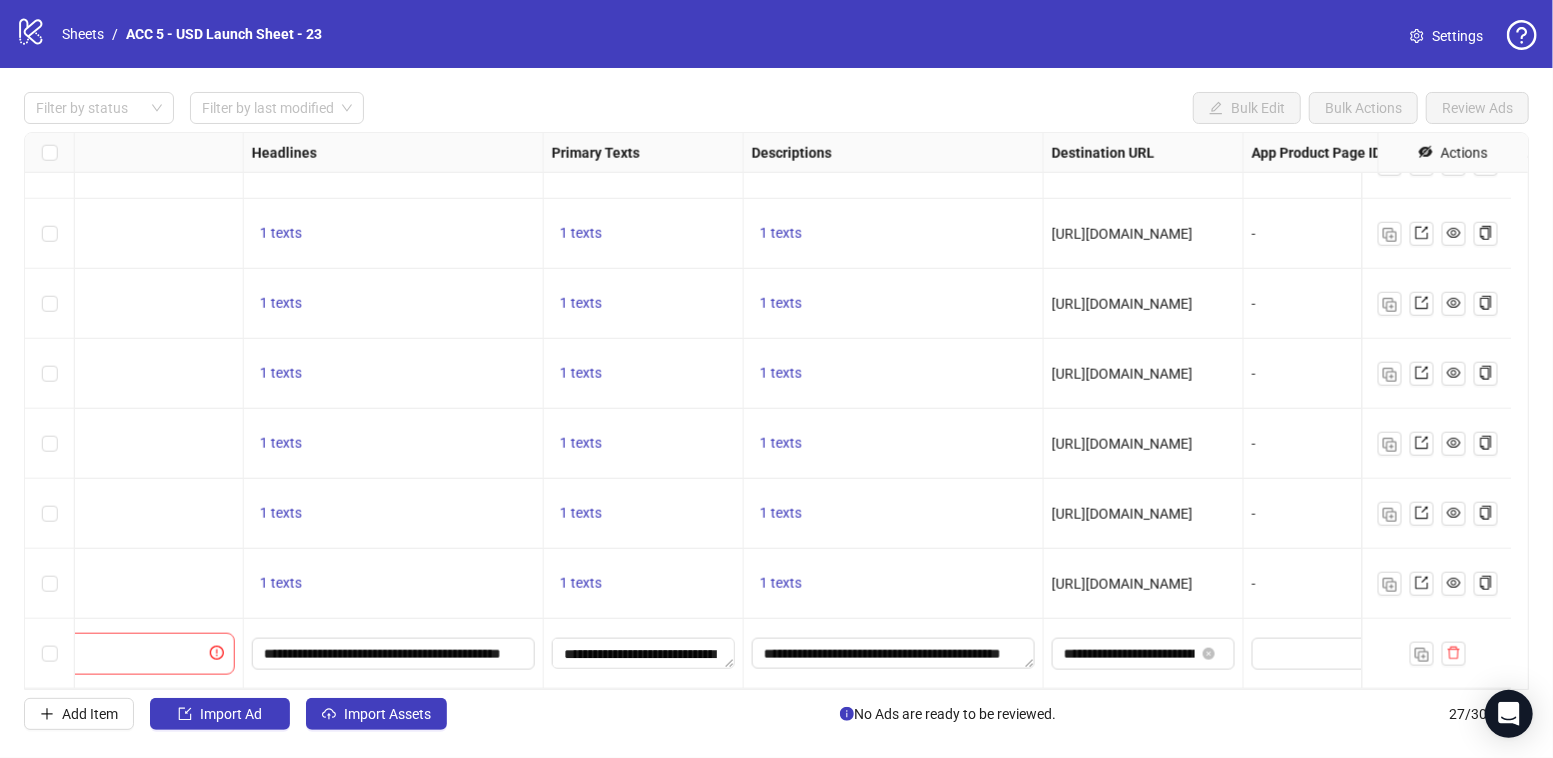 scroll, scrollTop: 1390, scrollLeft: 246, axis: both 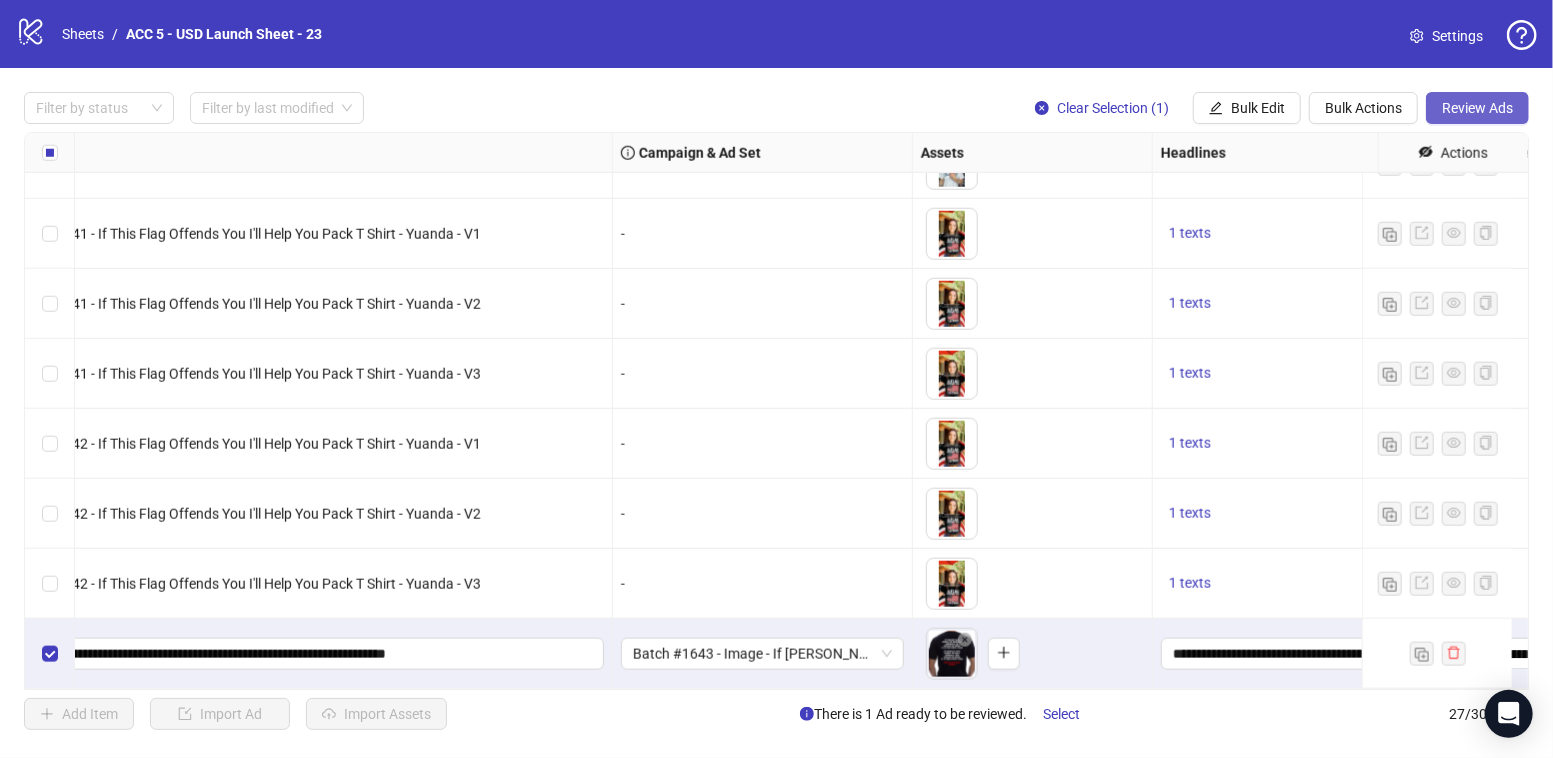 click on "Review Ads" at bounding box center (1477, 108) 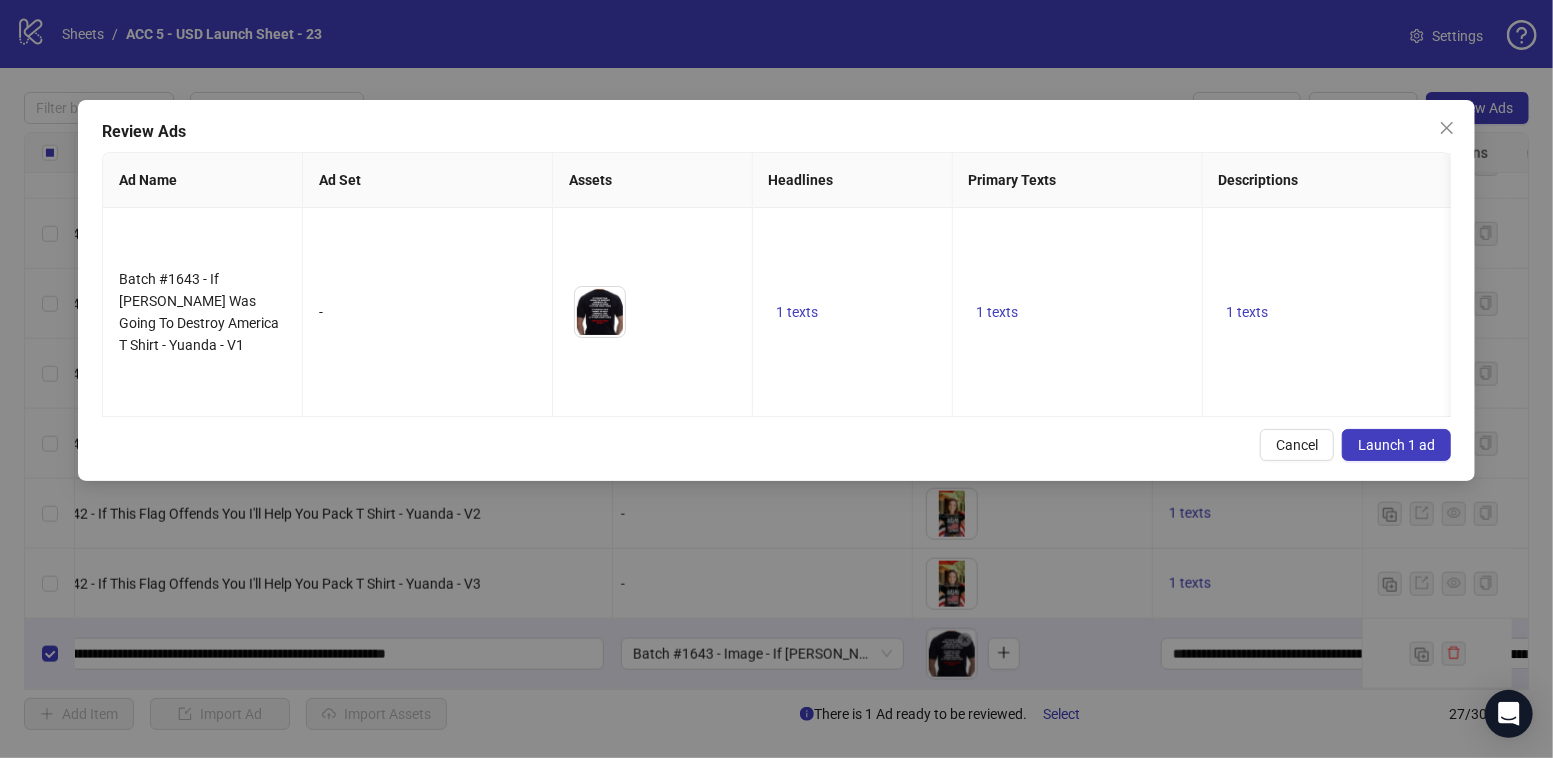 click on "Launch 1 ad" at bounding box center [1396, 445] 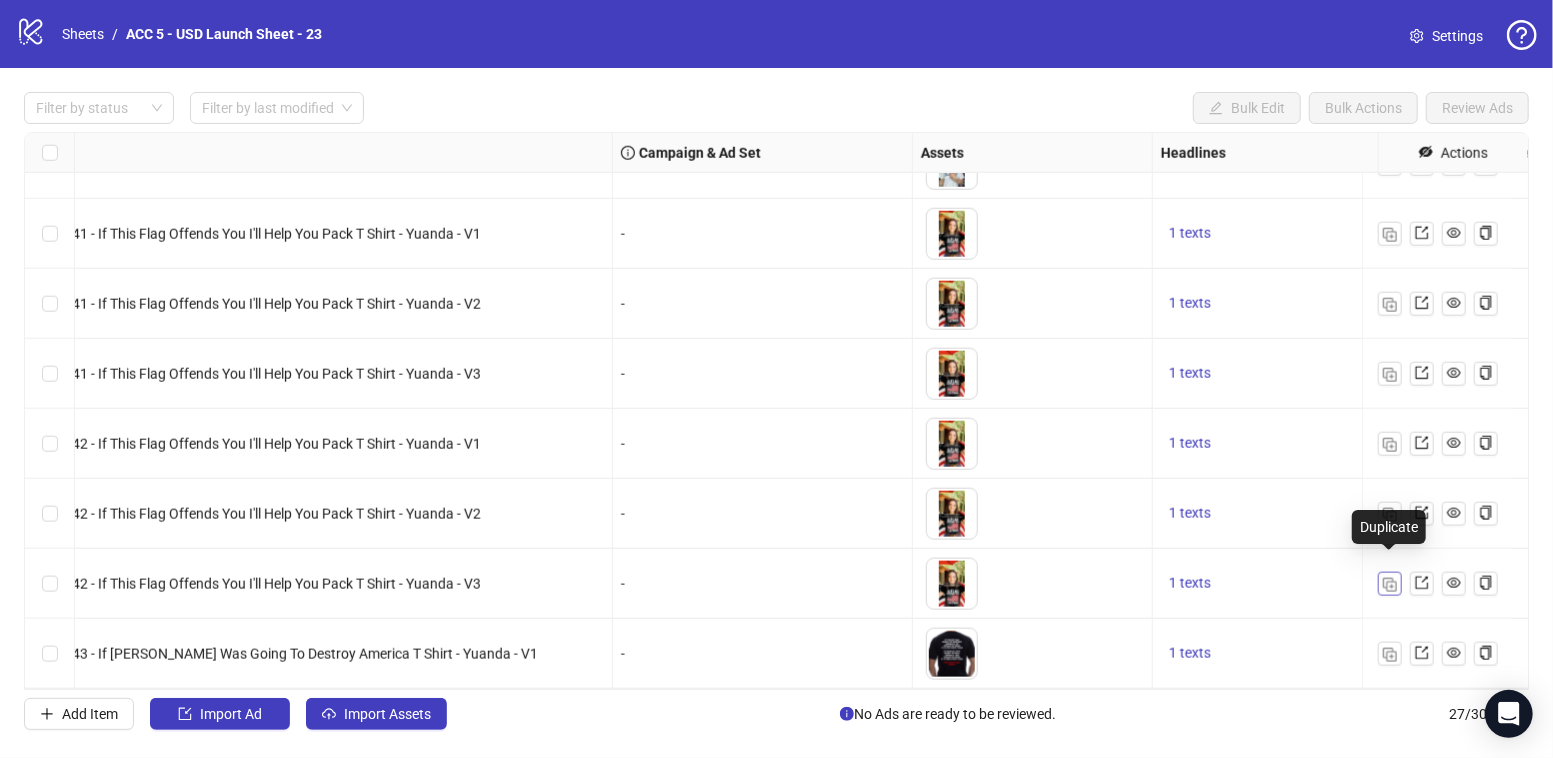 click at bounding box center [1390, 585] 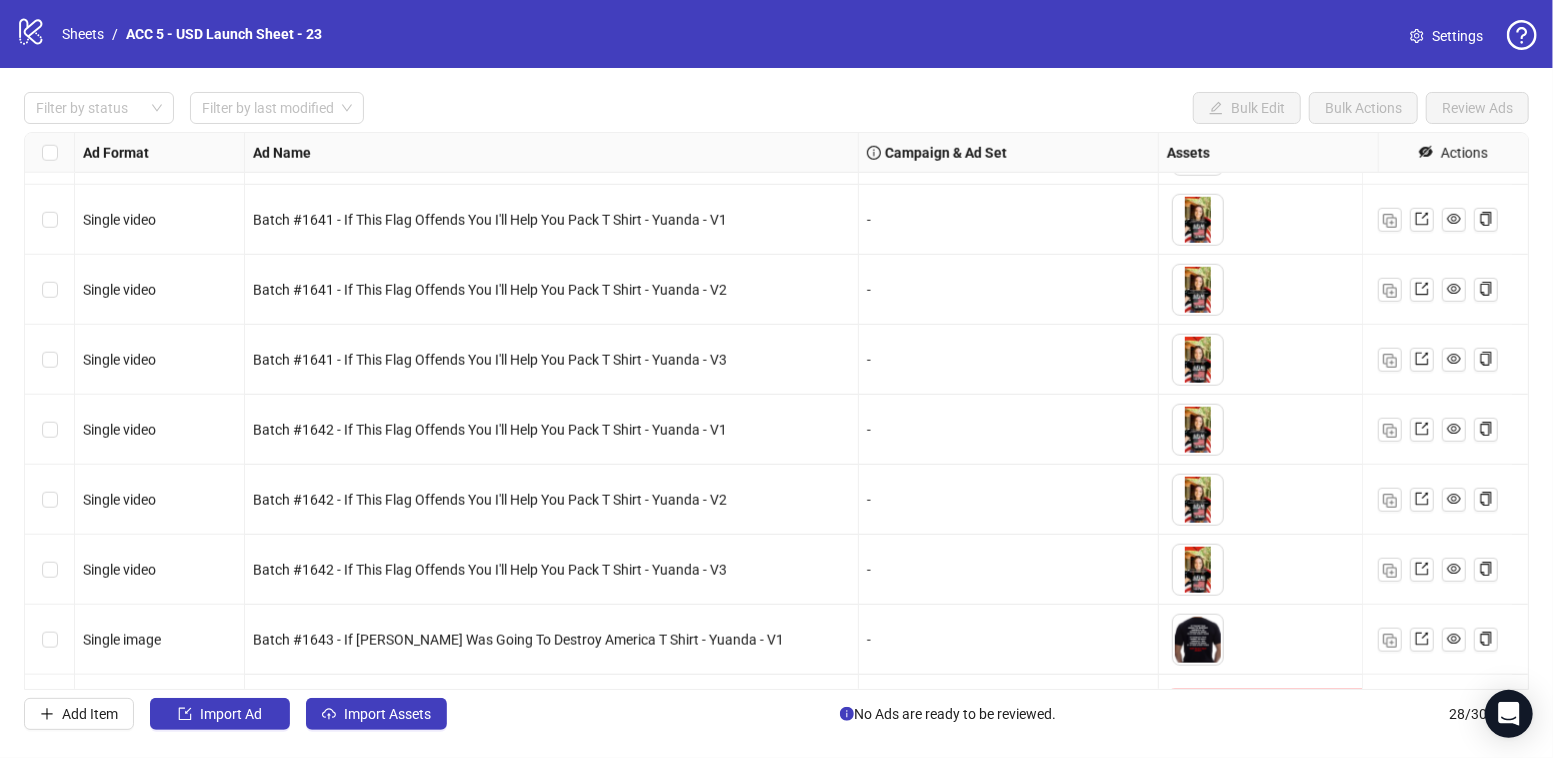 scroll, scrollTop: 1460, scrollLeft: 0, axis: vertical 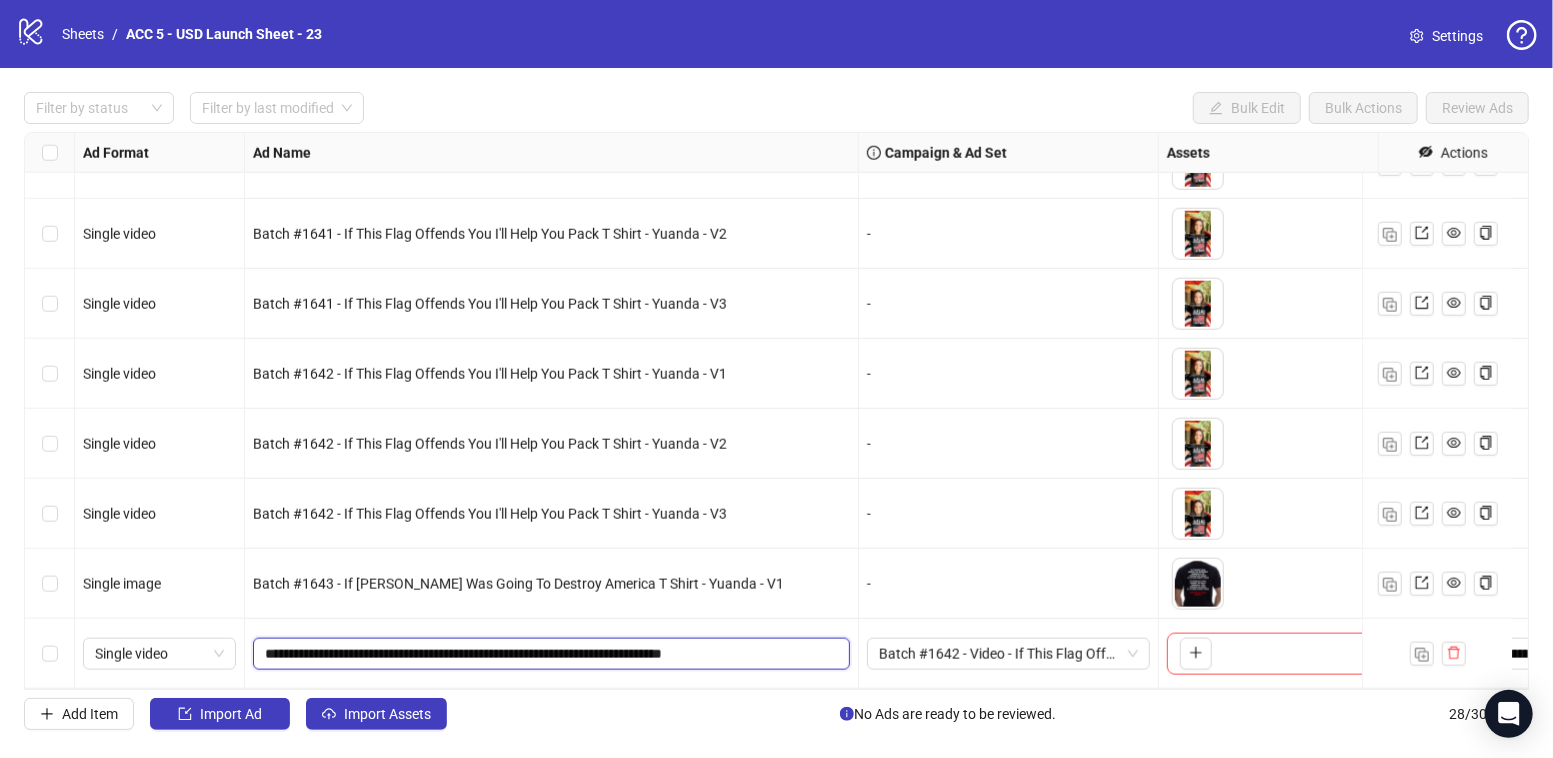 click on "**********" at bounding box center [549, 654] 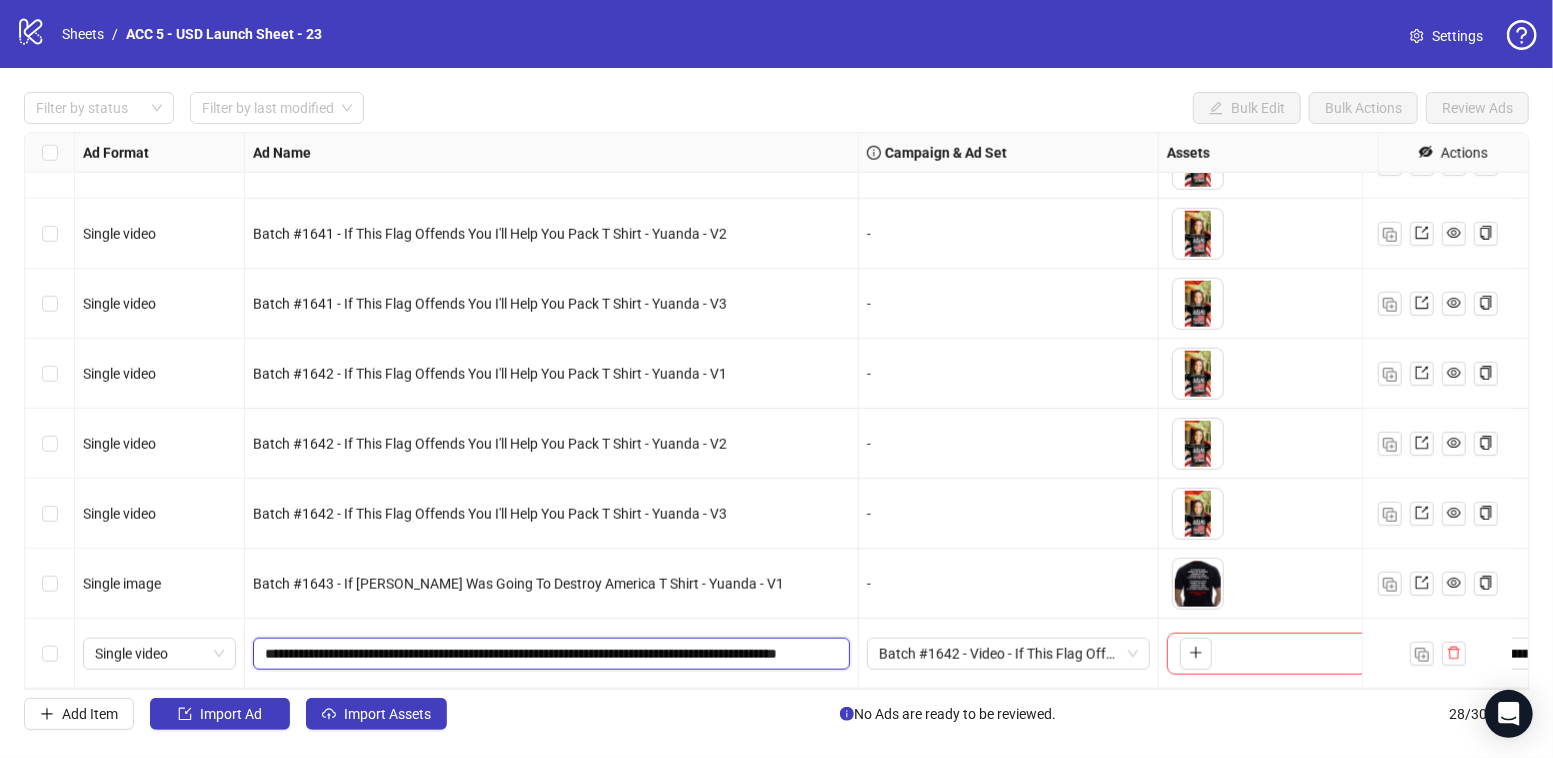 scroll, scrollTop: 0, scrollLeft: 42, axis: horizontal 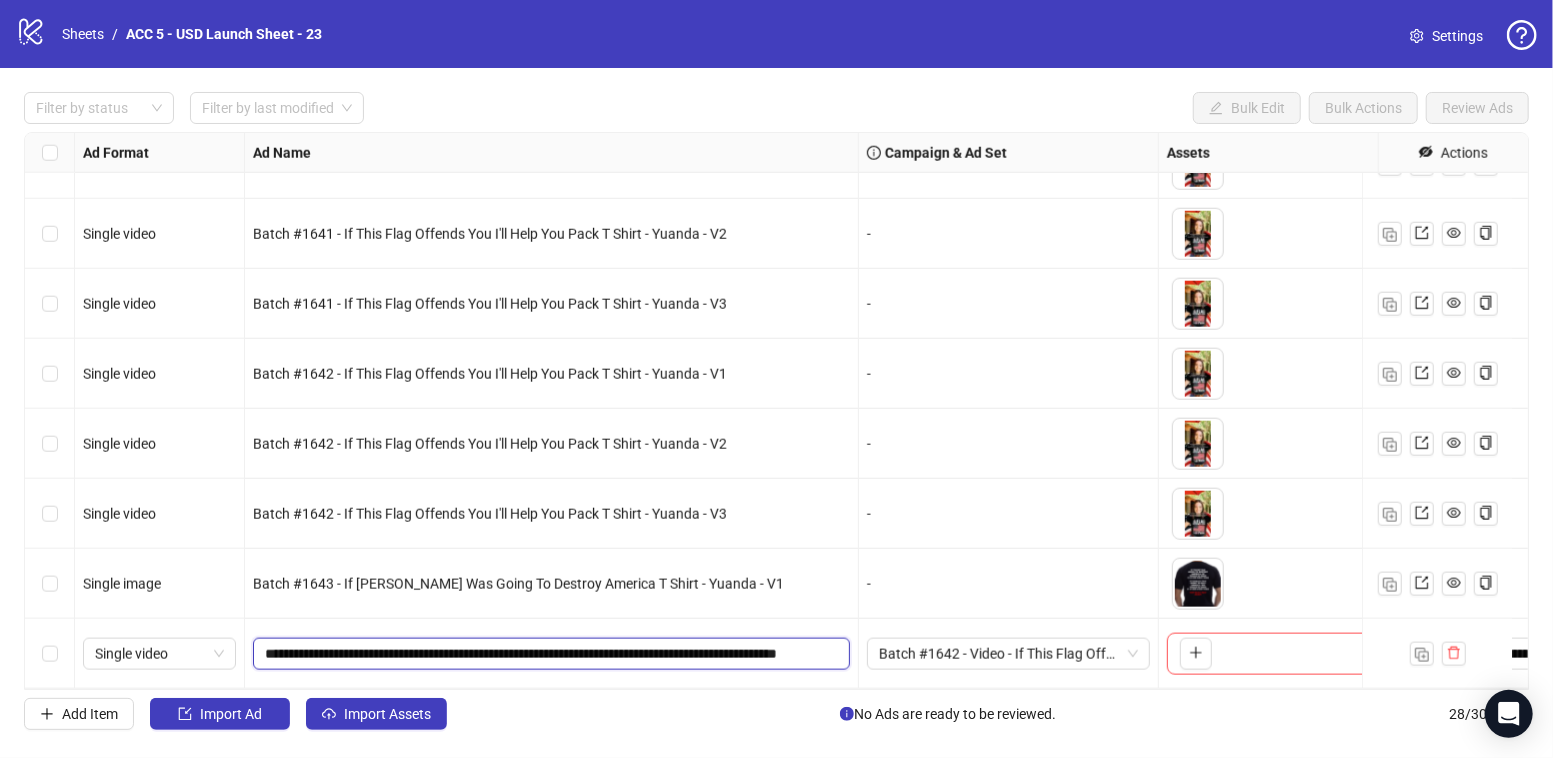 click on "**********" at bounding box center (549, 654) 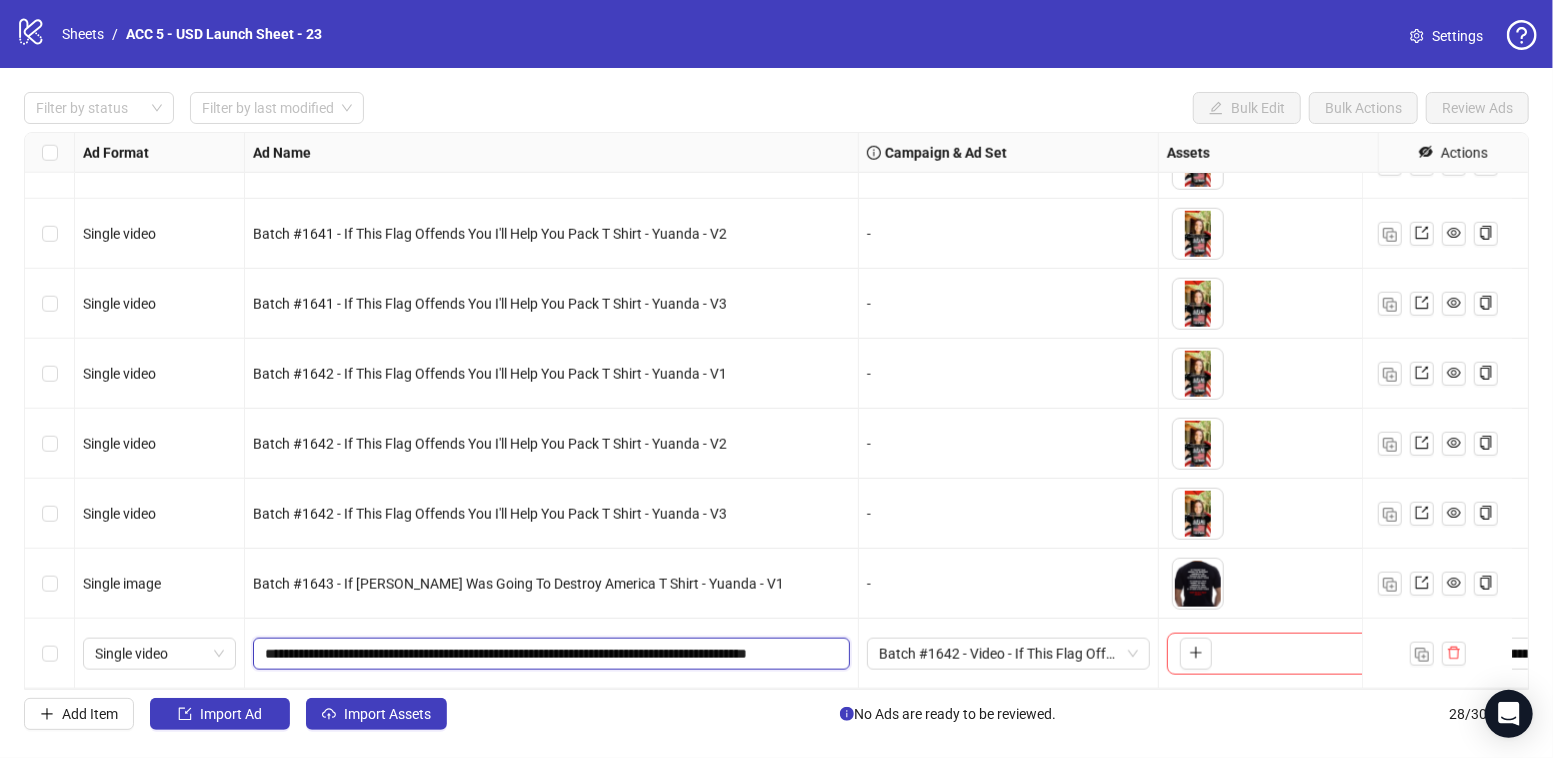 scroll, scrollTop: 0, scrollLeft: 0, axis: both 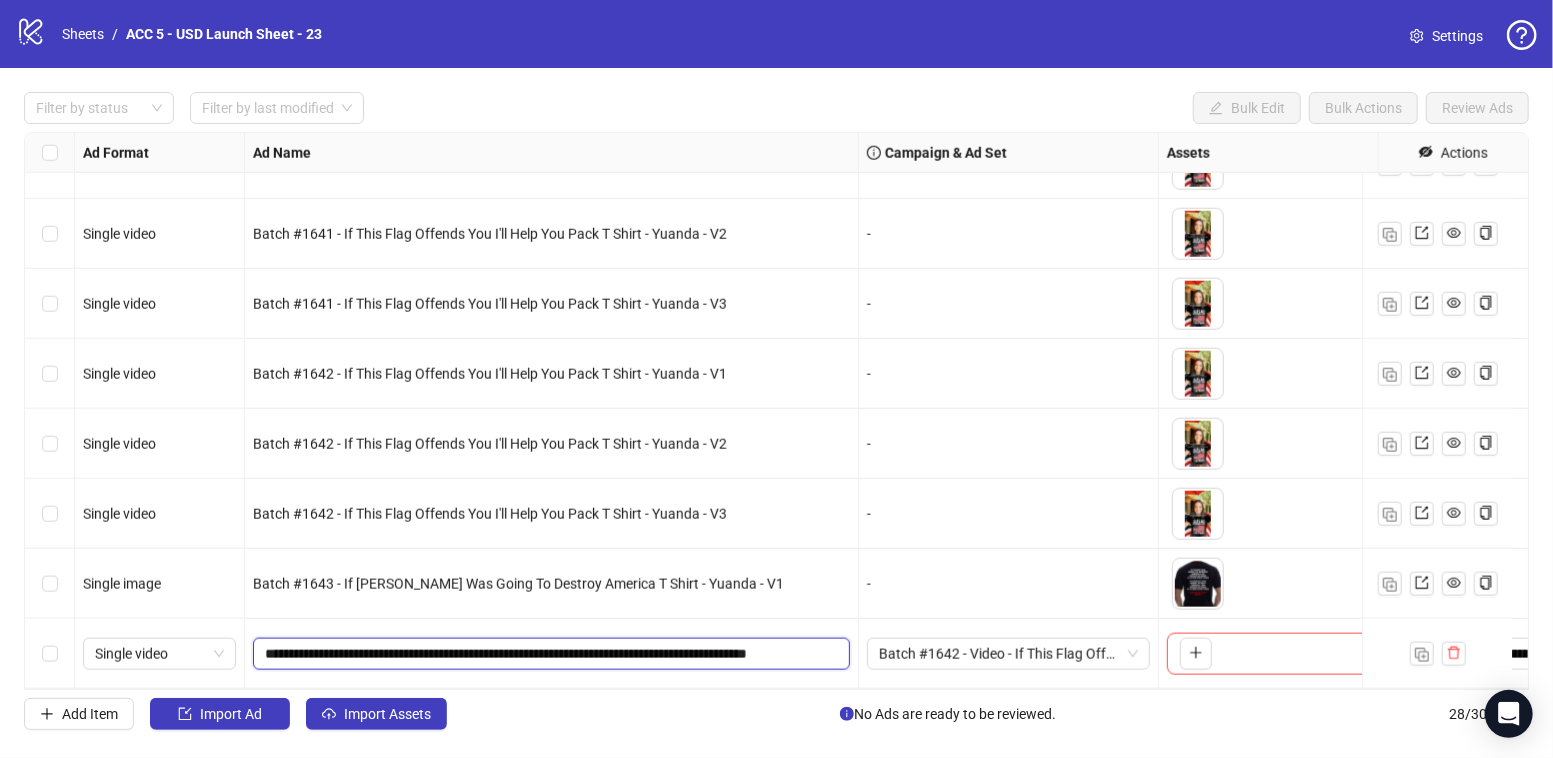 drag, startPoint x: 389, startPoint y: 634, endPoint x: 342, endPoint y: 623, distance: 48.270073 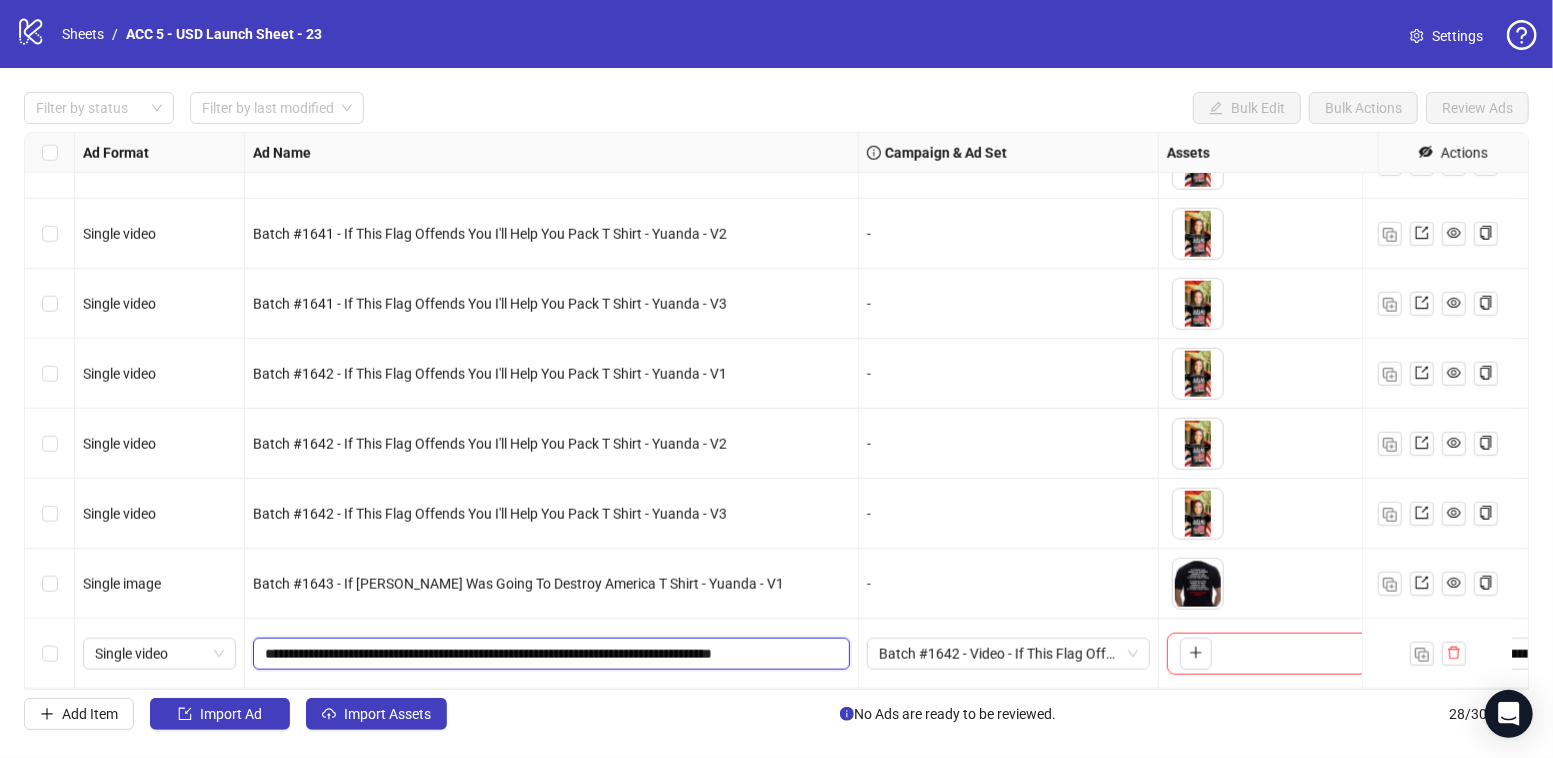 type on "**********" 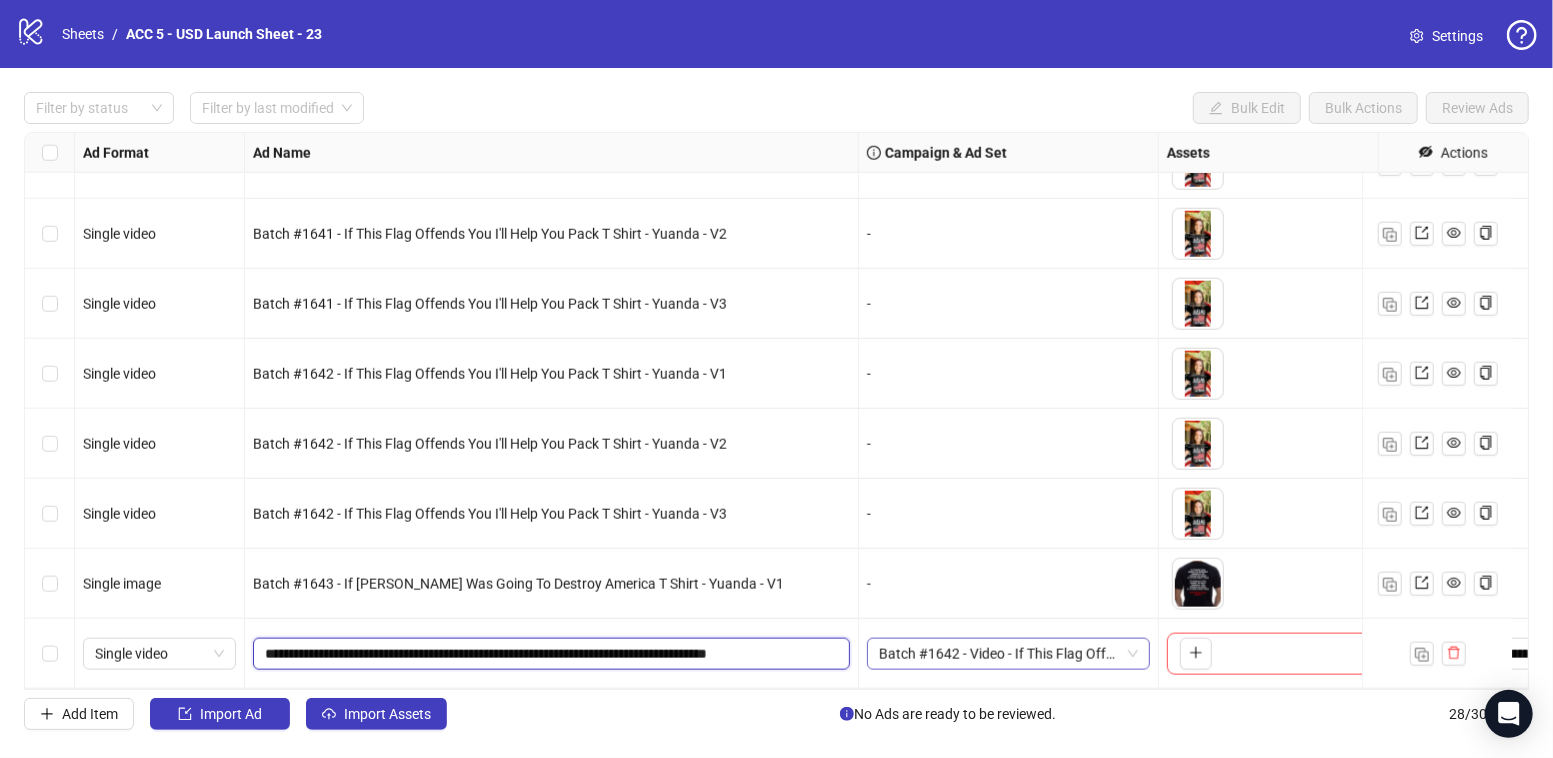 click on "Batch #1642 - Video - If This Flag Offends You I'll Help You Pack T Shirt - [PERSON_NAME] - [DATE]" at bounding box center (1008, 654) 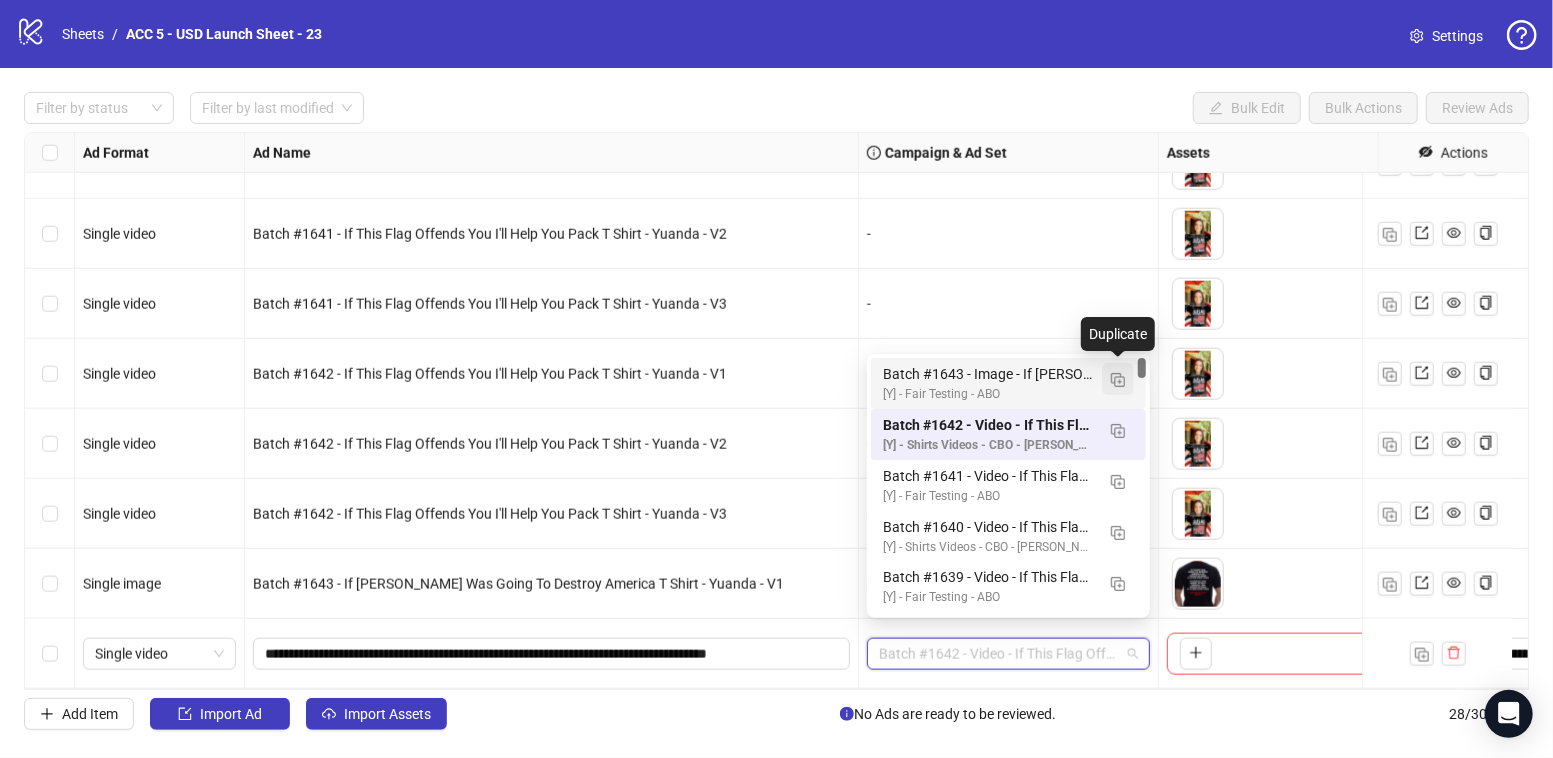 click at bounding box center (1118, 380) 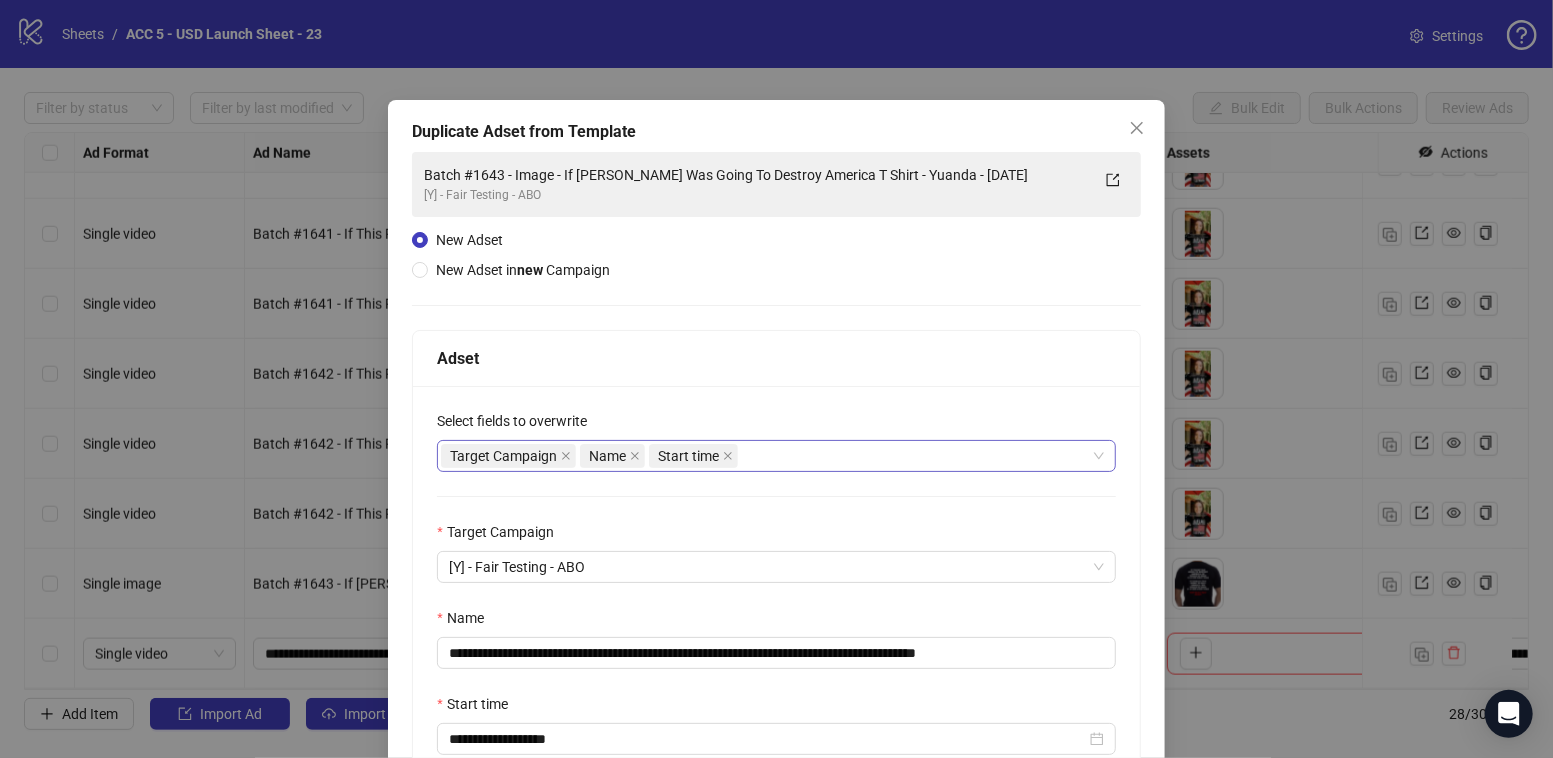 click on "Target Campaign Name Start time" at bounding box center (766, 456) 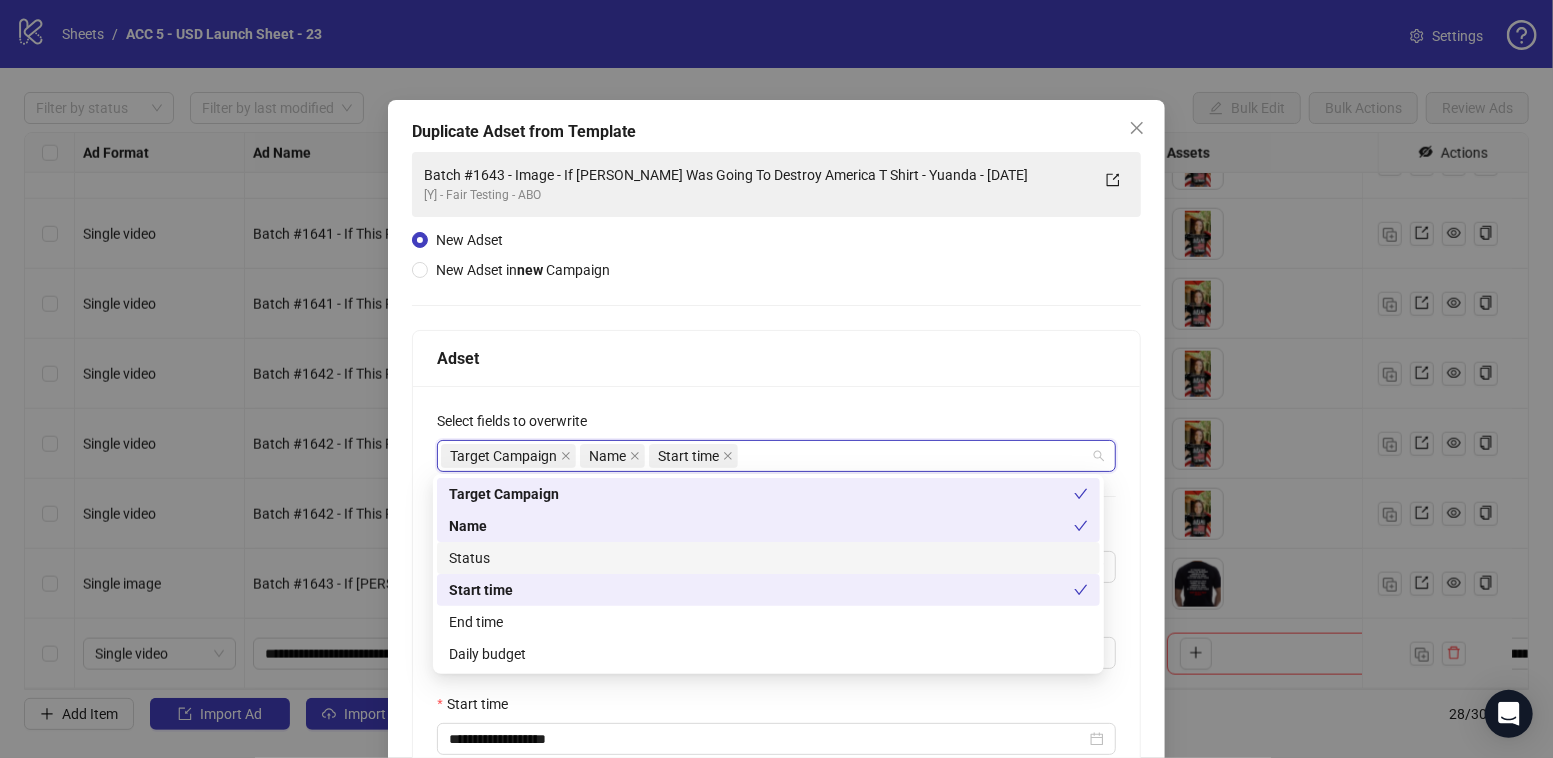 click on "Status" at bounding box center [768, 558] 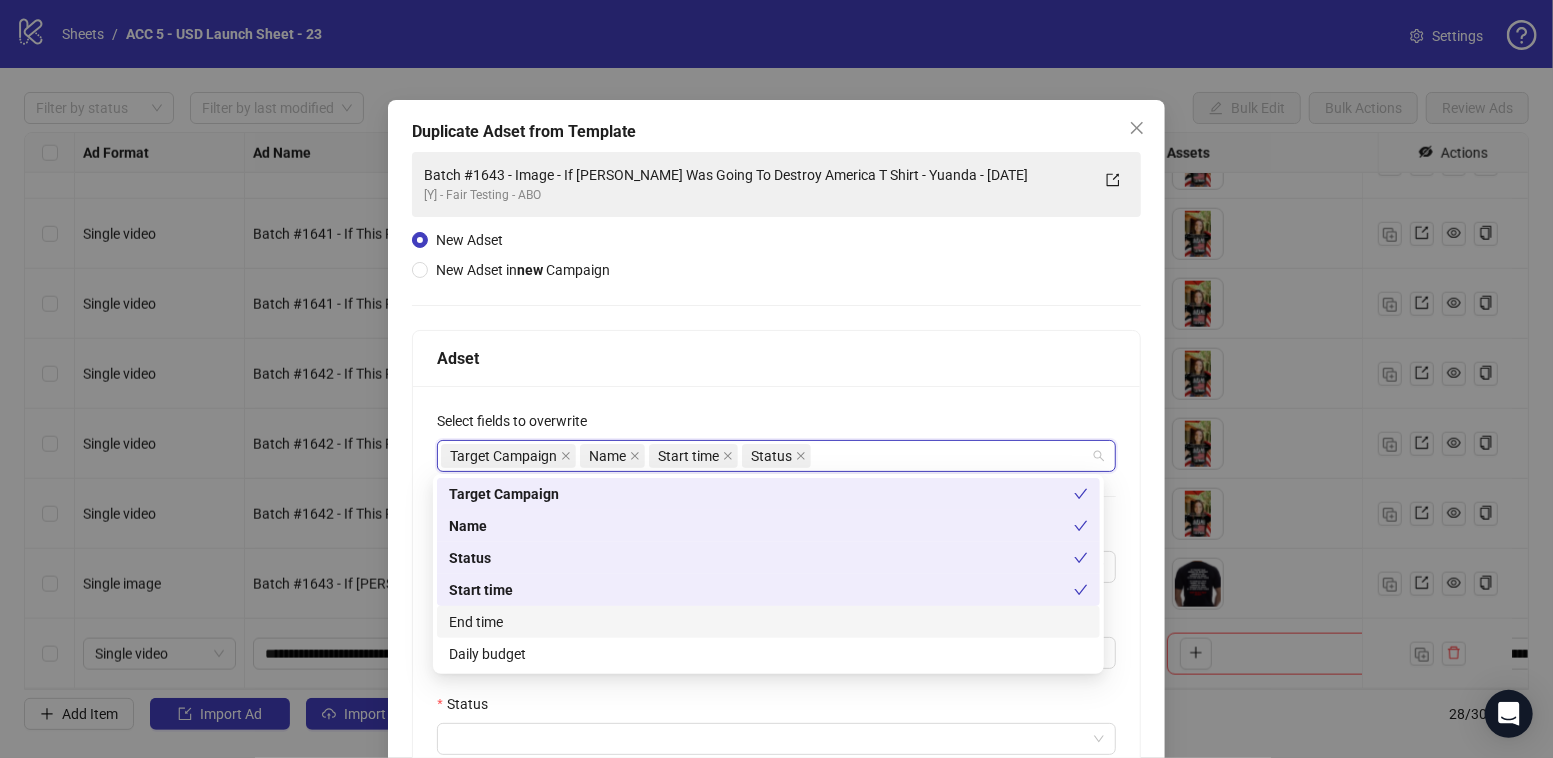 click on "End time" at bounding box center [768, 622] 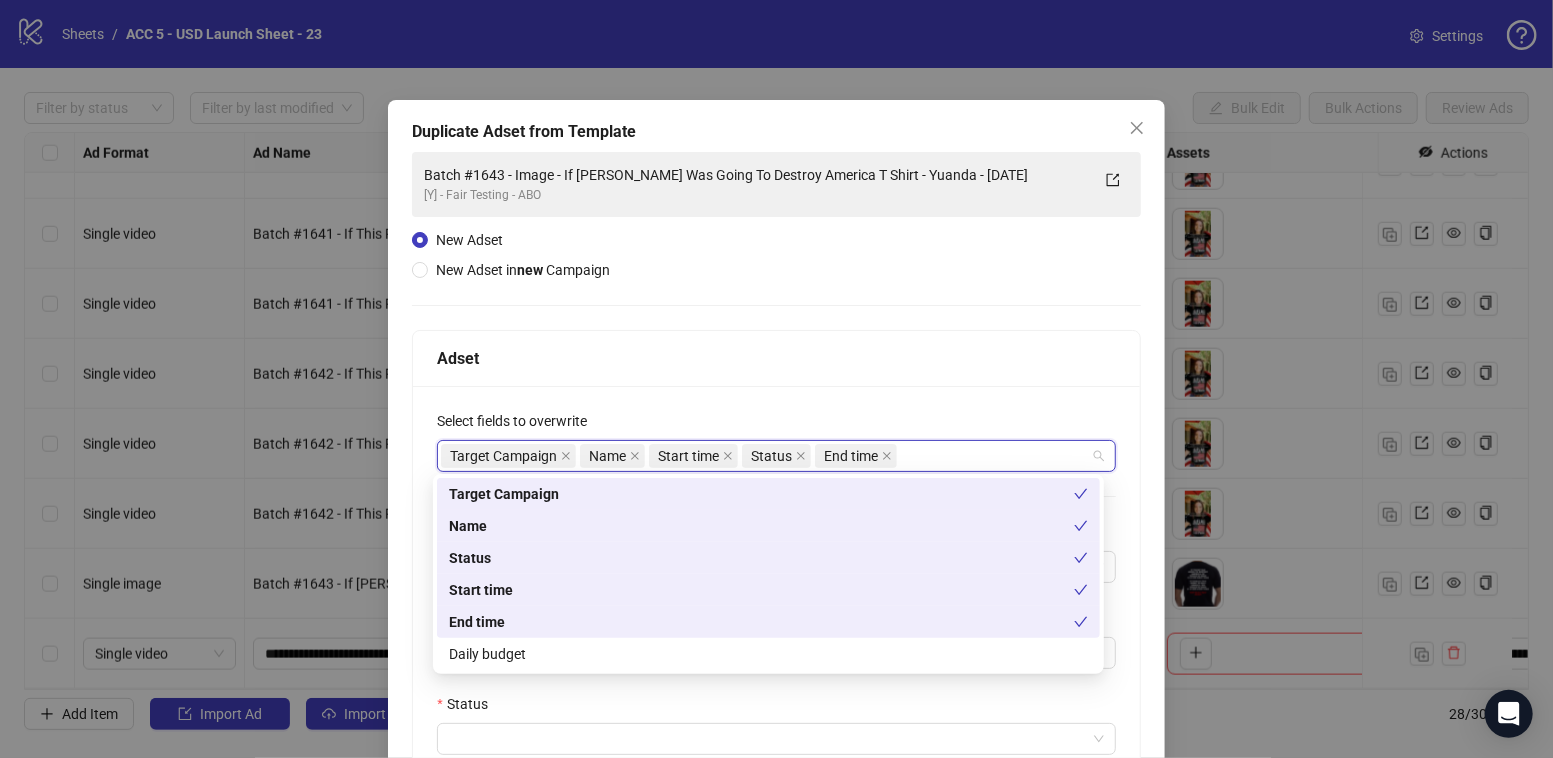click on "Daily budget" at bounding box center (768, 654) 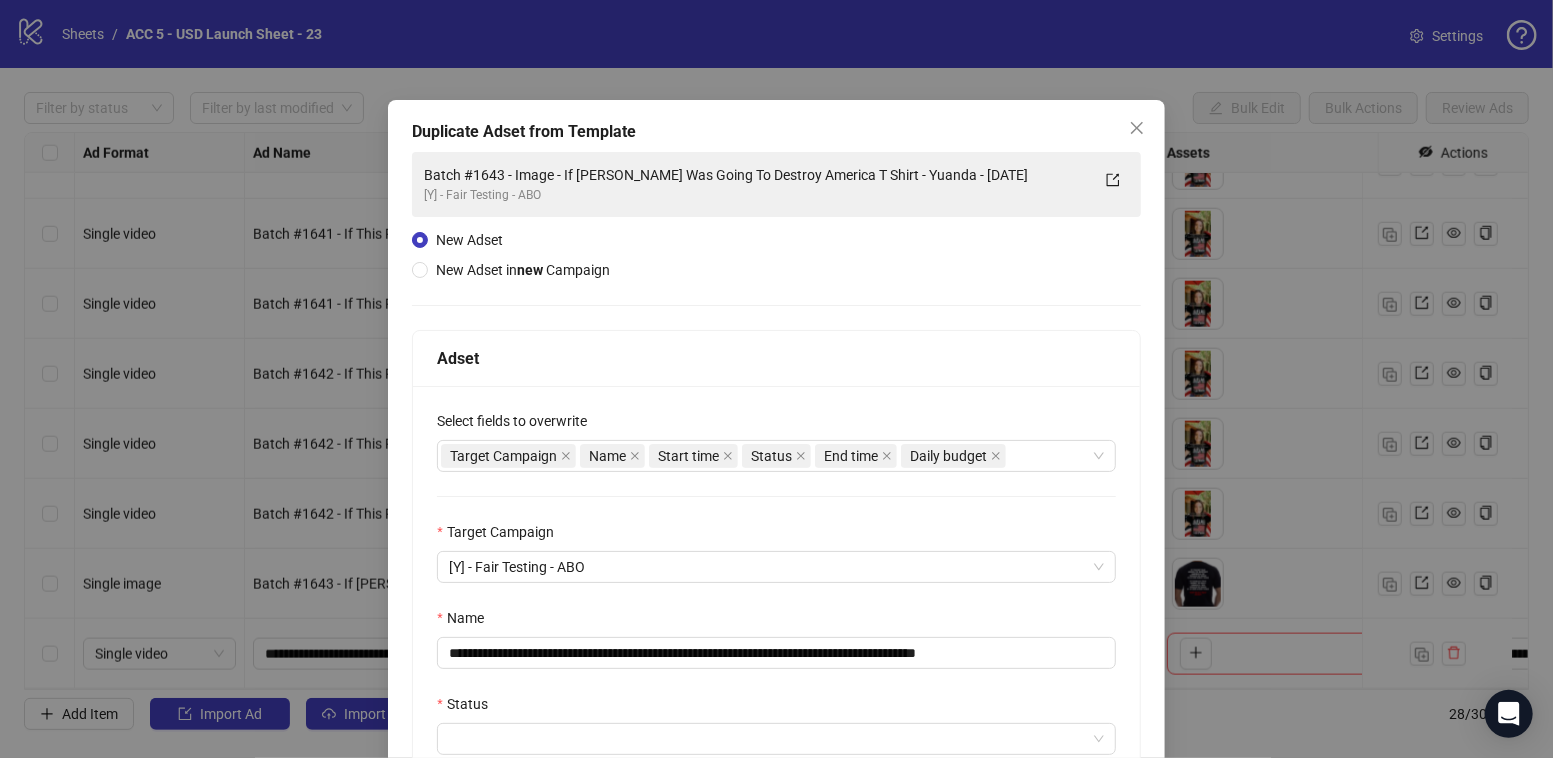 click on "Status" at bounding box center [776, 708] 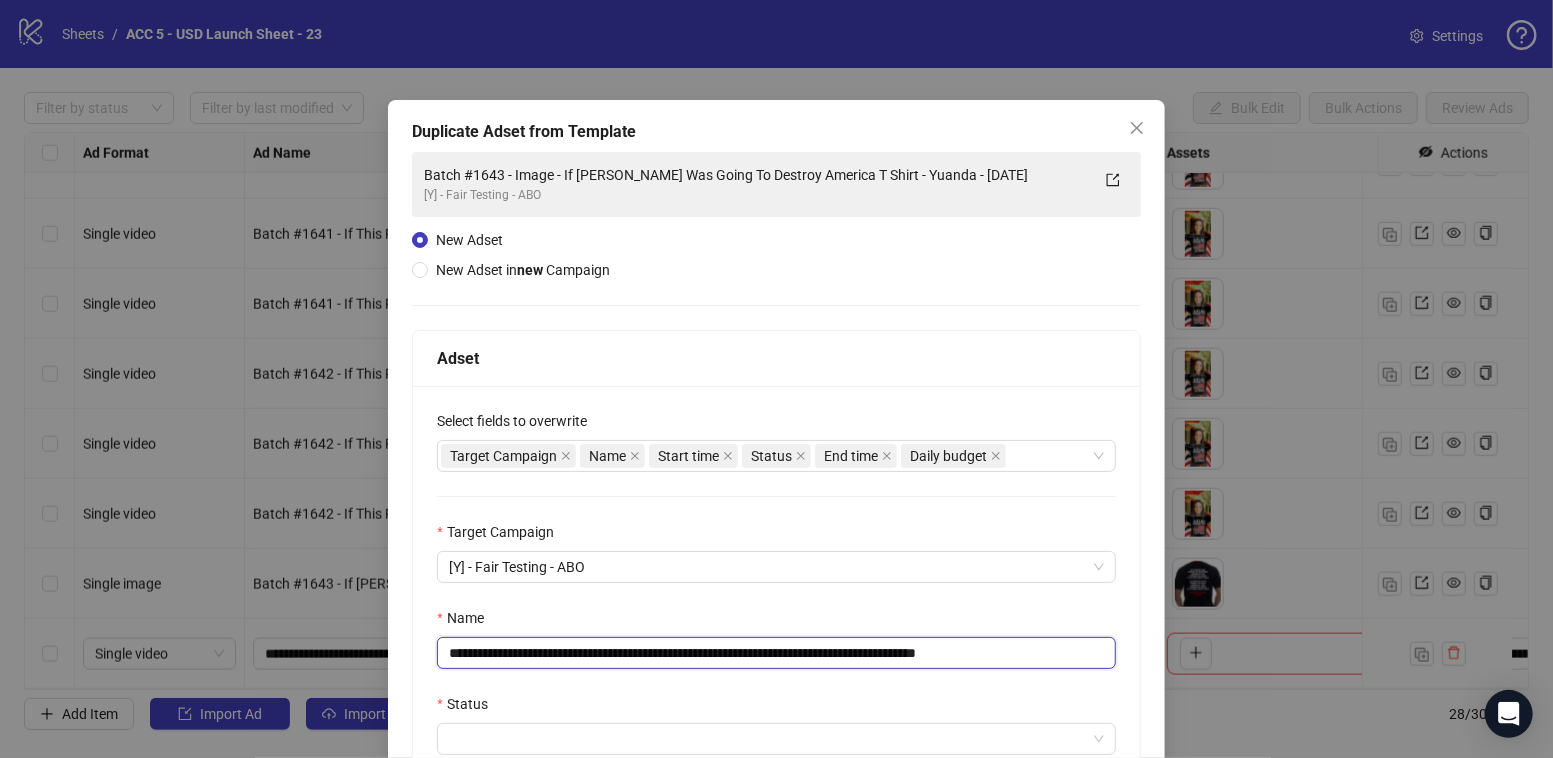 click on "**********" at bounding box center [776, 653] 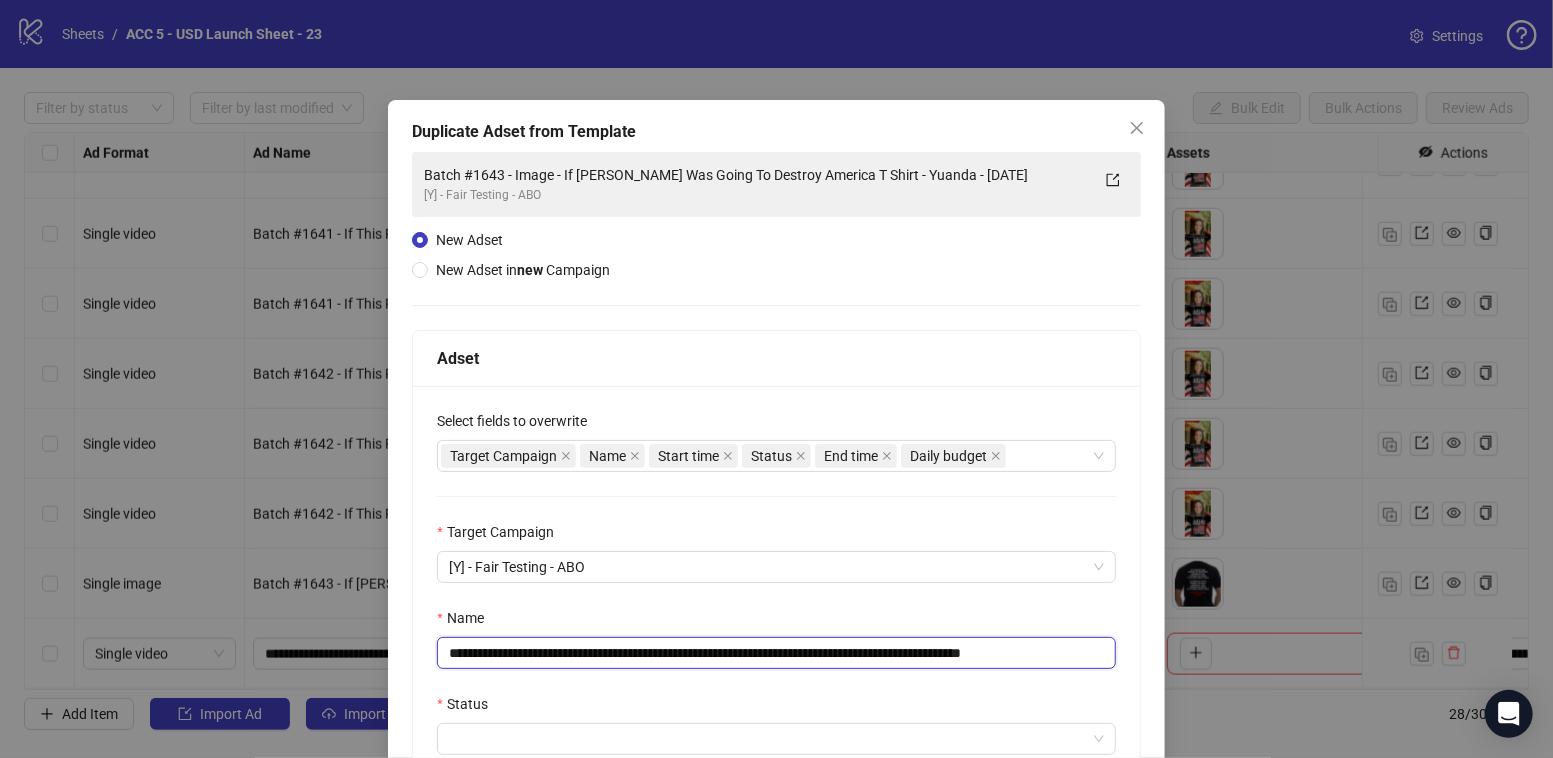 scroll, scrollTop: 345, scrollLeft: 0, axis: vertical 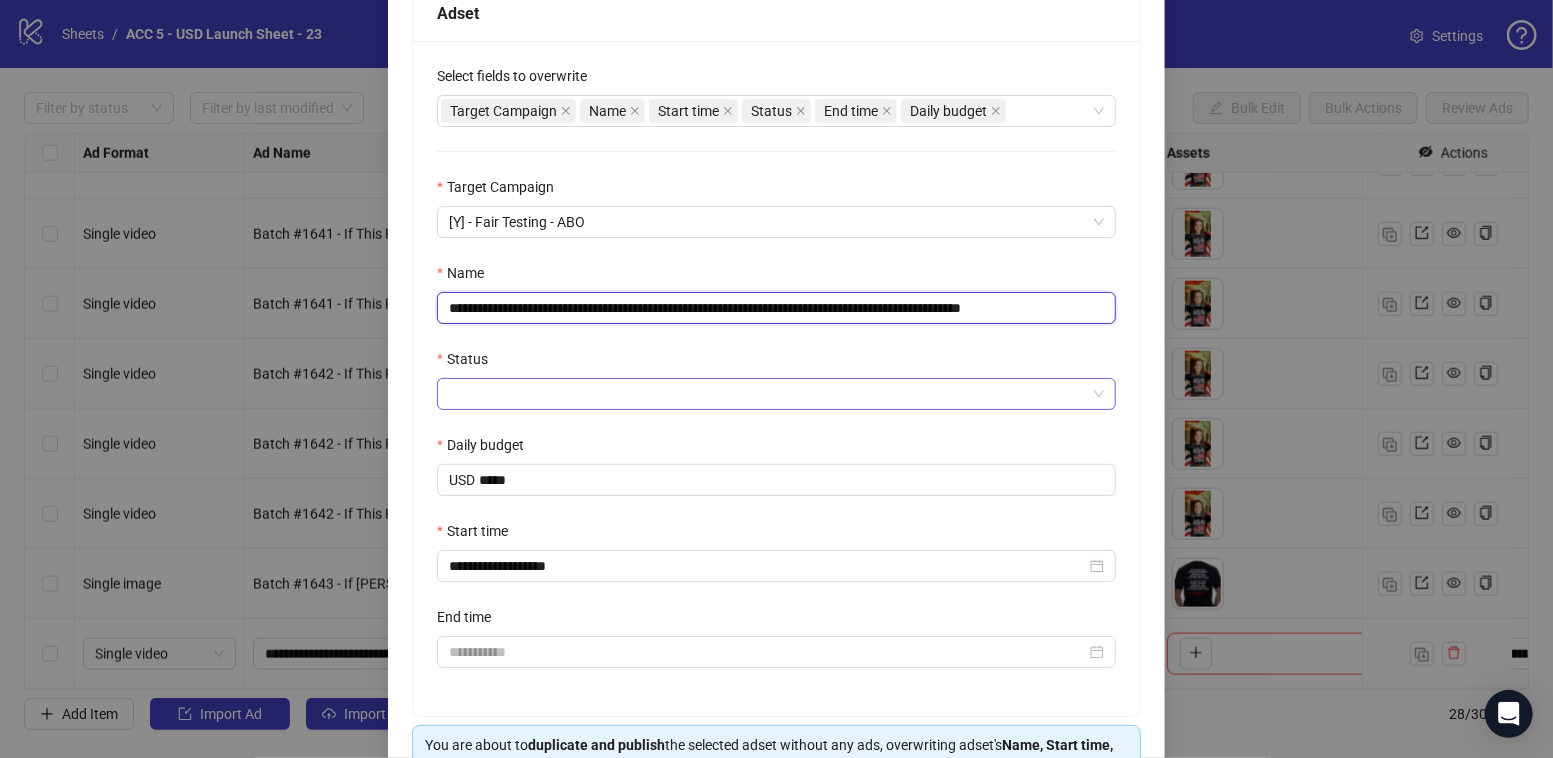 type on "**********" 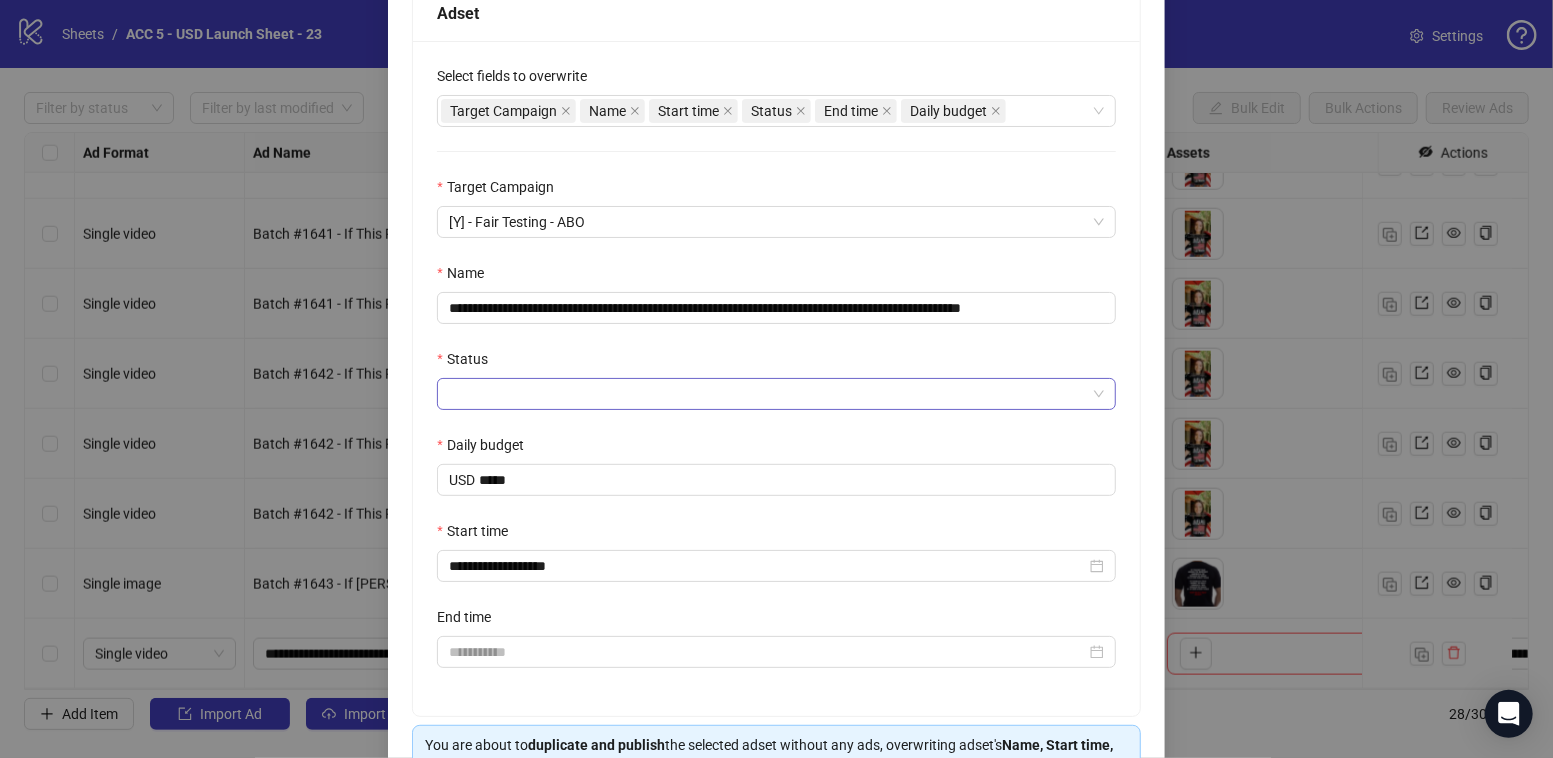 click on "Status" at bounding box center [767, 394] 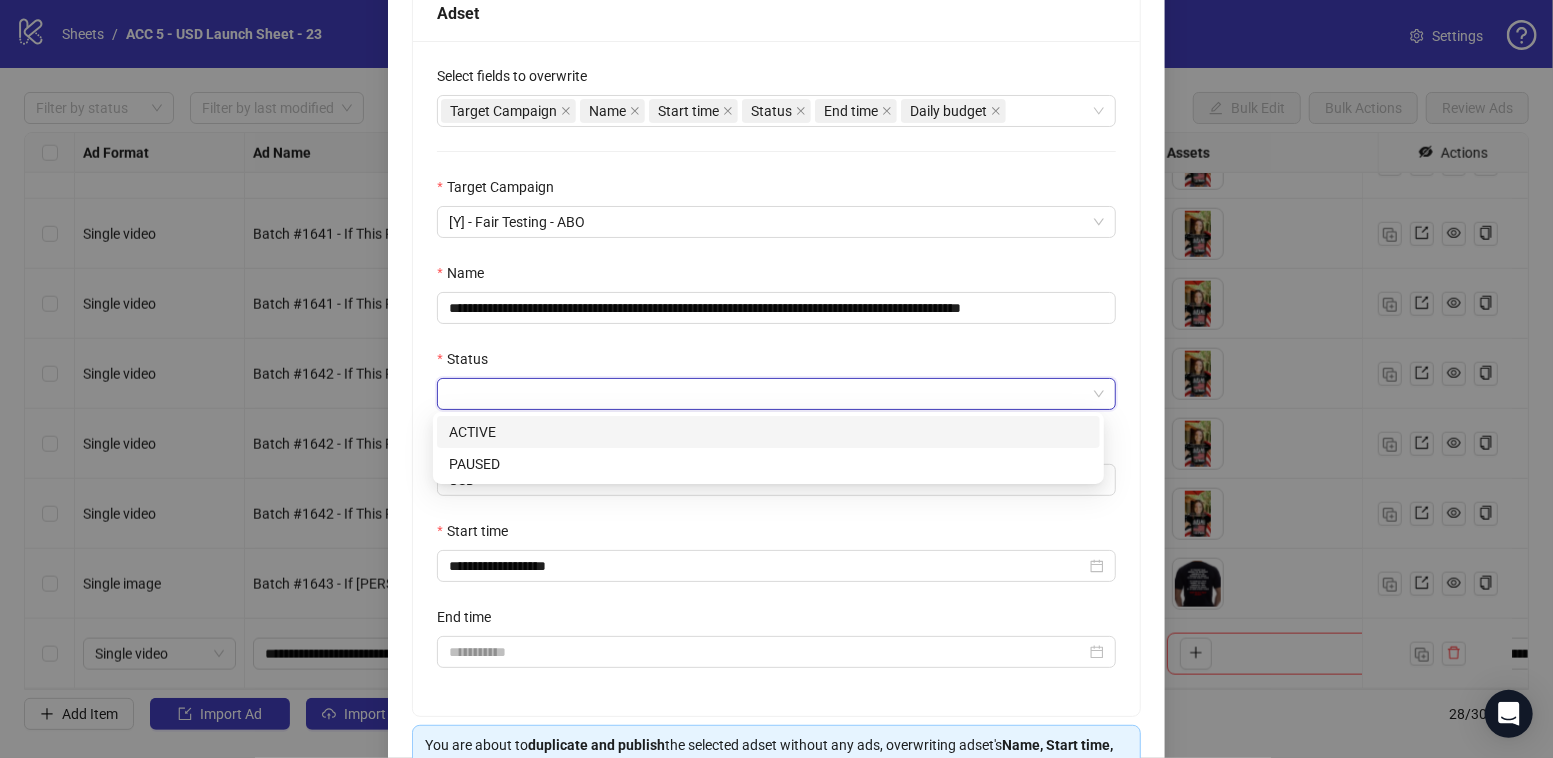 click on "ACTIVE" at bounding box center (768, 432) 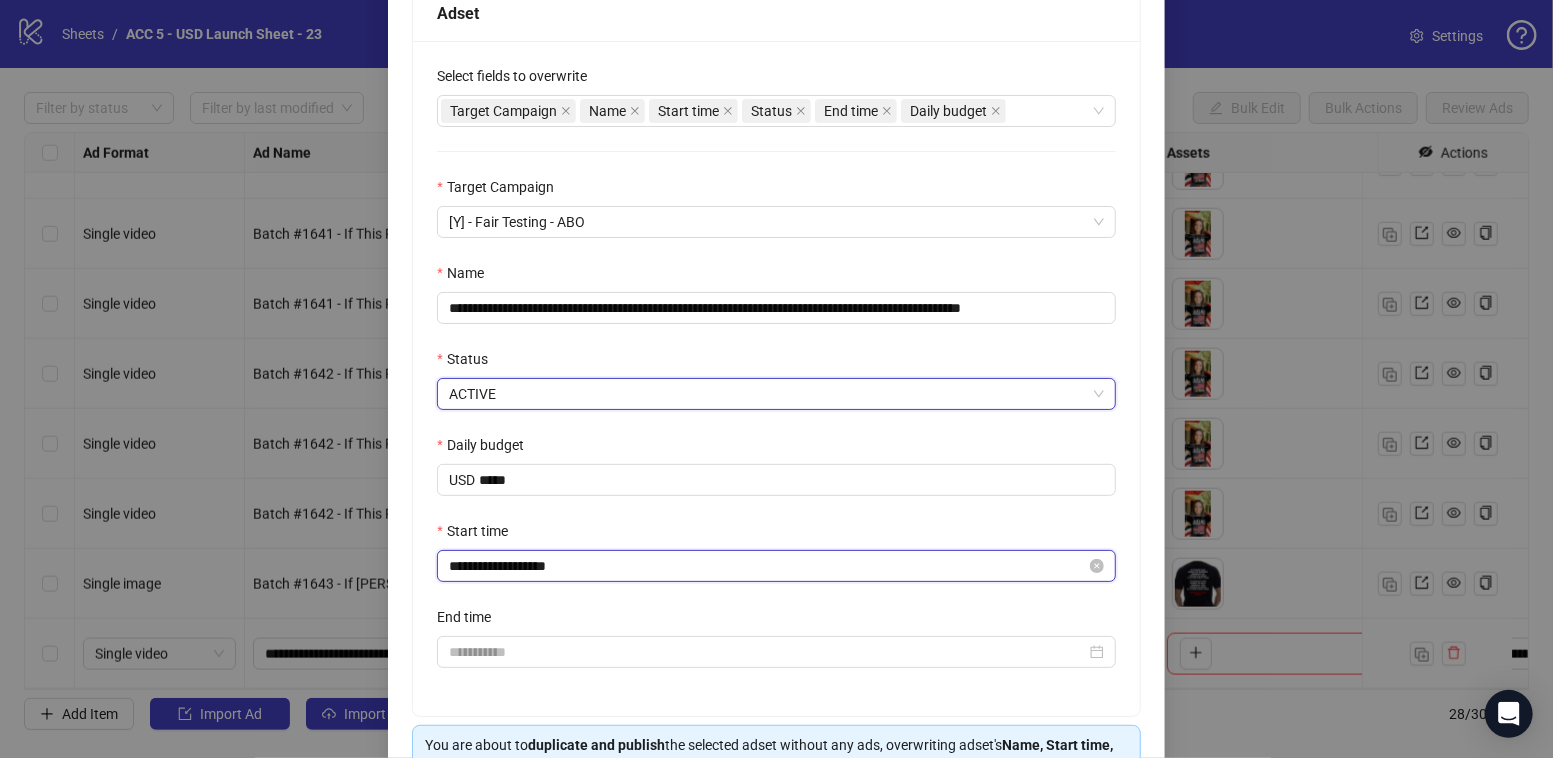 click on "**********" at bounding box center [767, 566] 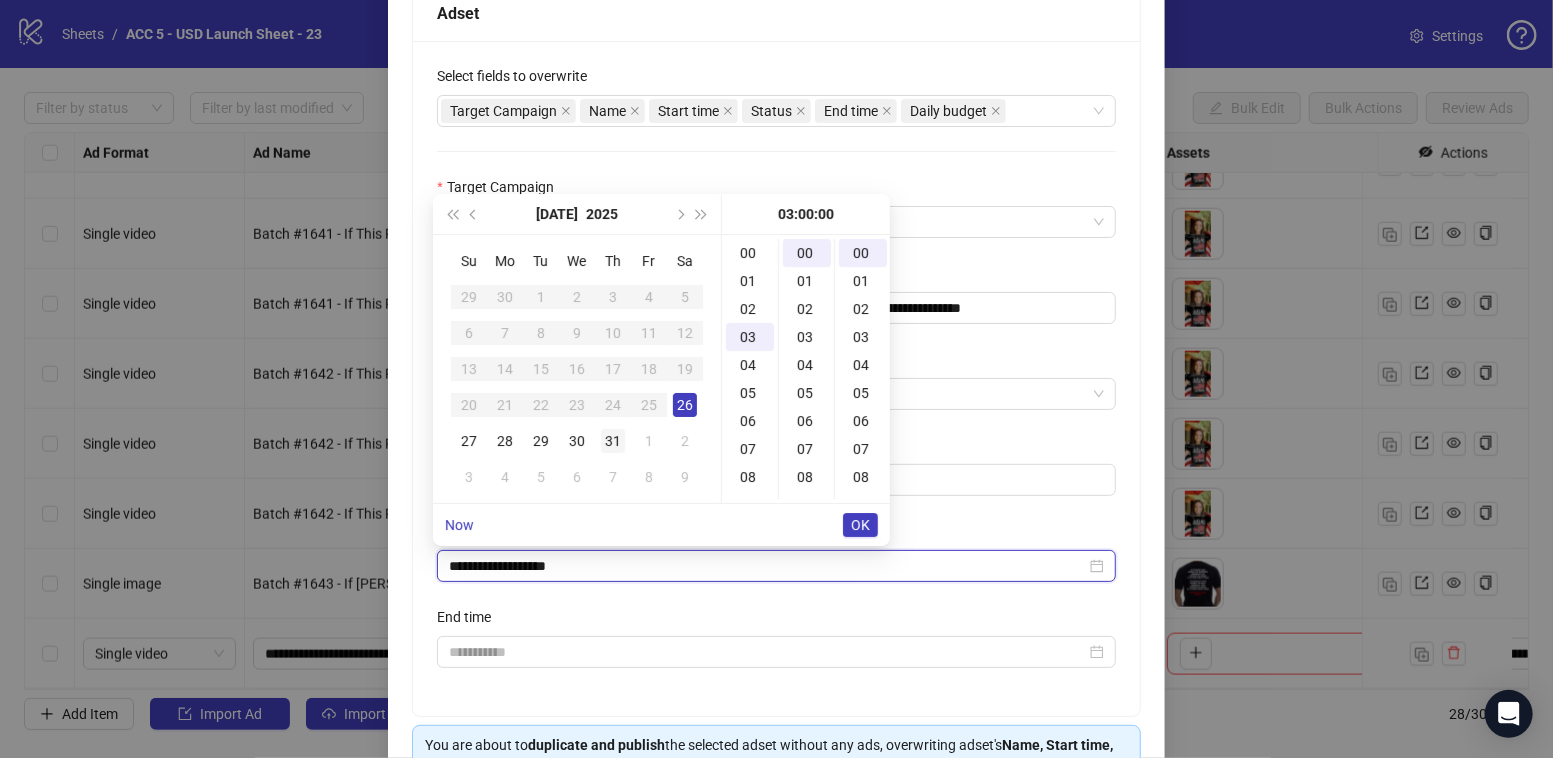 scroll, scrollTop: 83, scrollLeft: 0, axis: vertical 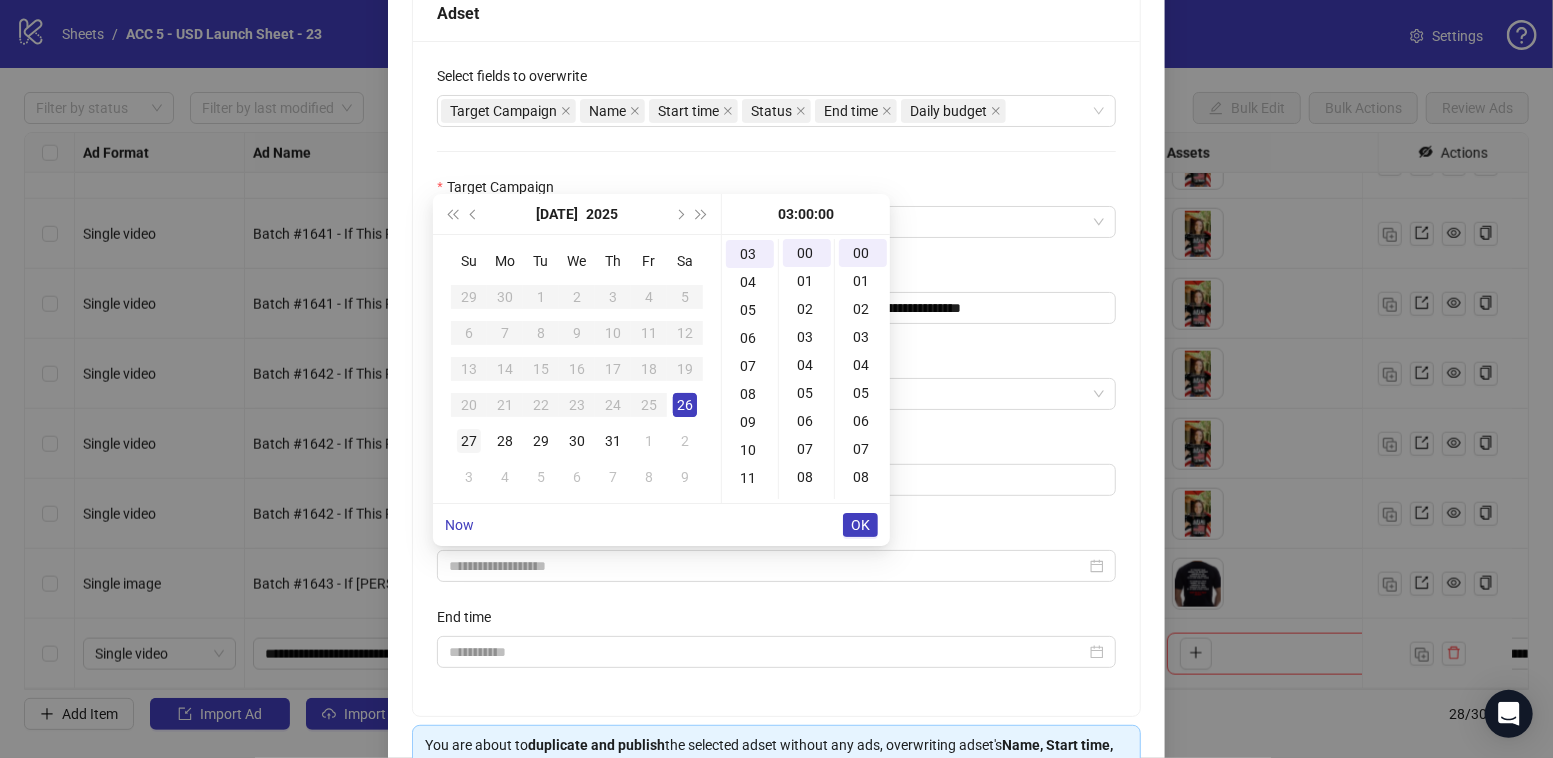 click on "27" at bounding box center (469, 441) 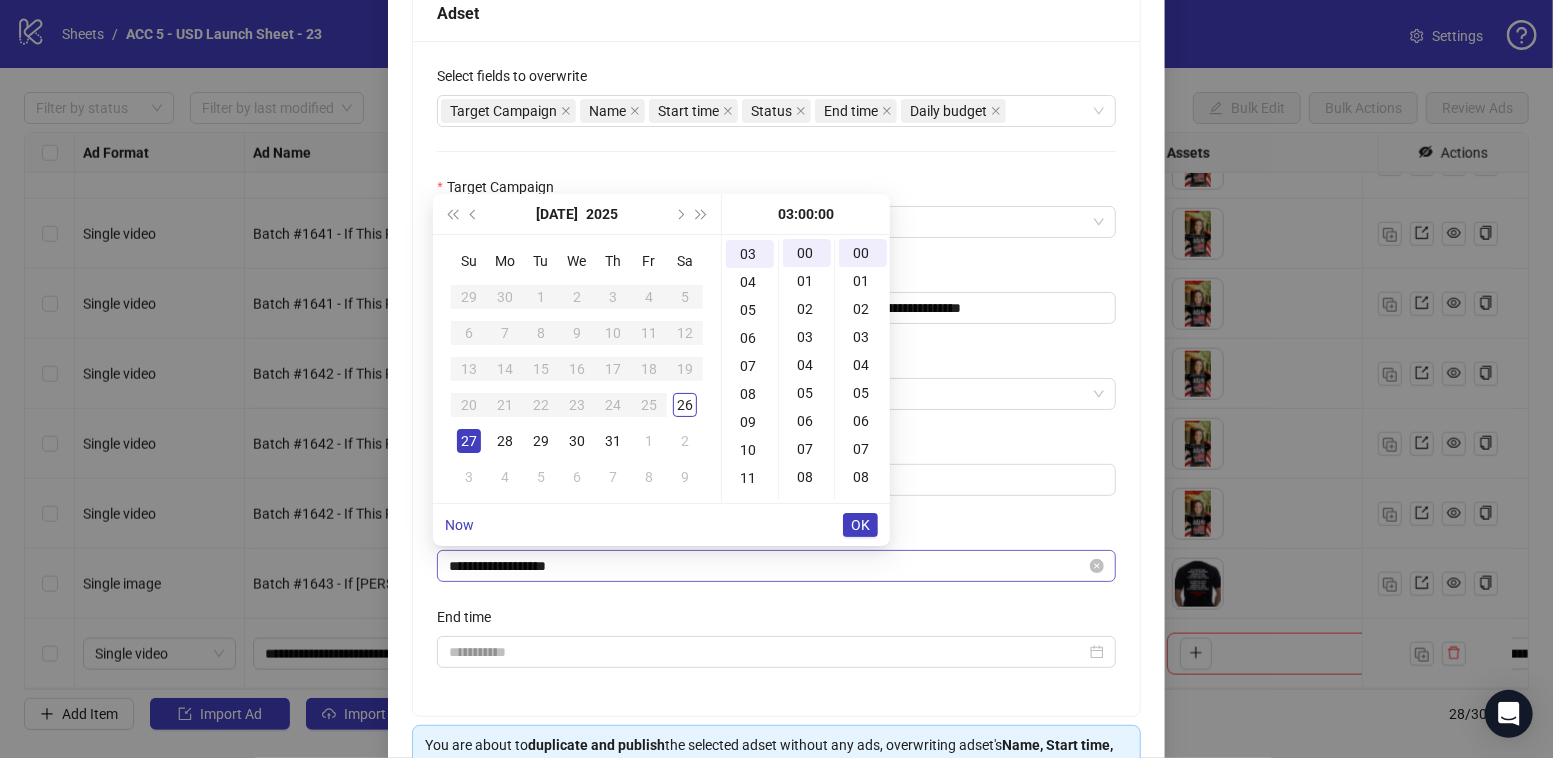 type on "**********" 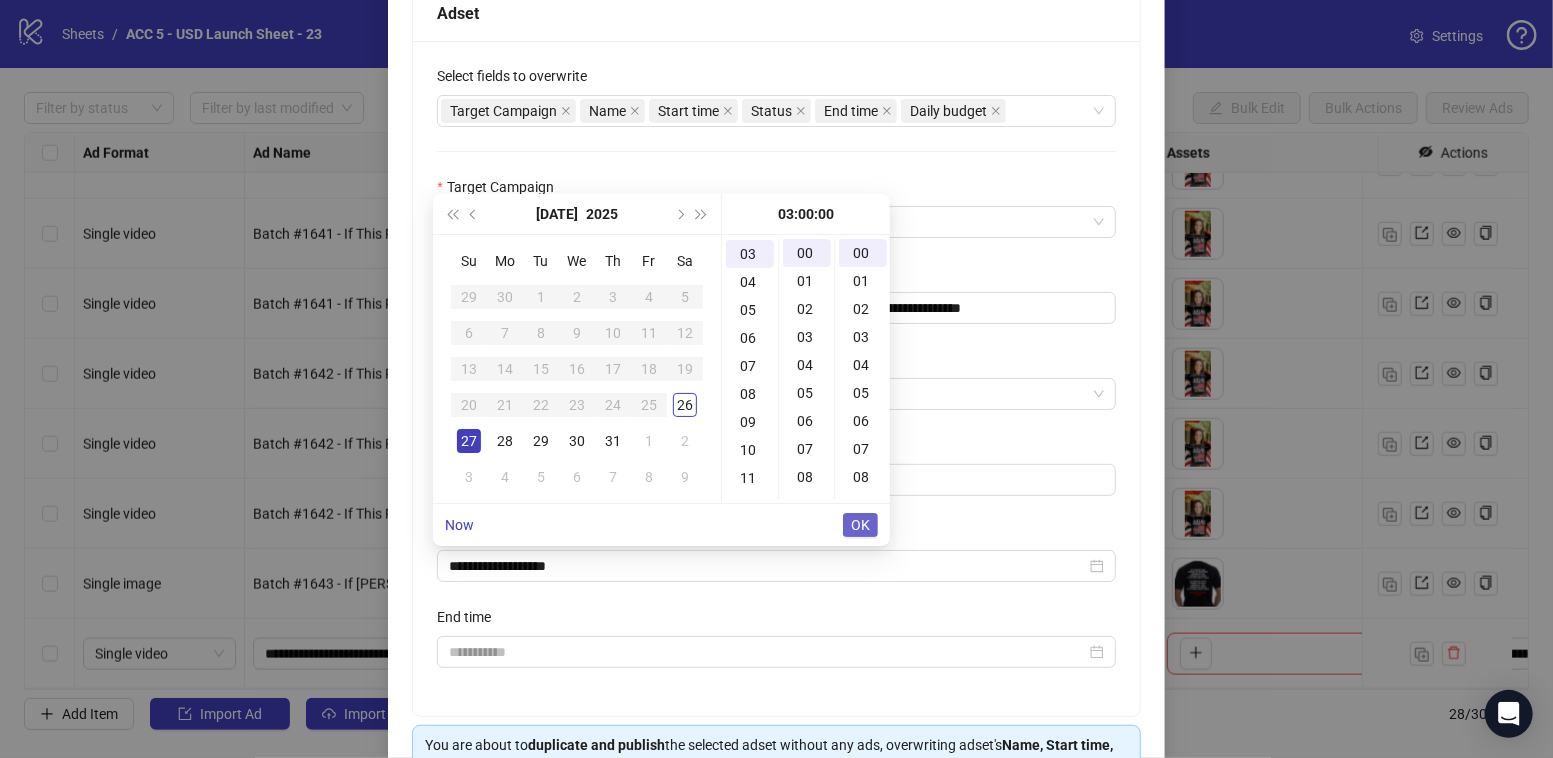 click on "OK" at bounding box center (860, 525) 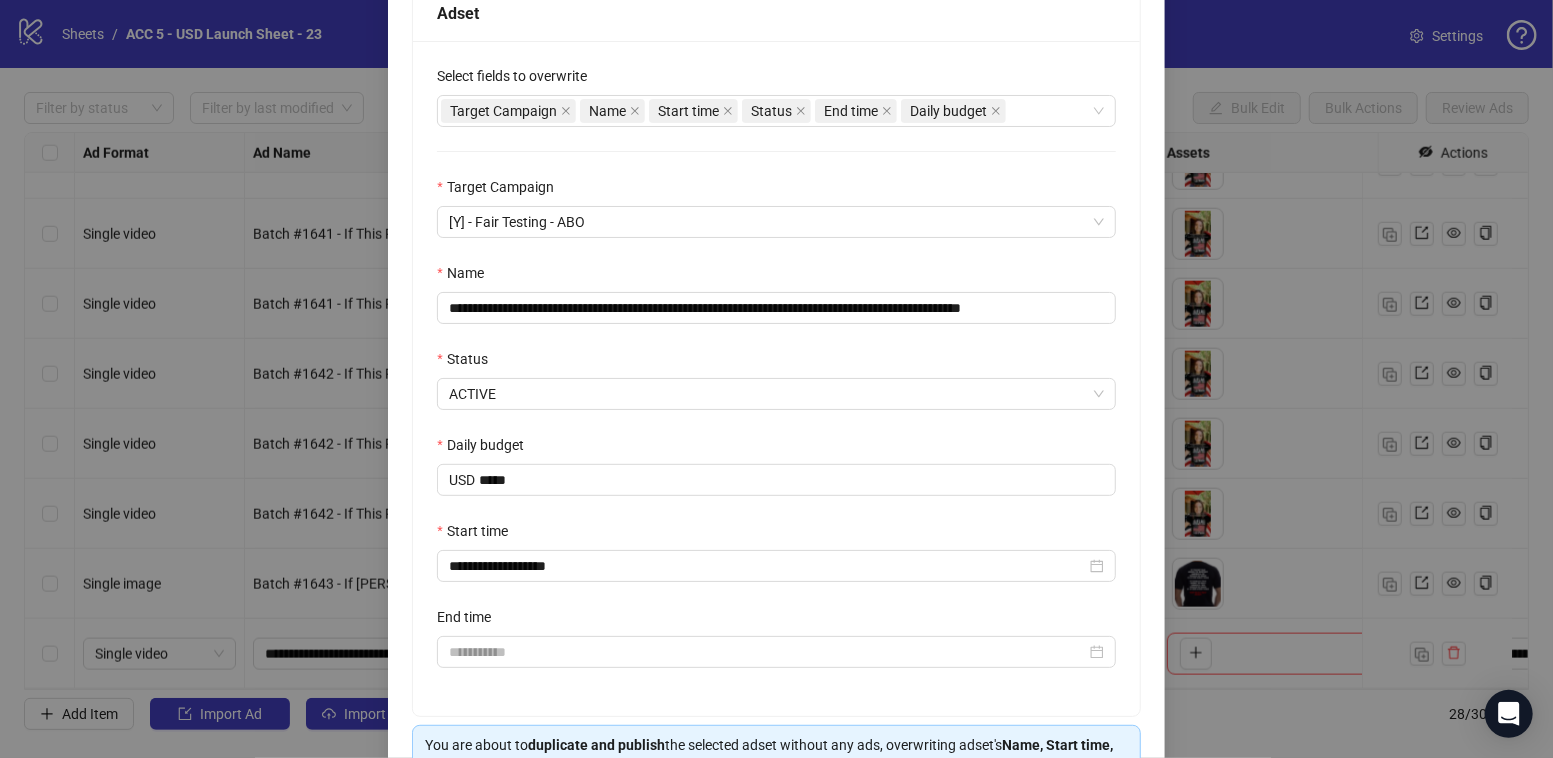 scroll, scrollTop: 459, scrollLeft: 0, axis: vertical 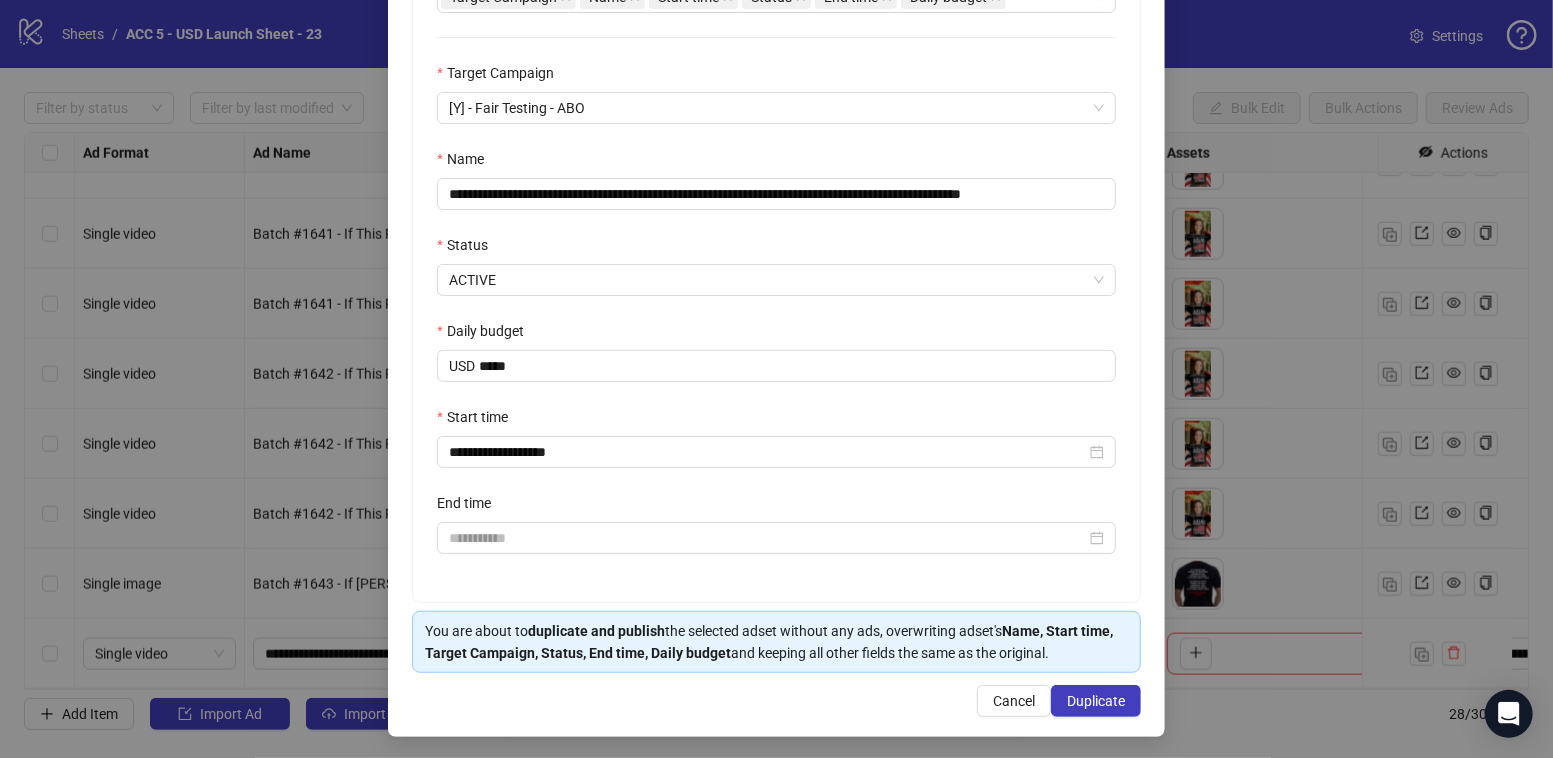 click on "**********" at bounding box center (776, 189) 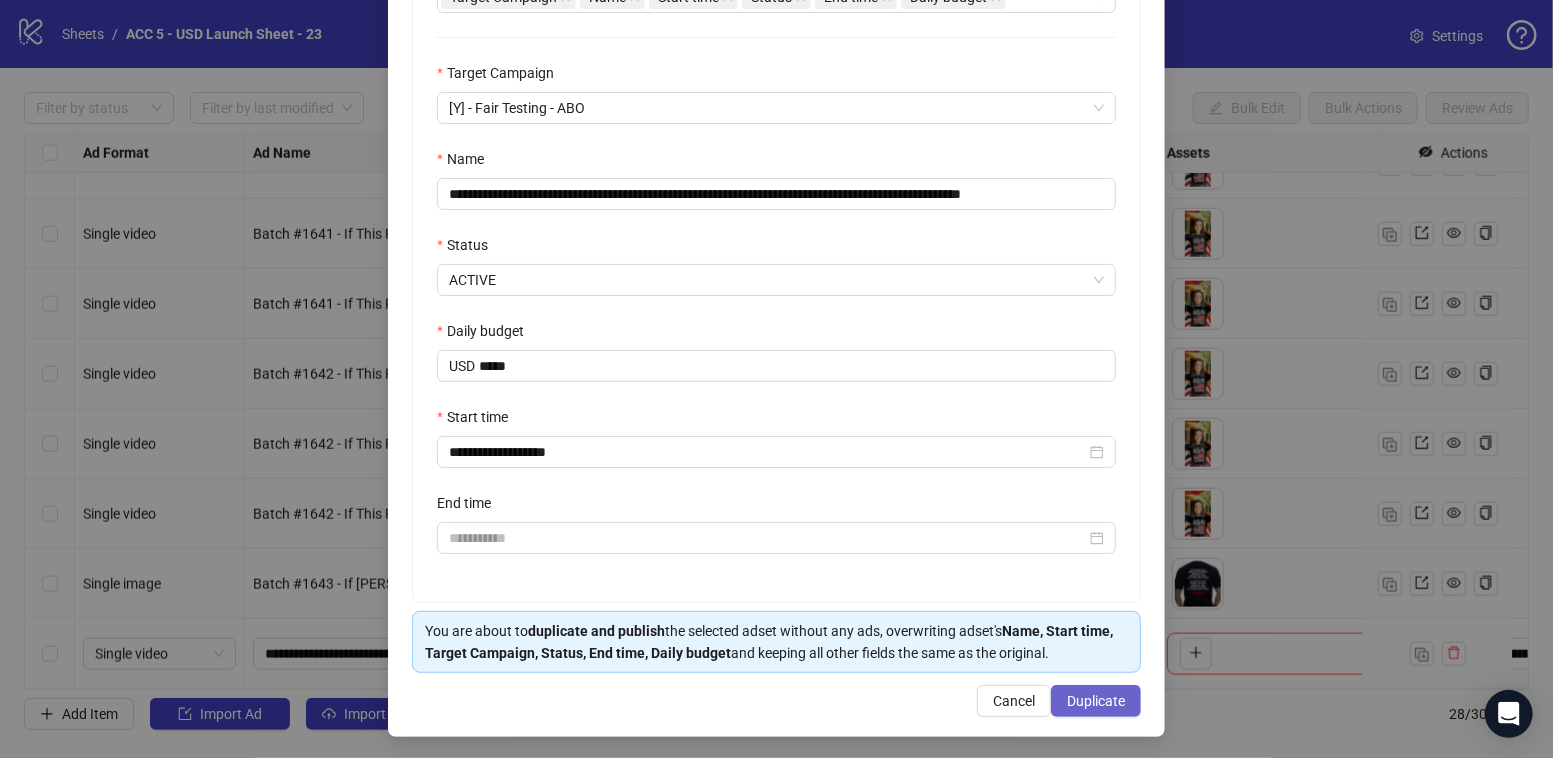 click on "Duplicate" at bounding box center (1096, 701) 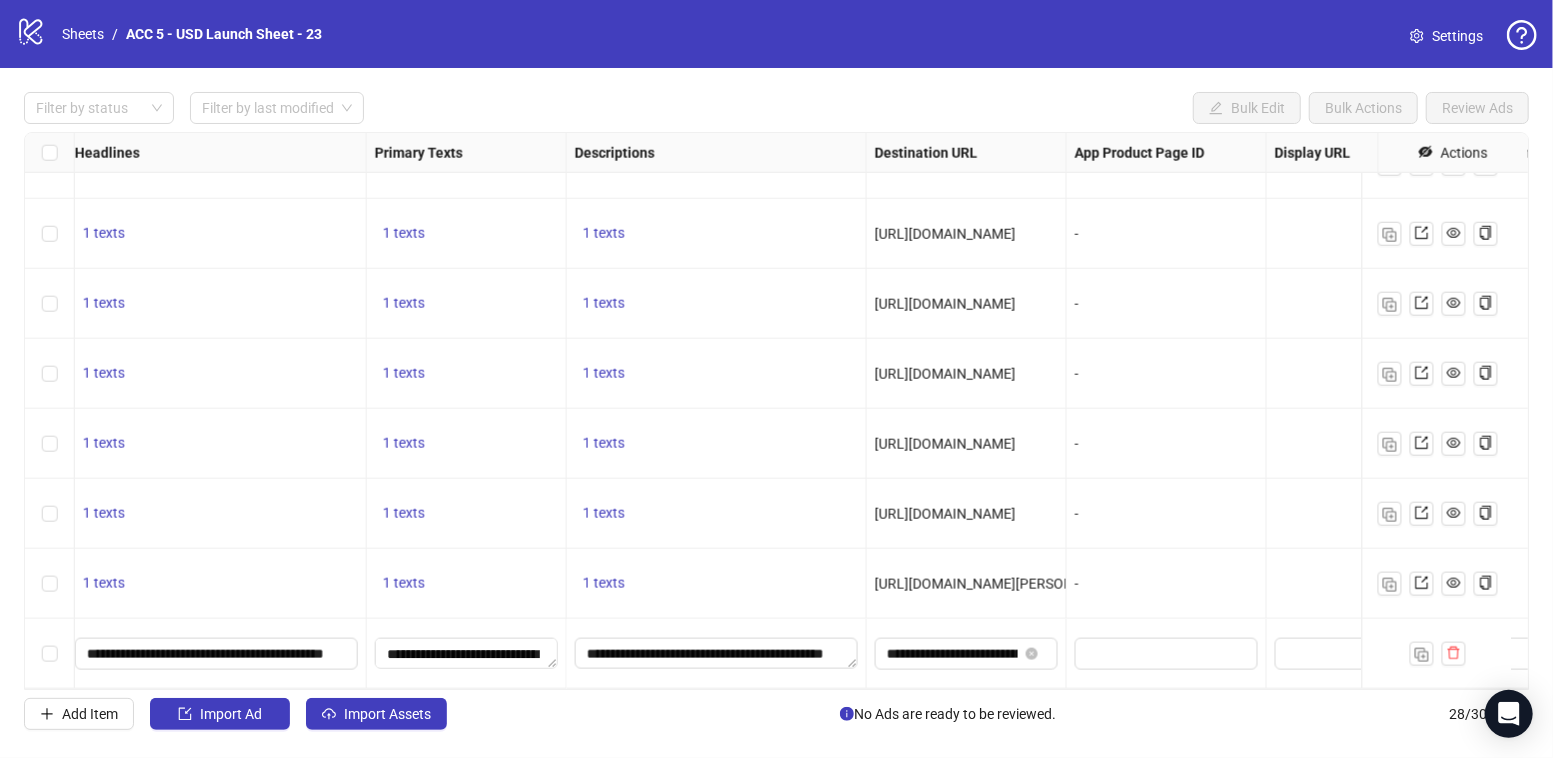 scroll, scrollTop: 1460, scrollLeft: 1384, axis: both 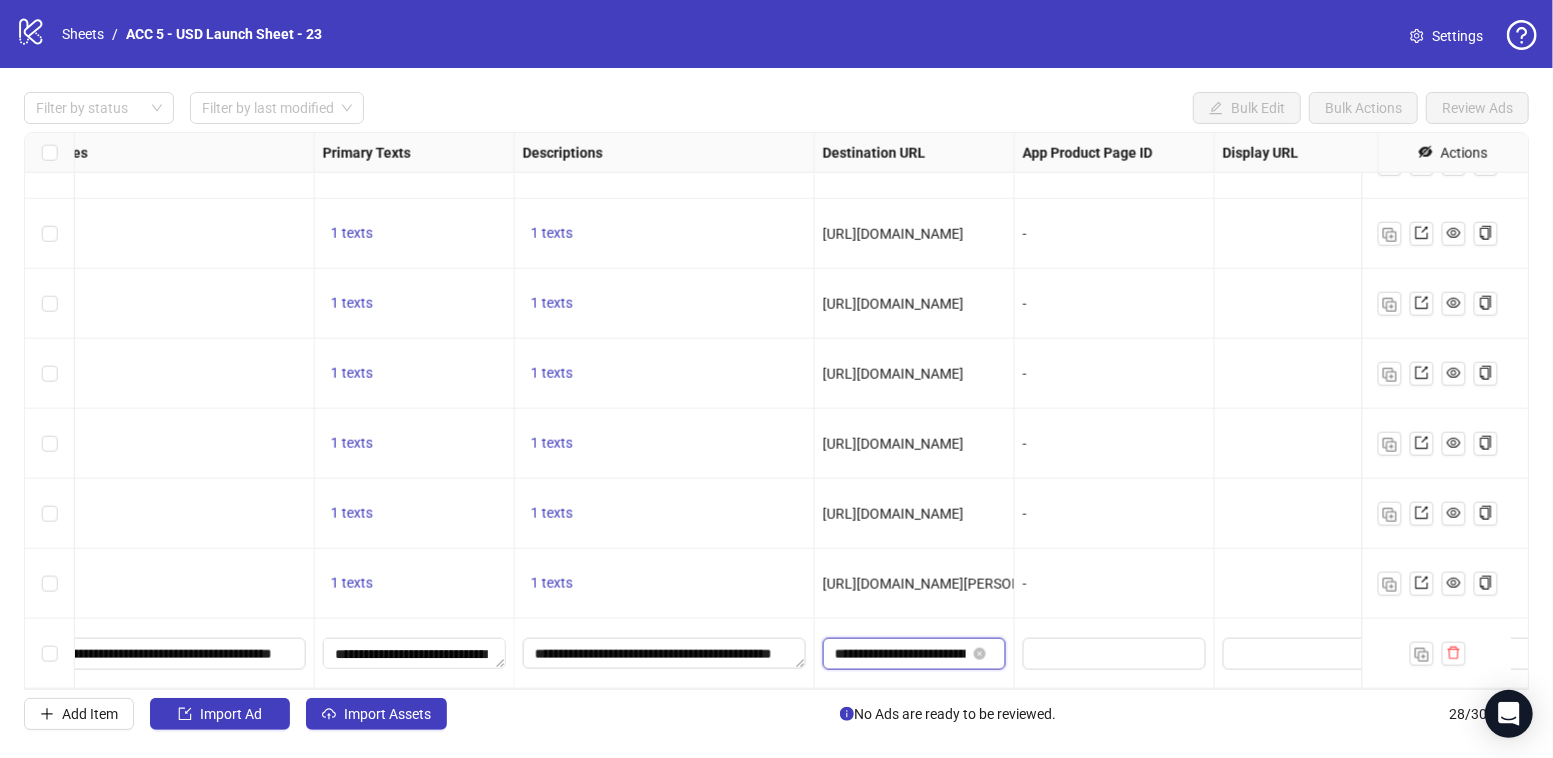 click on "**********" at bounding box center [900, 654] 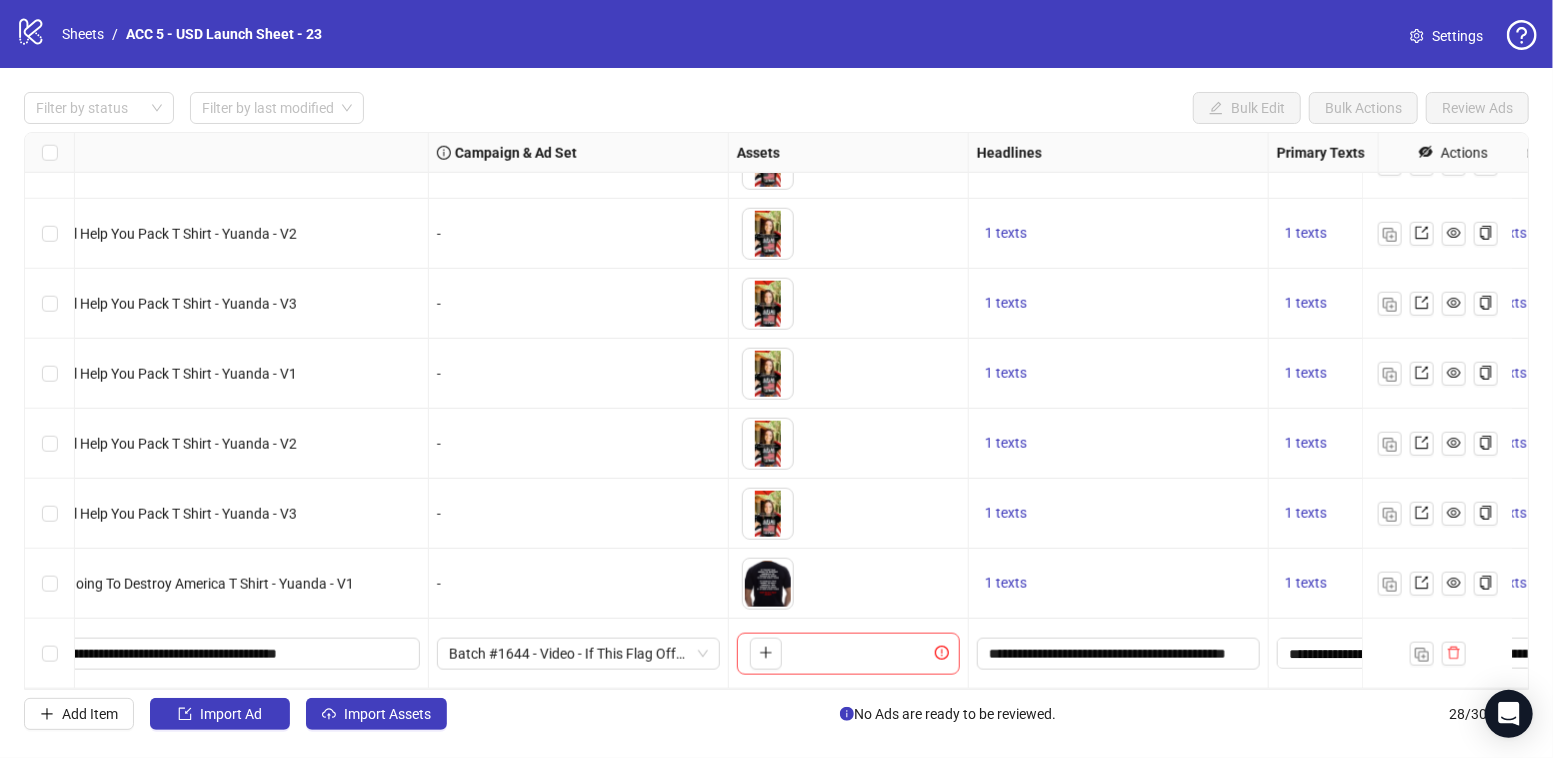 scroll, scrollTop: 1460, scrollLeft: 0, axis: vertical 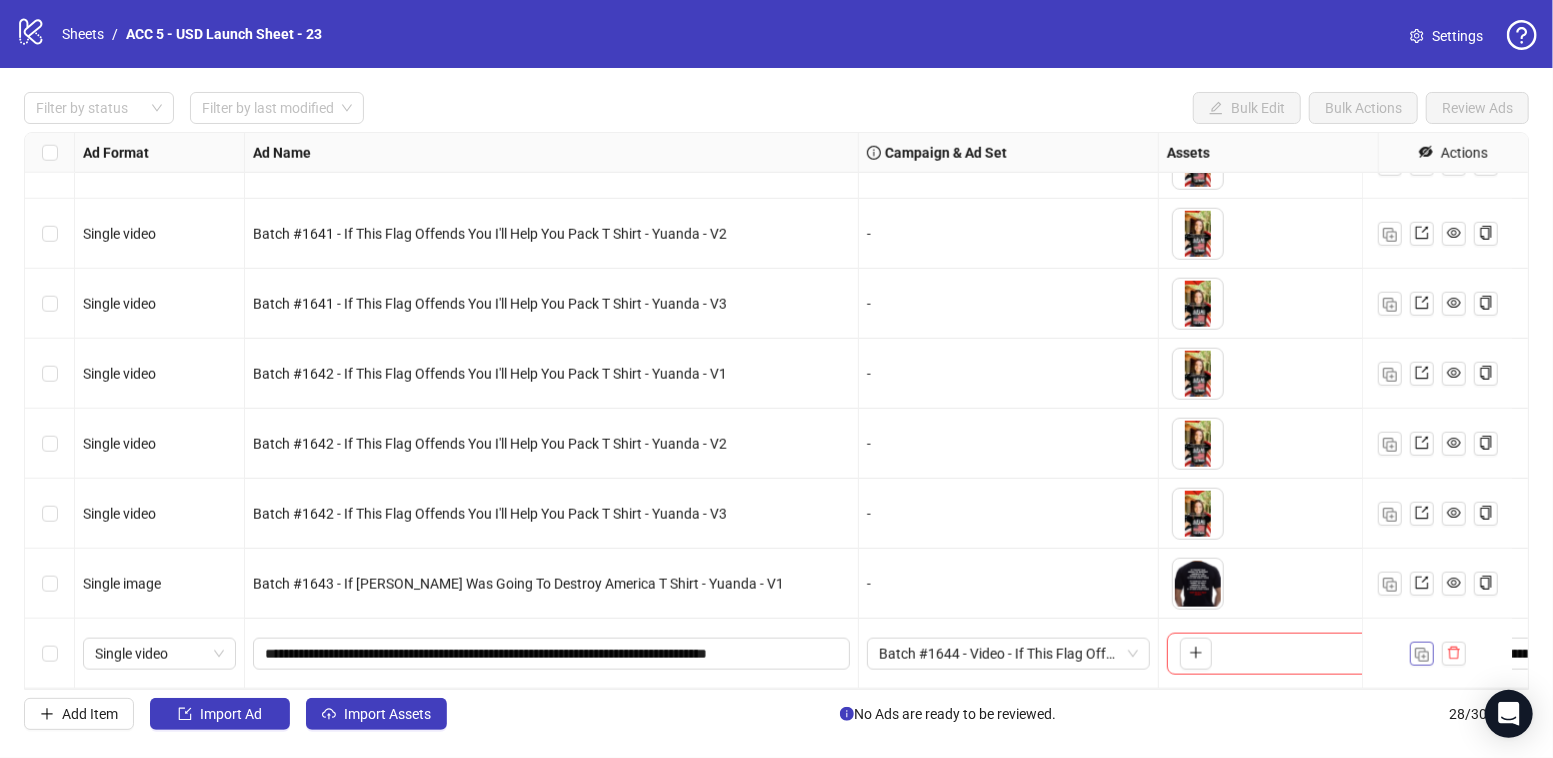 click at bounding box center (1422, 655) 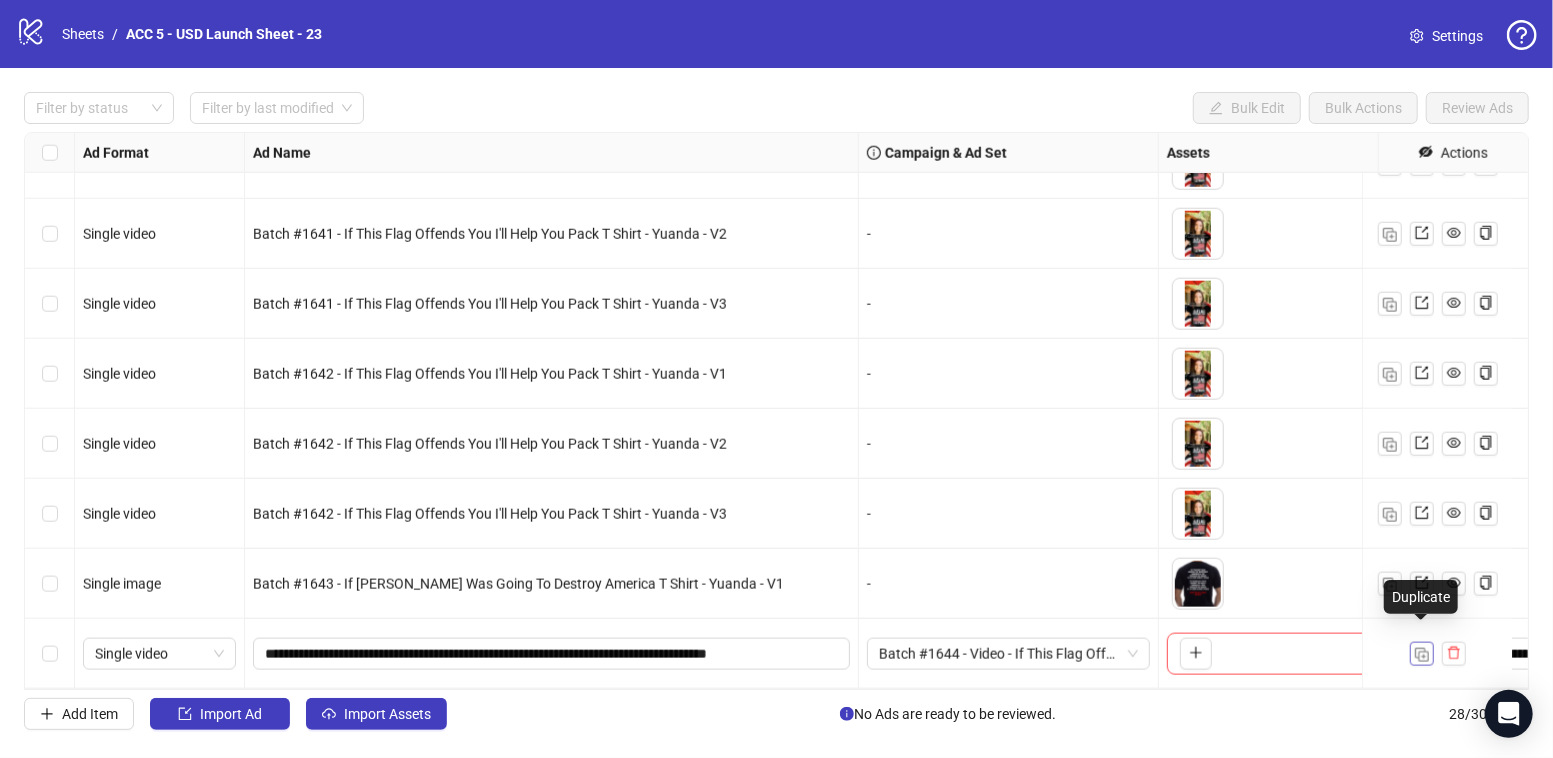 click at bounding box center [1422, 655] 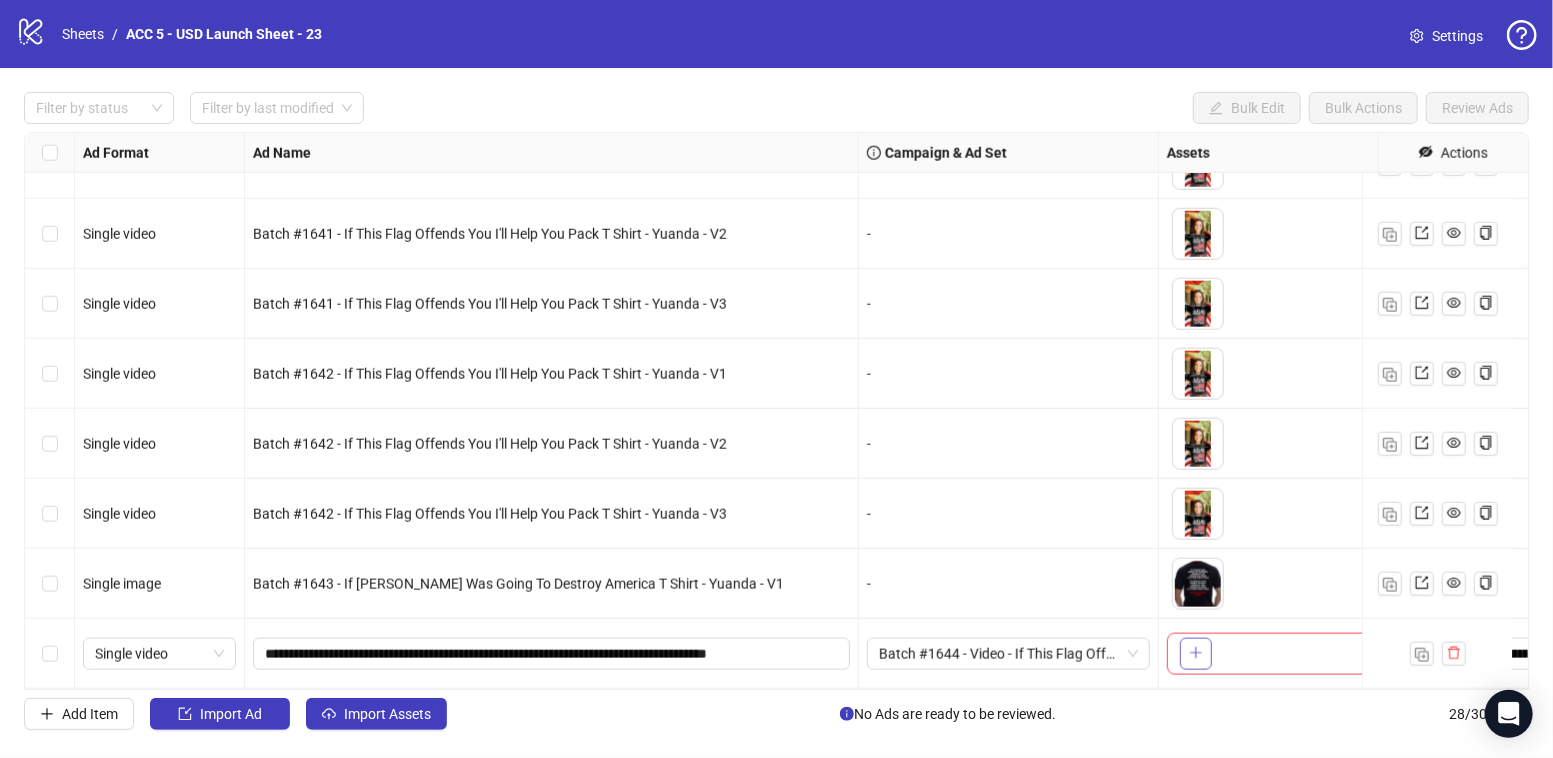 click 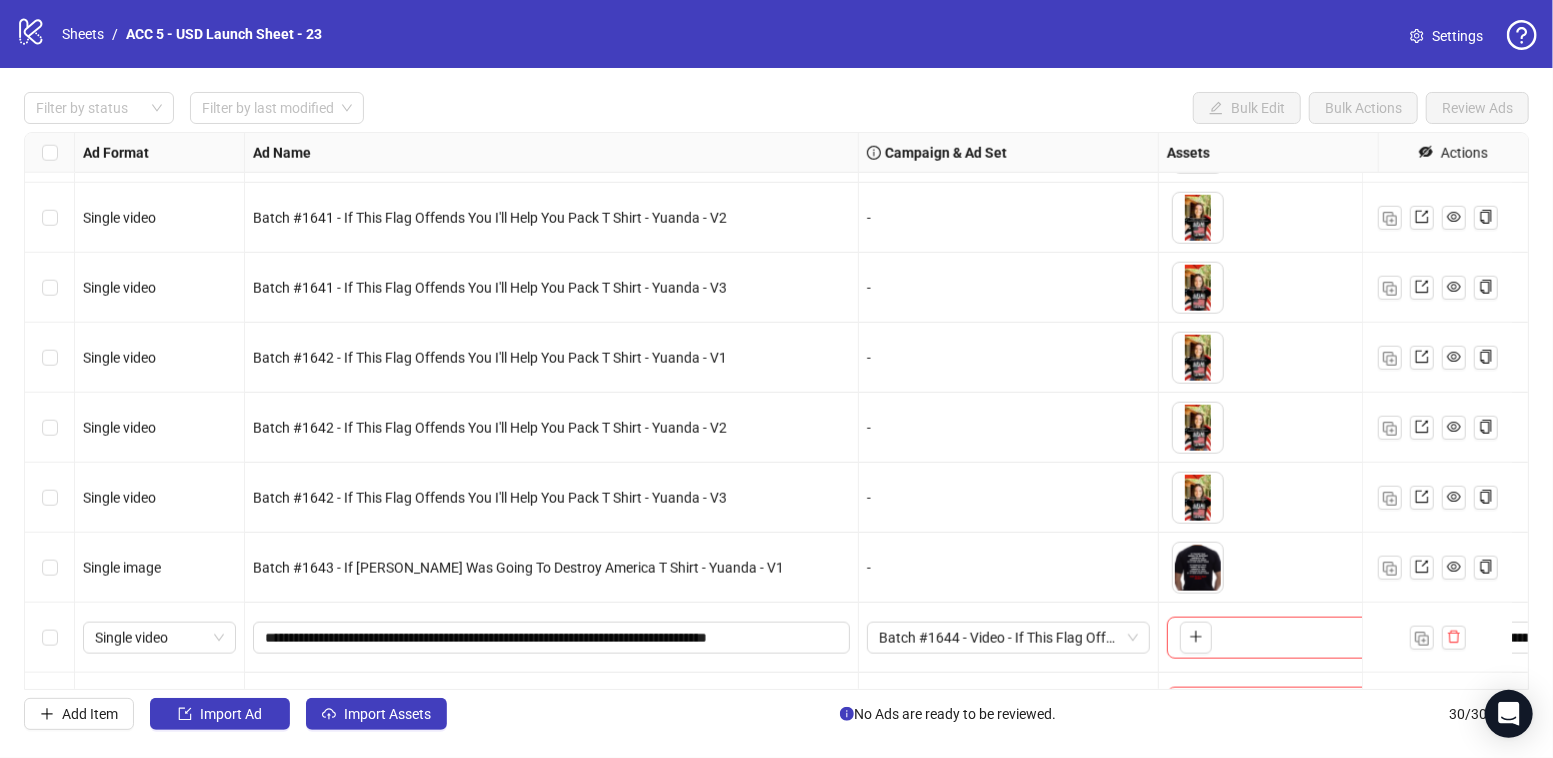 scroll, scrollTop: 1600, scrollLeft: 0, axis: vertical 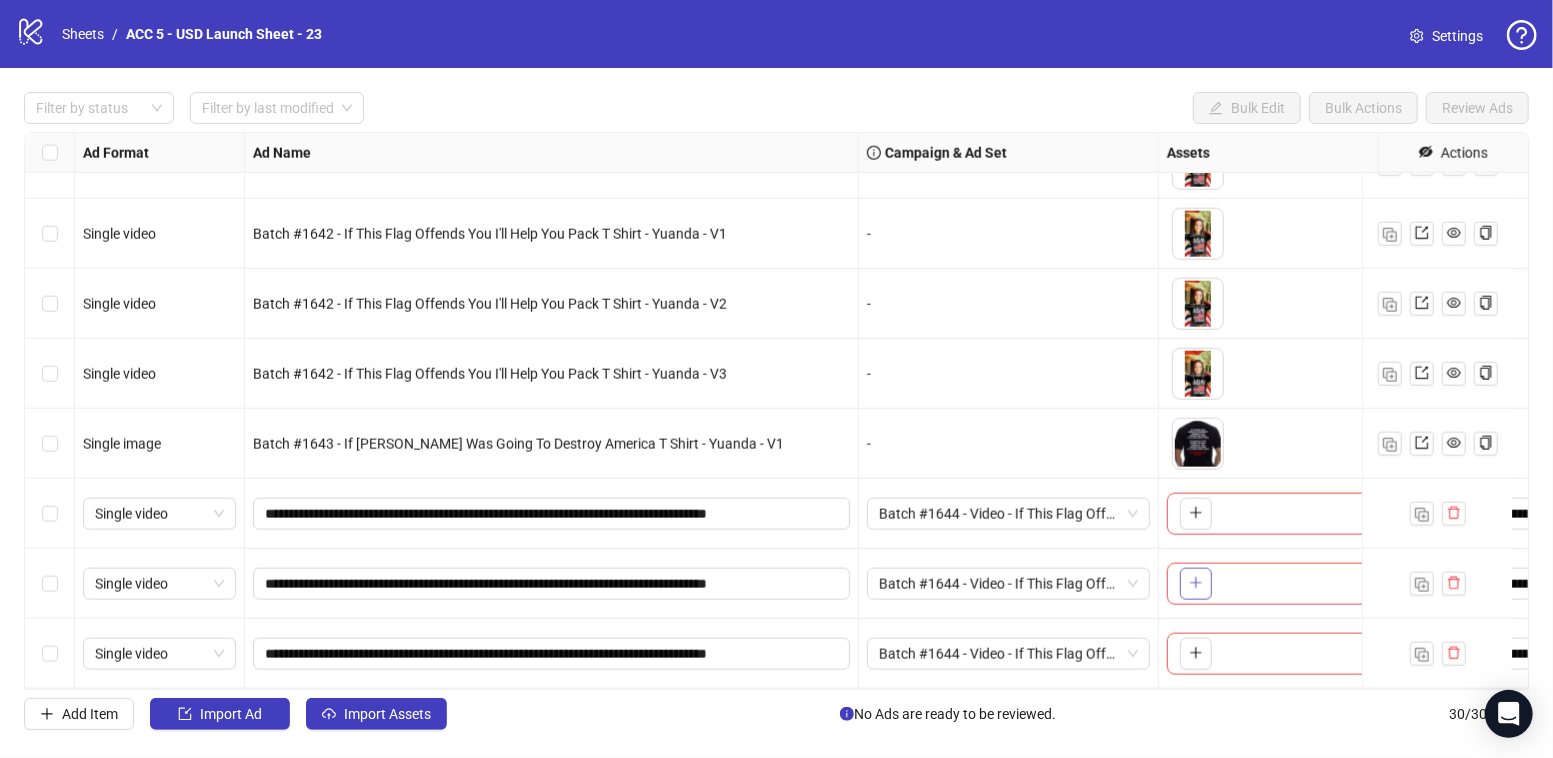 click 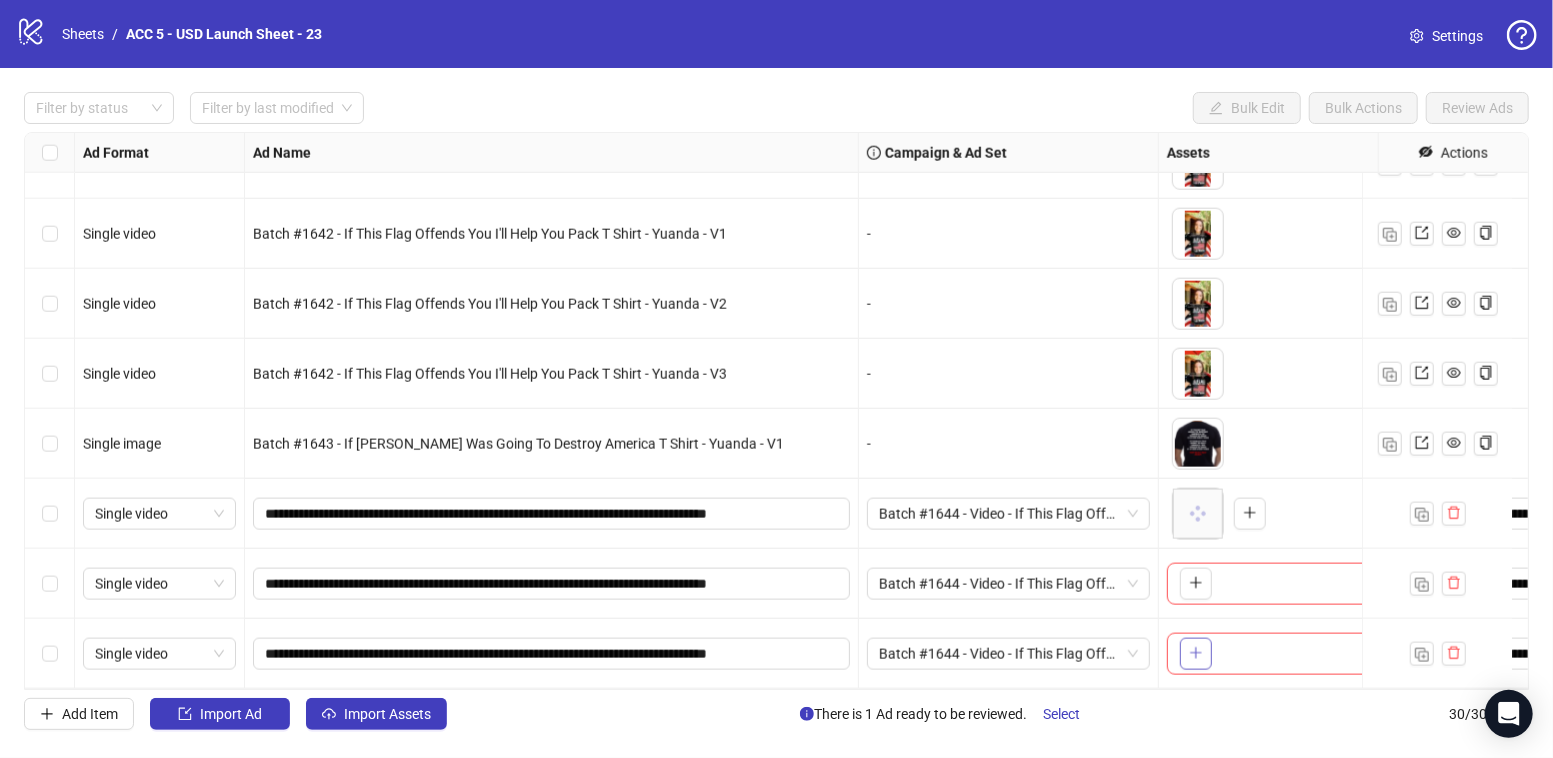click 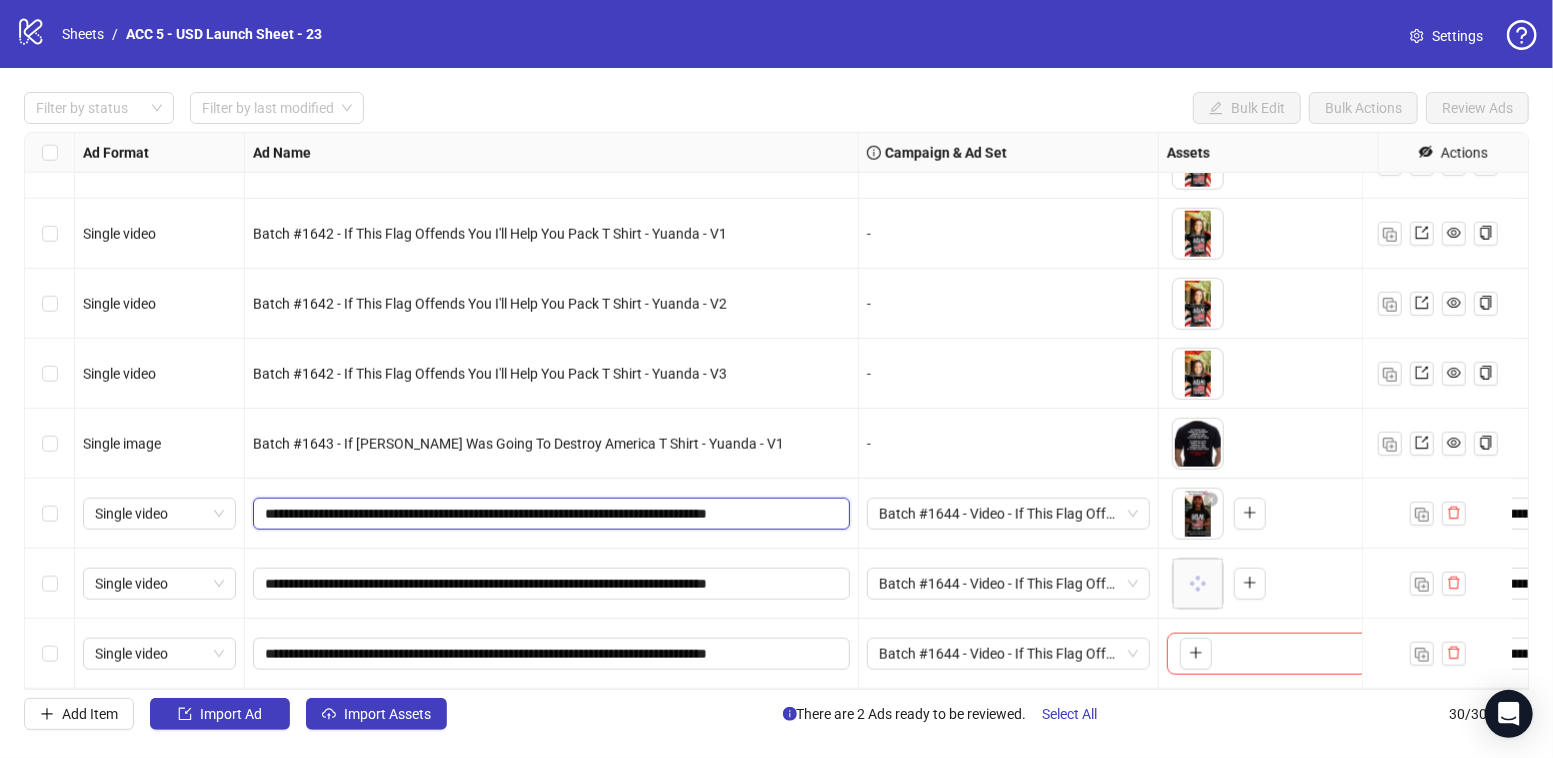 click on "**********" at bounding box center (549, 514) 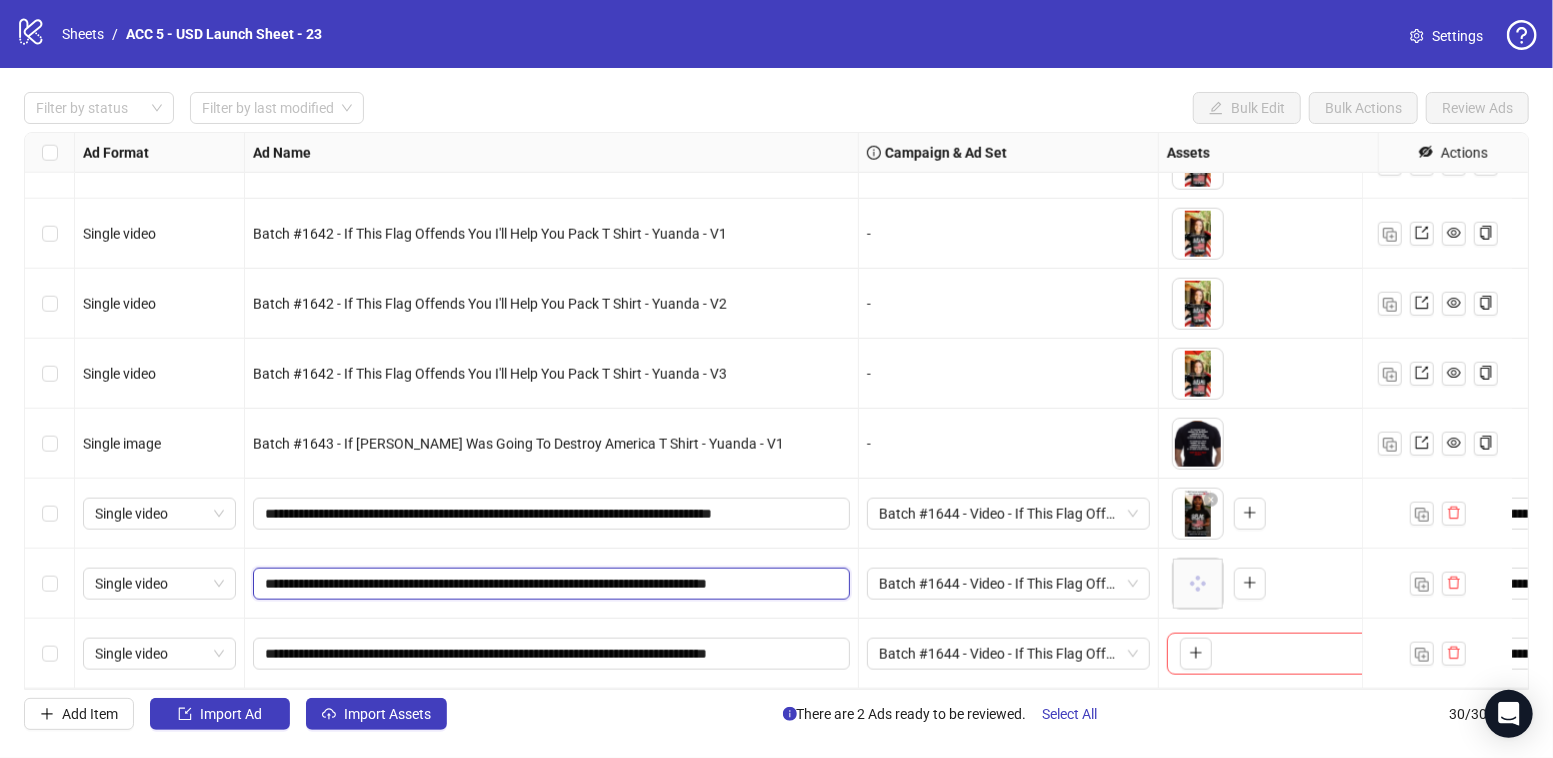 click on "**********" at bounding box center (549, 584) 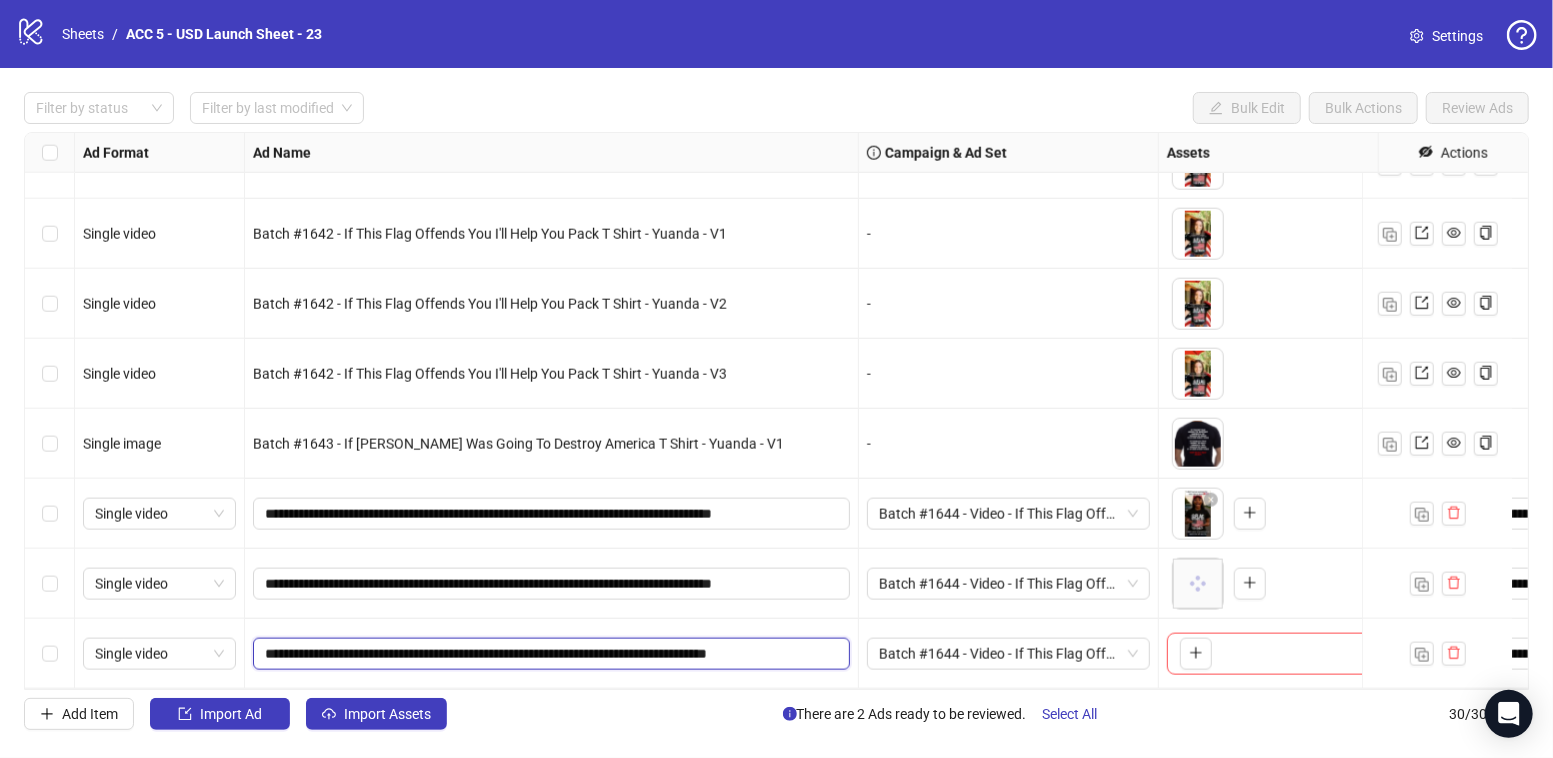 click on "**********" at bounding box center (549, 654) 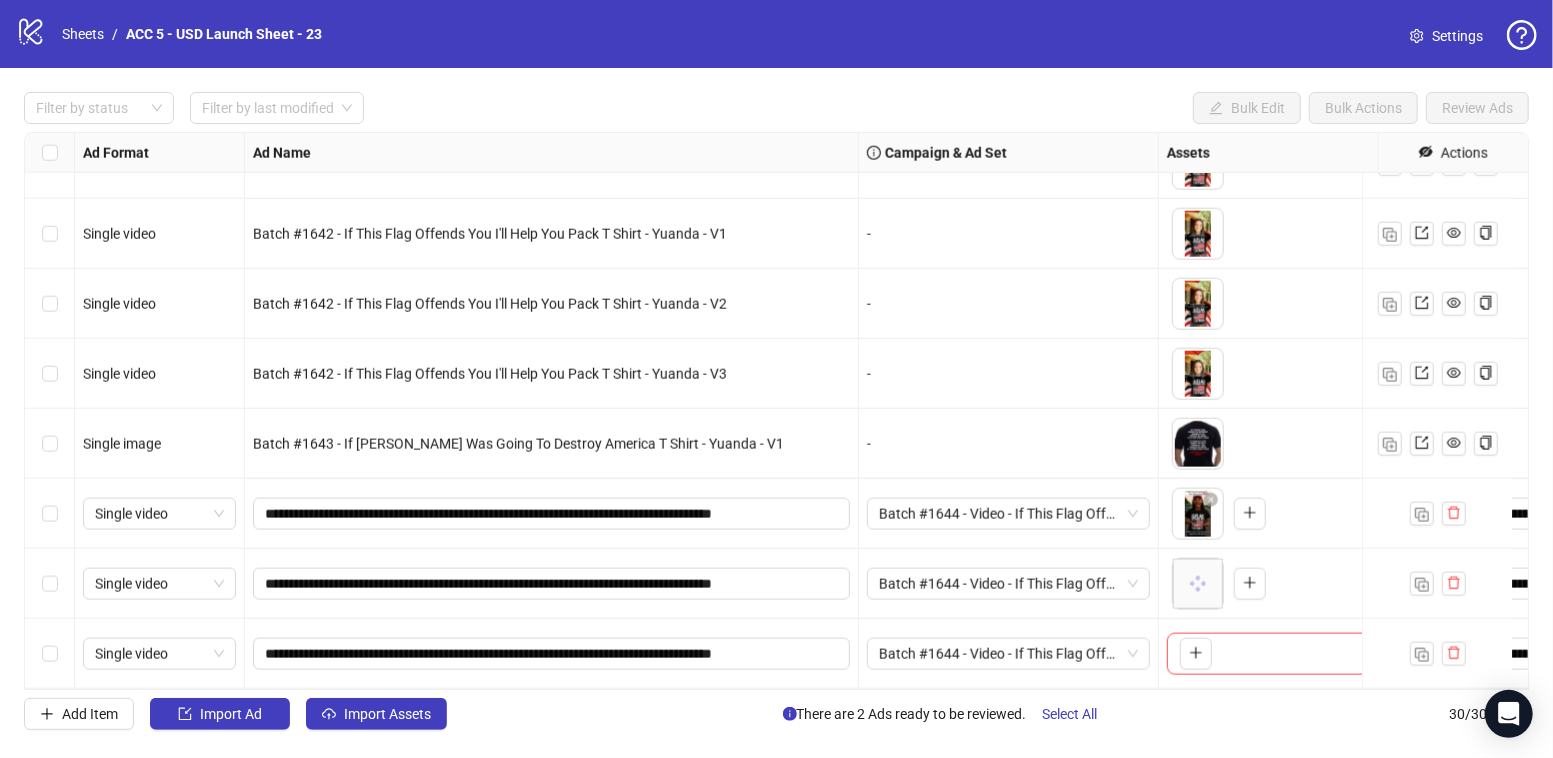 click on "Single video Batch #1641 - If This Flag Offends You I'll Help You Pack T Shirt - Yuanda - V2 -
To pick up a draggable item, press the space bar.
While dragging, use the arrow keys to move the item.
Press space again to drop the item in its new position, or press escape to cancel.
1 texts 1 texts Single video Batch #1641 - If This Flag Offends You I'll Help You Pack T Shirt - Yuanda - V3 -
To pick up a draggable item, press the space bar.
While dragging, use the arrow keys to move the item.
Press space again to drop the item in its new position, or press escape to cancel.
1 texts 1 texts Single video Batch #1642 - If This Flag Offends You I'll Help You Pack T Shirt - Yuanda - V1 -
To pick up a draggable item, press the space bar.
While dragging, use the arrow keys to move the item.
Press space again to drop the item in its new position, or press escape to cancel.
1 texts 1 texts Single video - 1 texts 1 texts Single video - 1 texts 1 texts Single image - 1 texts" at bounding box center [1637, -1451] 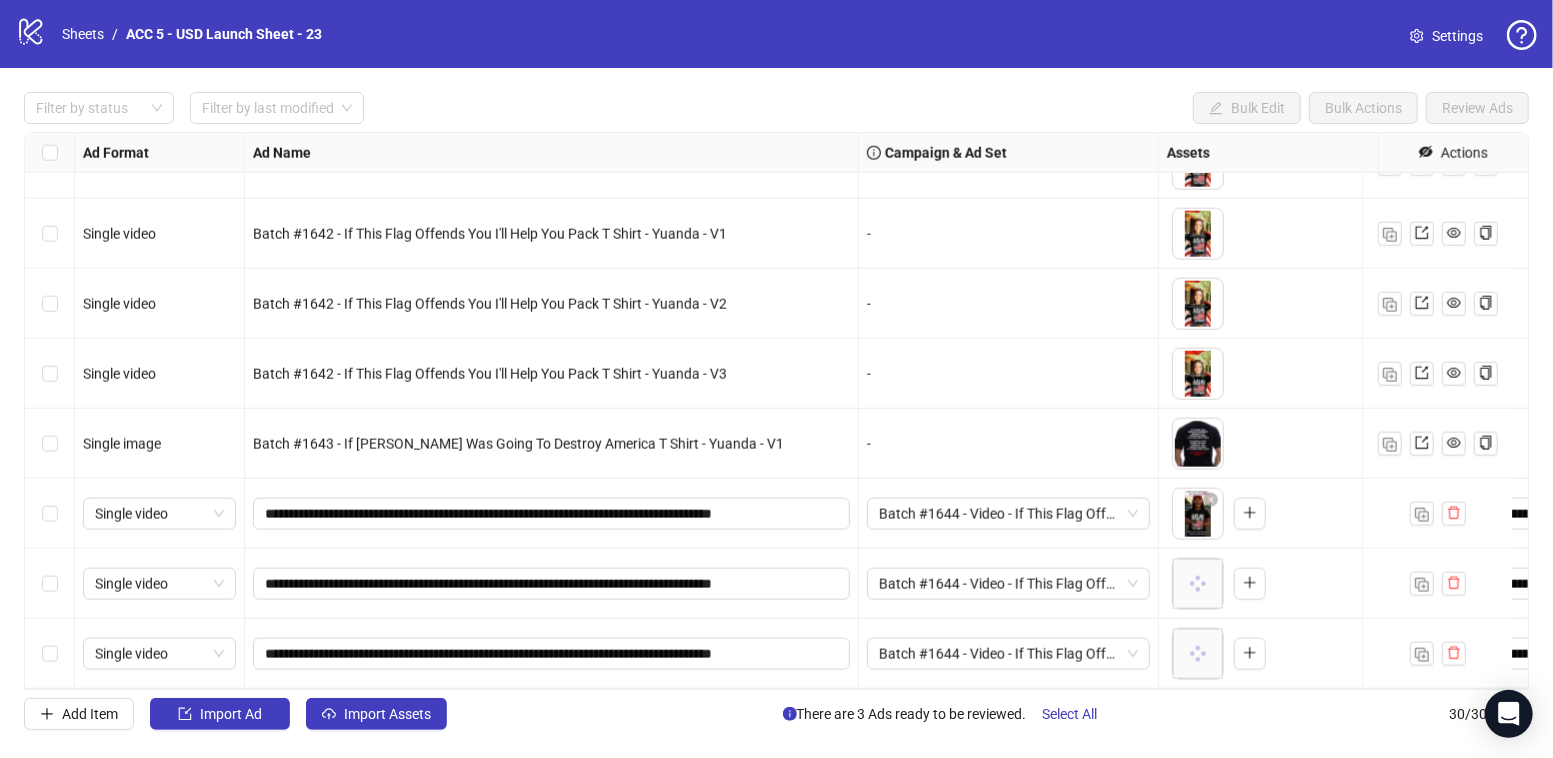 click at bounding box center (50, 654) 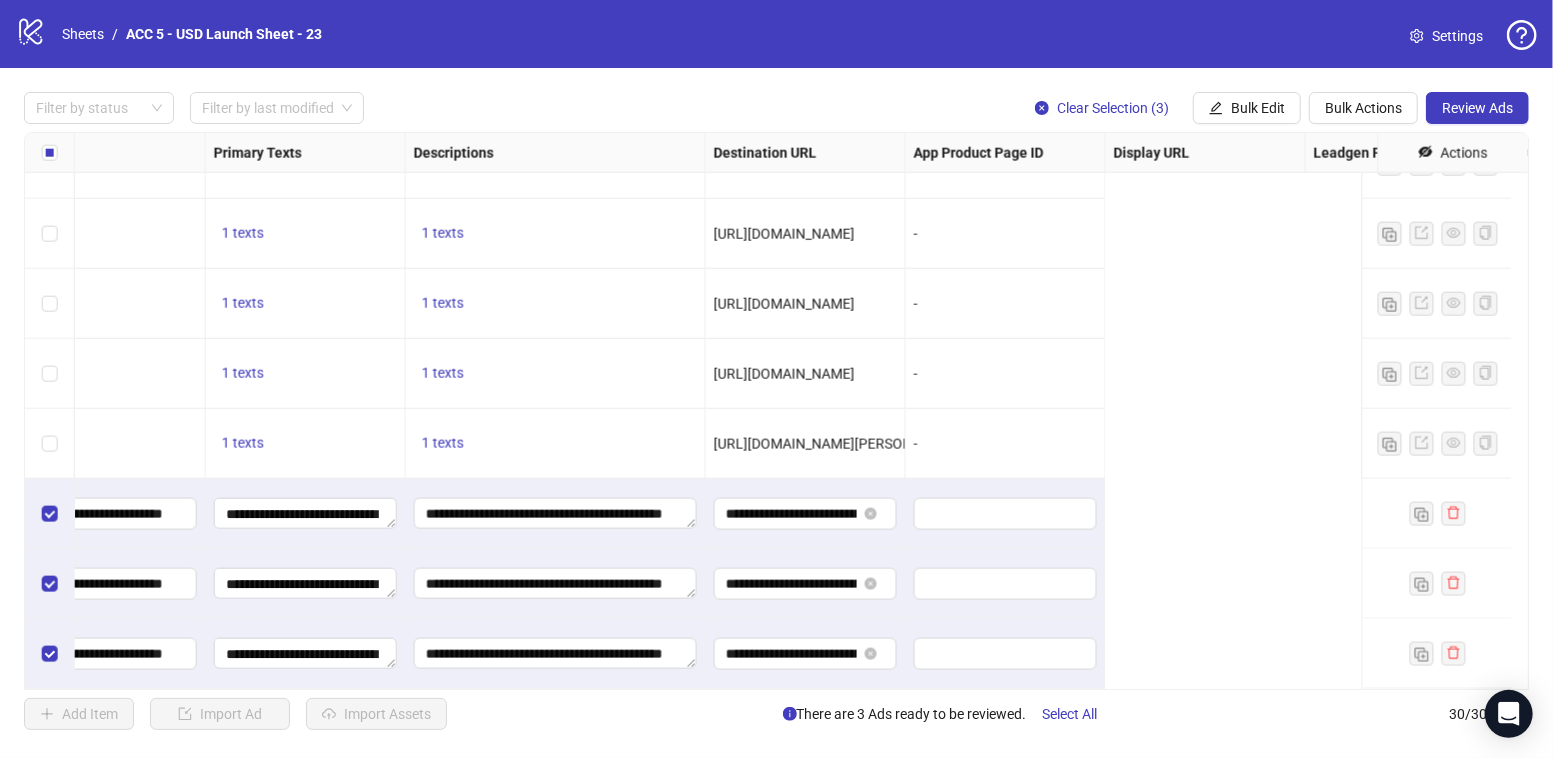 scroll, scrollTop: 1600, scrollLeft: 247, axis: both 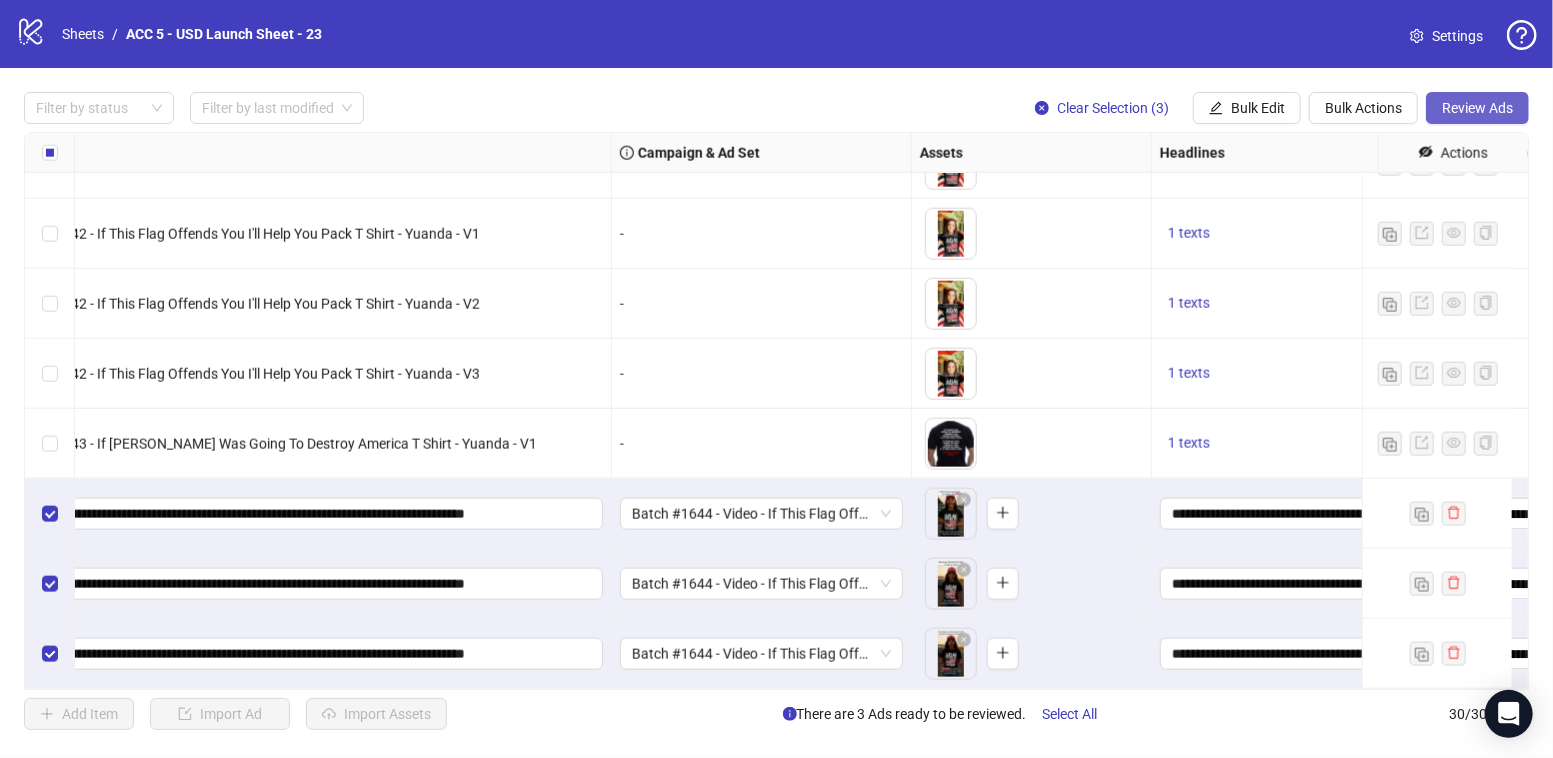 click on "Review Ads" at bounding box center [1477, 108] 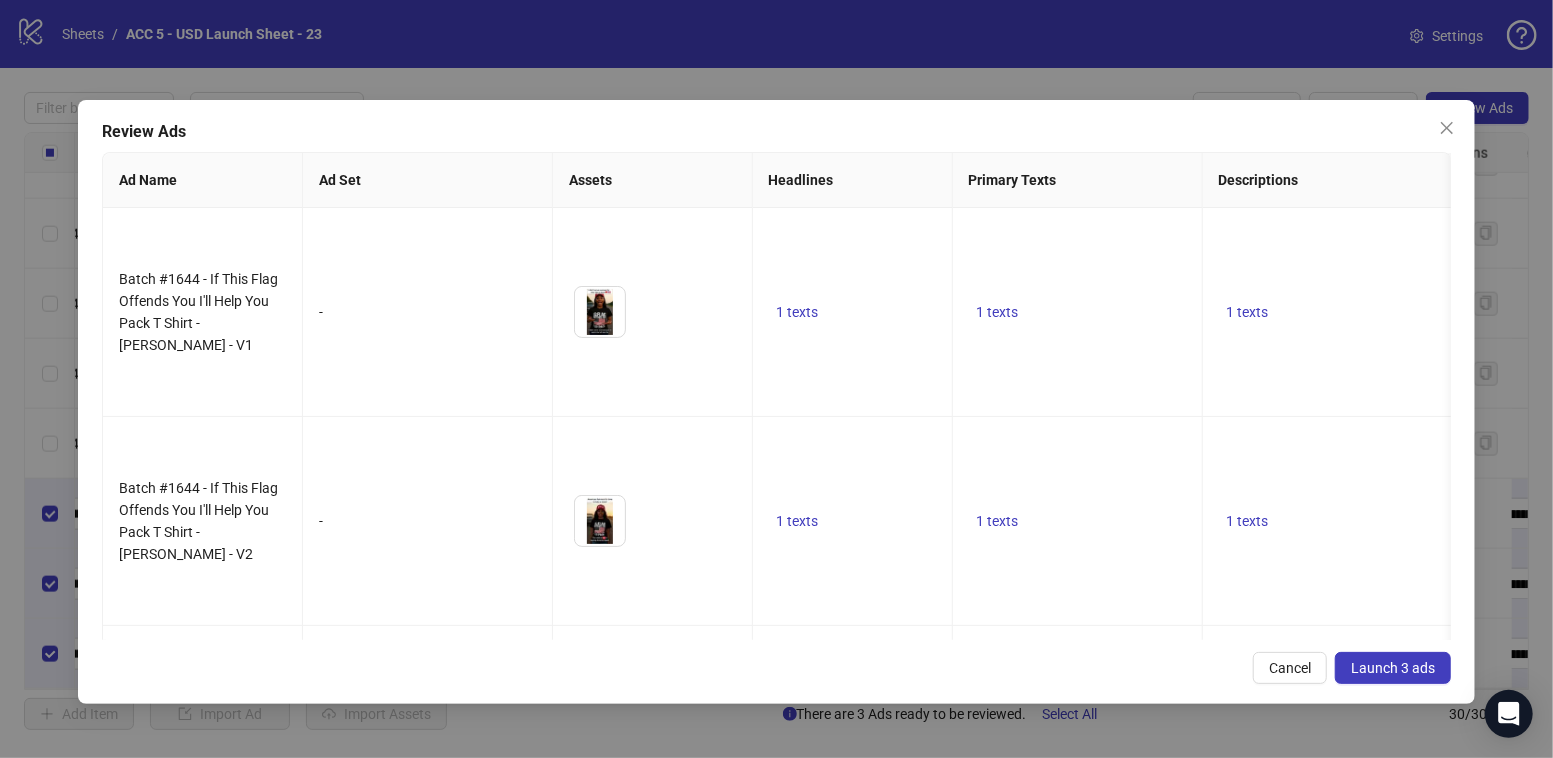 click on "Launch 3 ads" at bounding box center (1393, 668) 